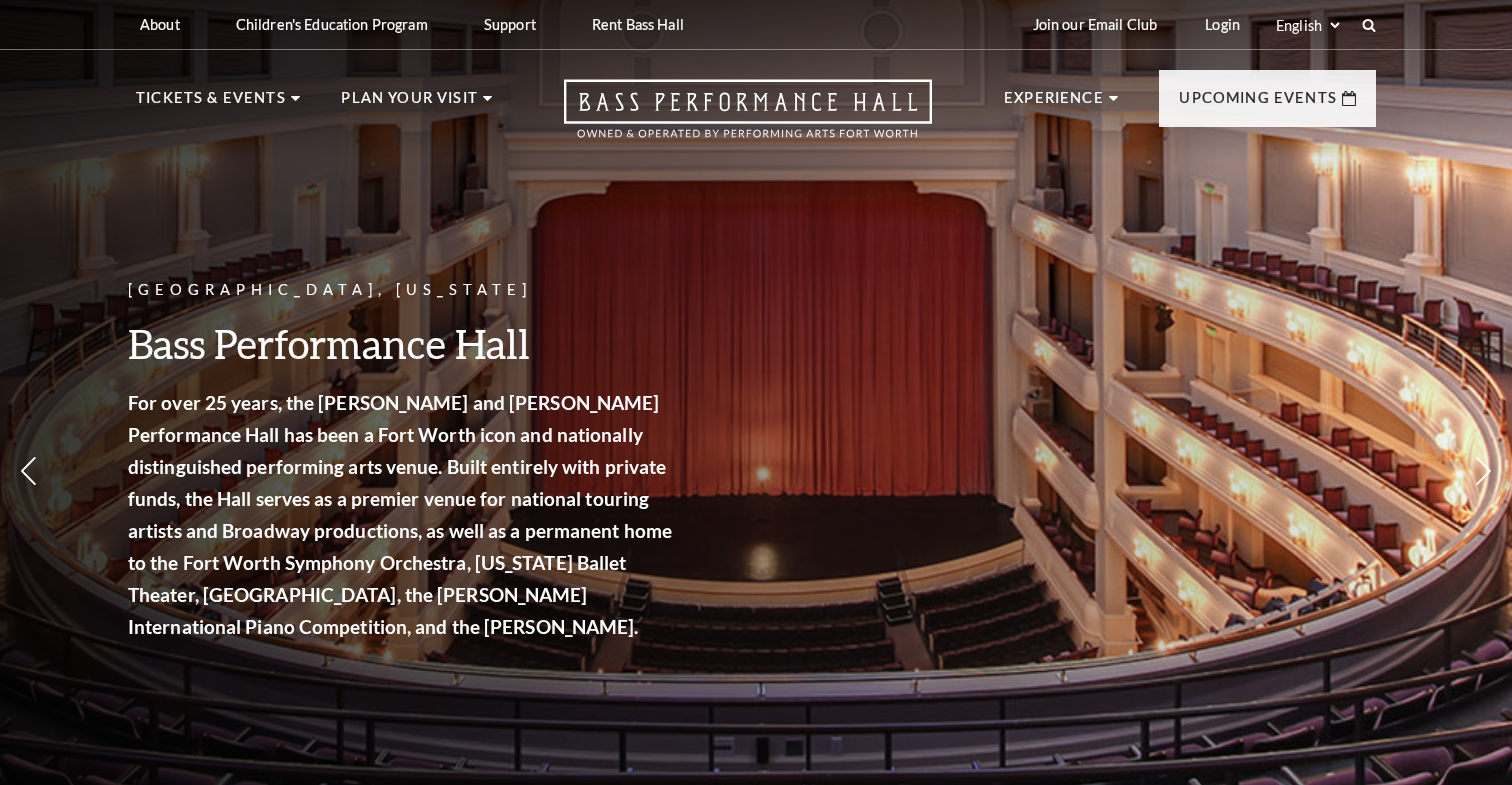 scroll, scrollTop: 0, scrollLeft: 0, axis: both 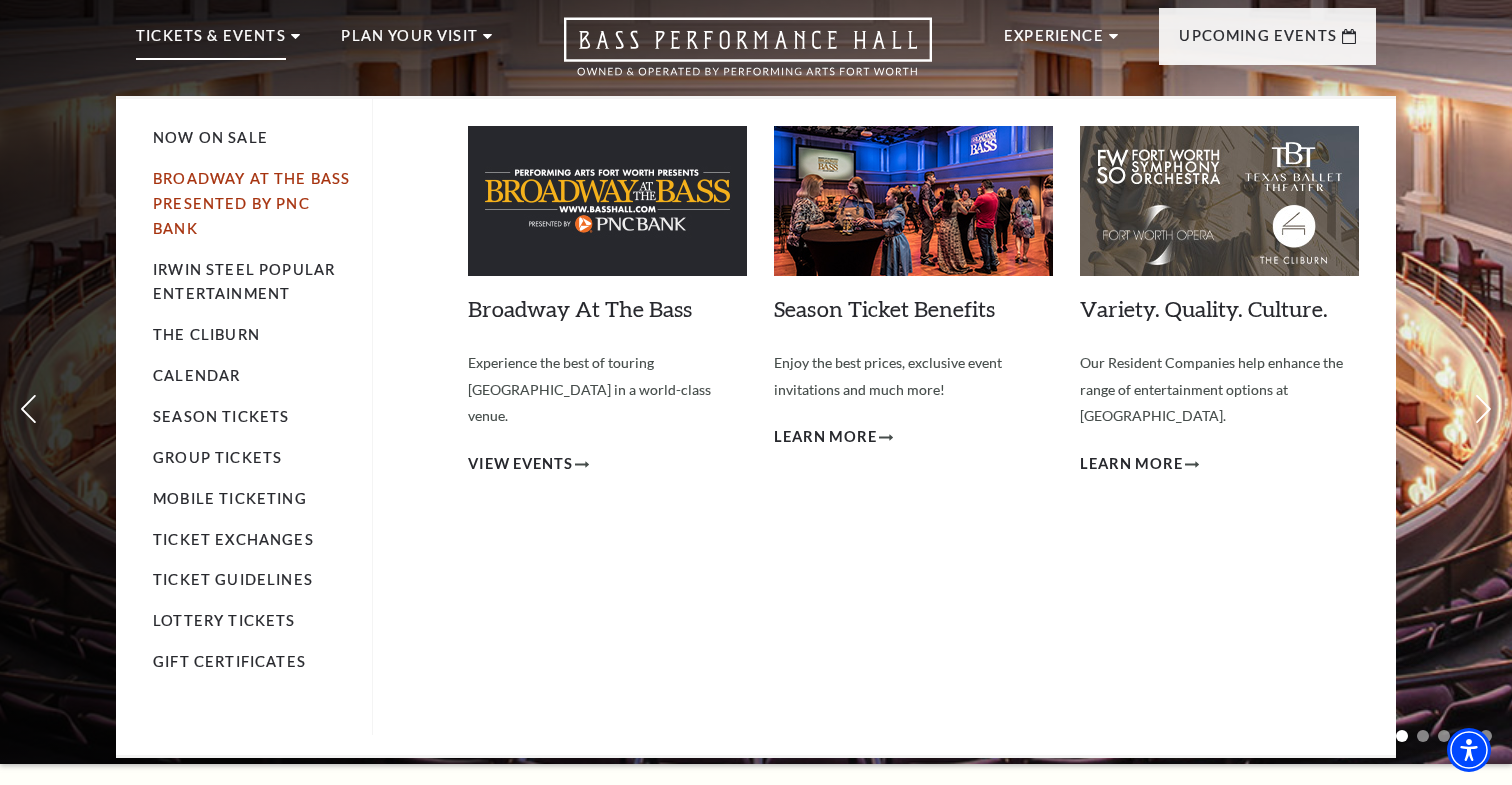 click on "Broadway At The Bass presented by PNC Bank" at bounding box center (251, 203) 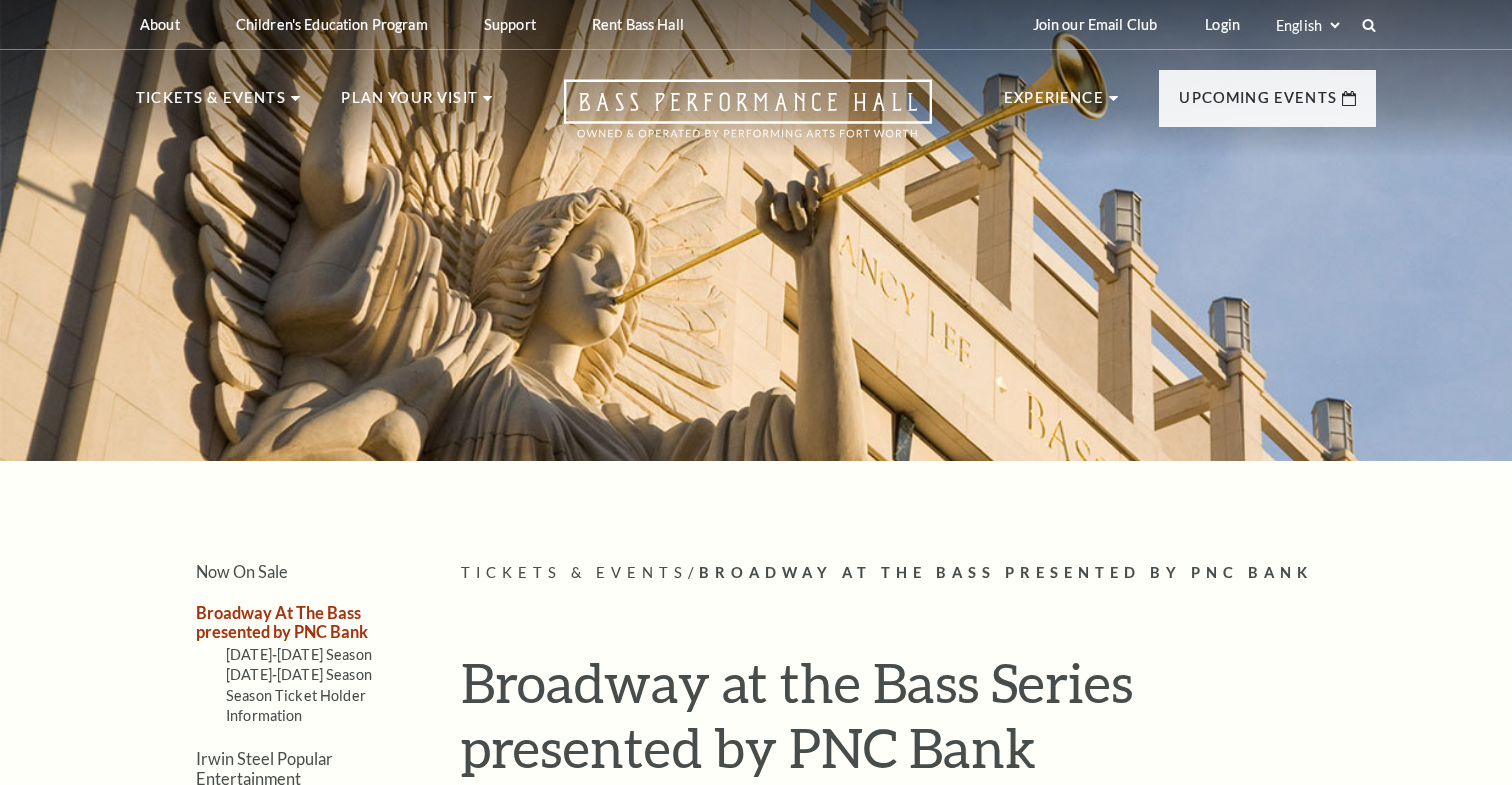 scroll, scrollTop: 0, scrollLeft: 0, axis: both 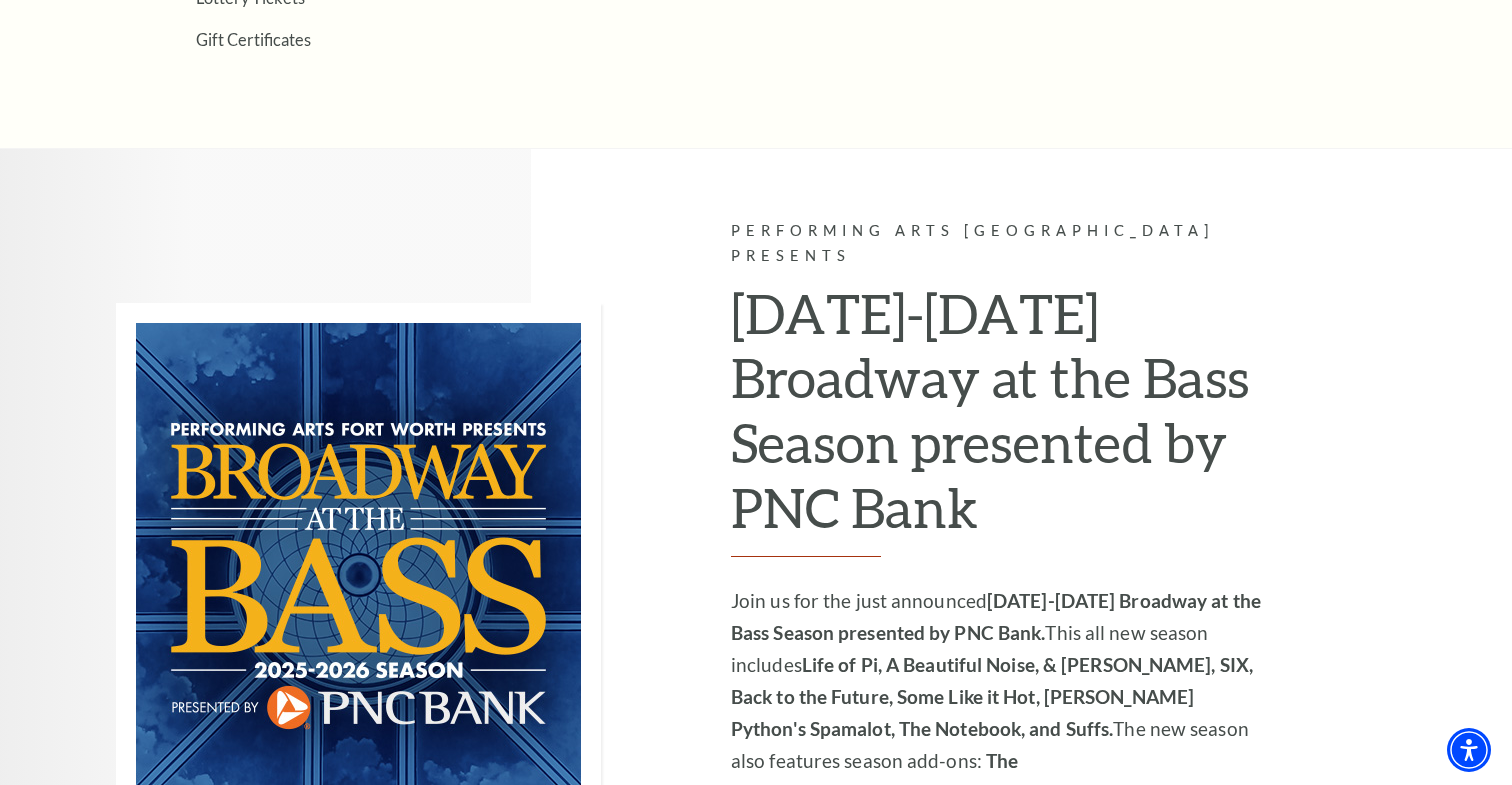 click at bounding box center [358, 576] 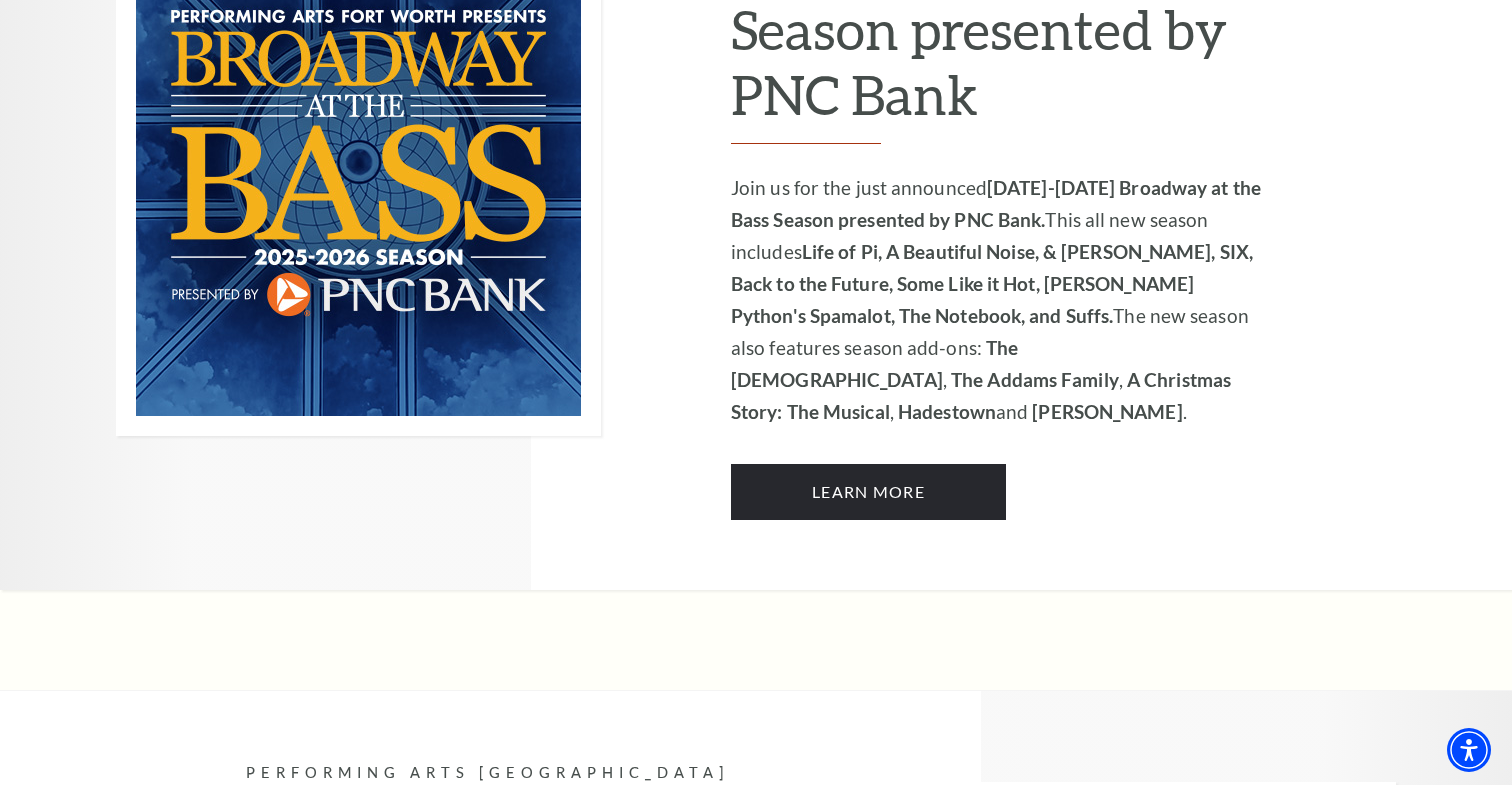 scroll, scrollTop: 1528, scrollLeft: 0, axis: vertical 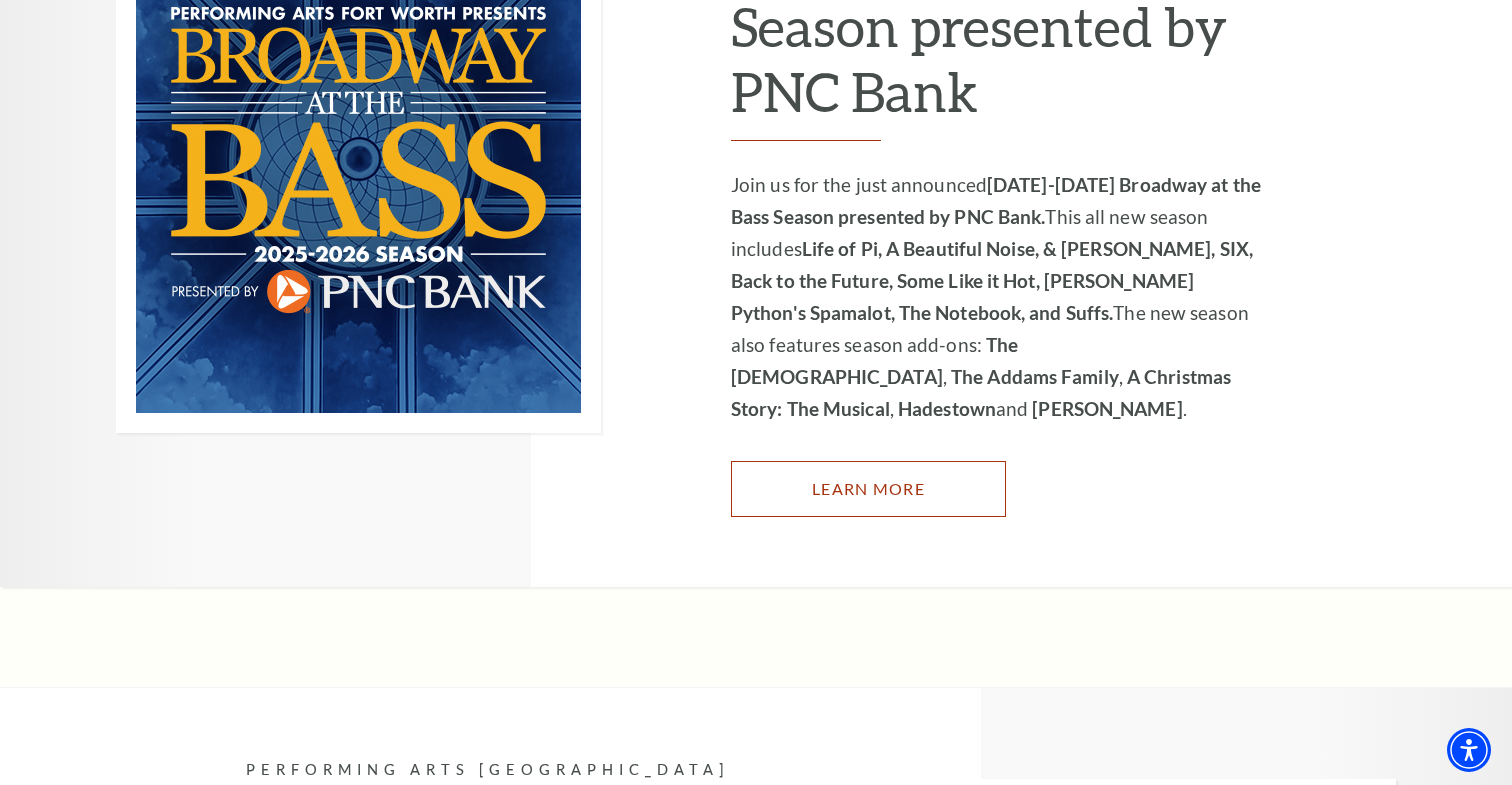 click on "Learn More" at bounding box center (868, 489) 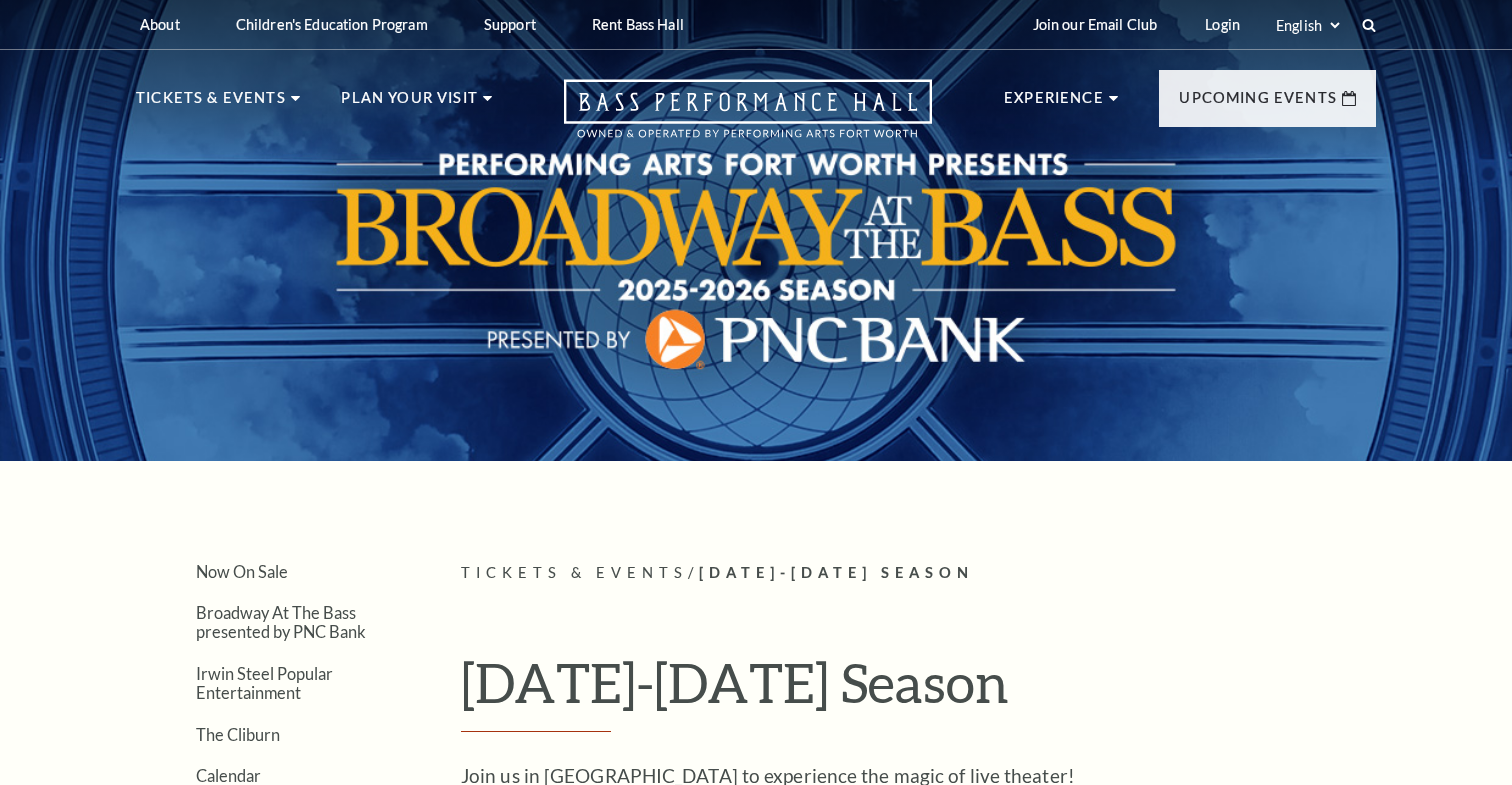 scroll, scrollTop: 0, scrollLeft: 0, axis: both 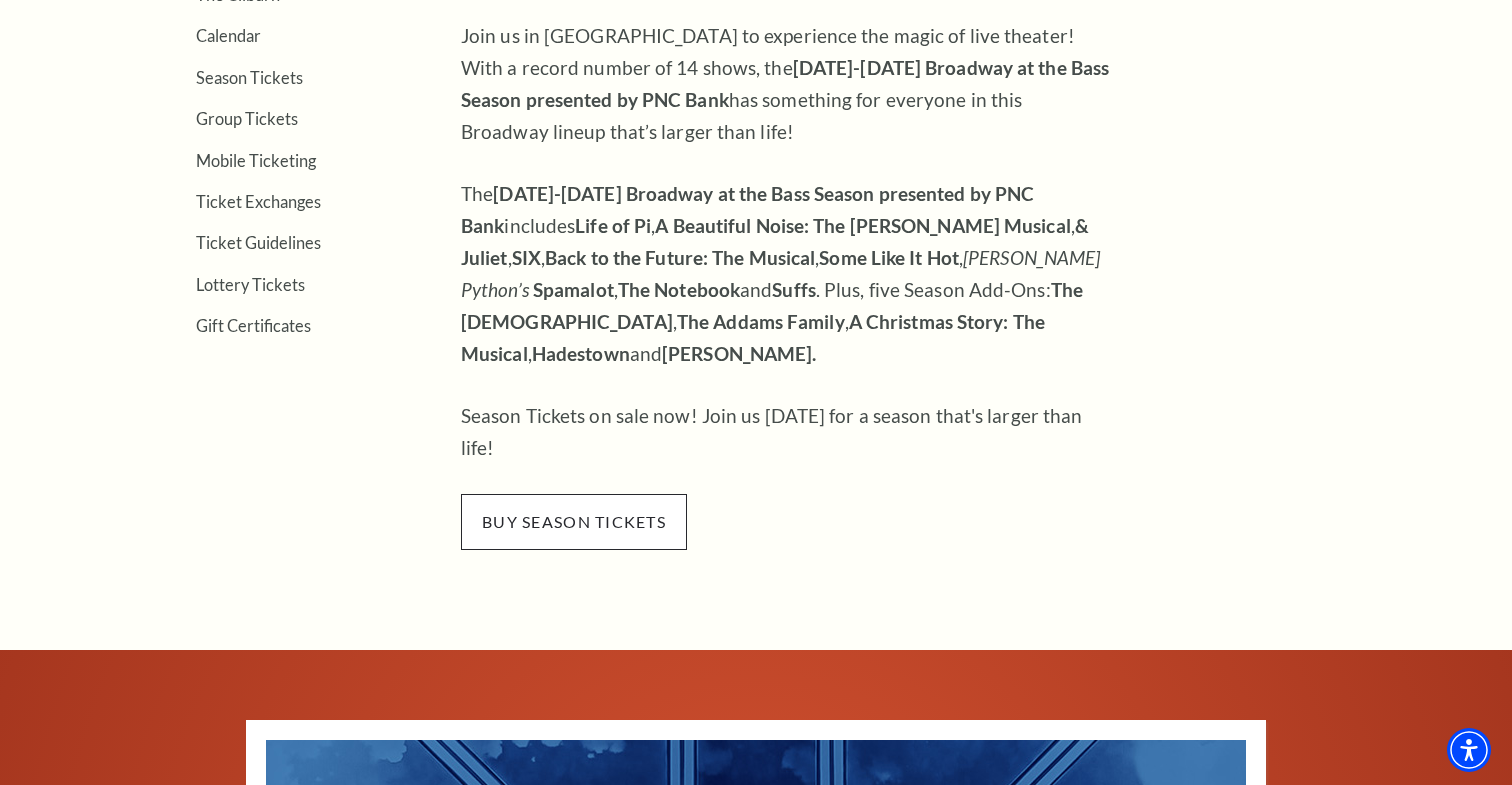 click on "buy season tickets" at bounding box center [574, 522] 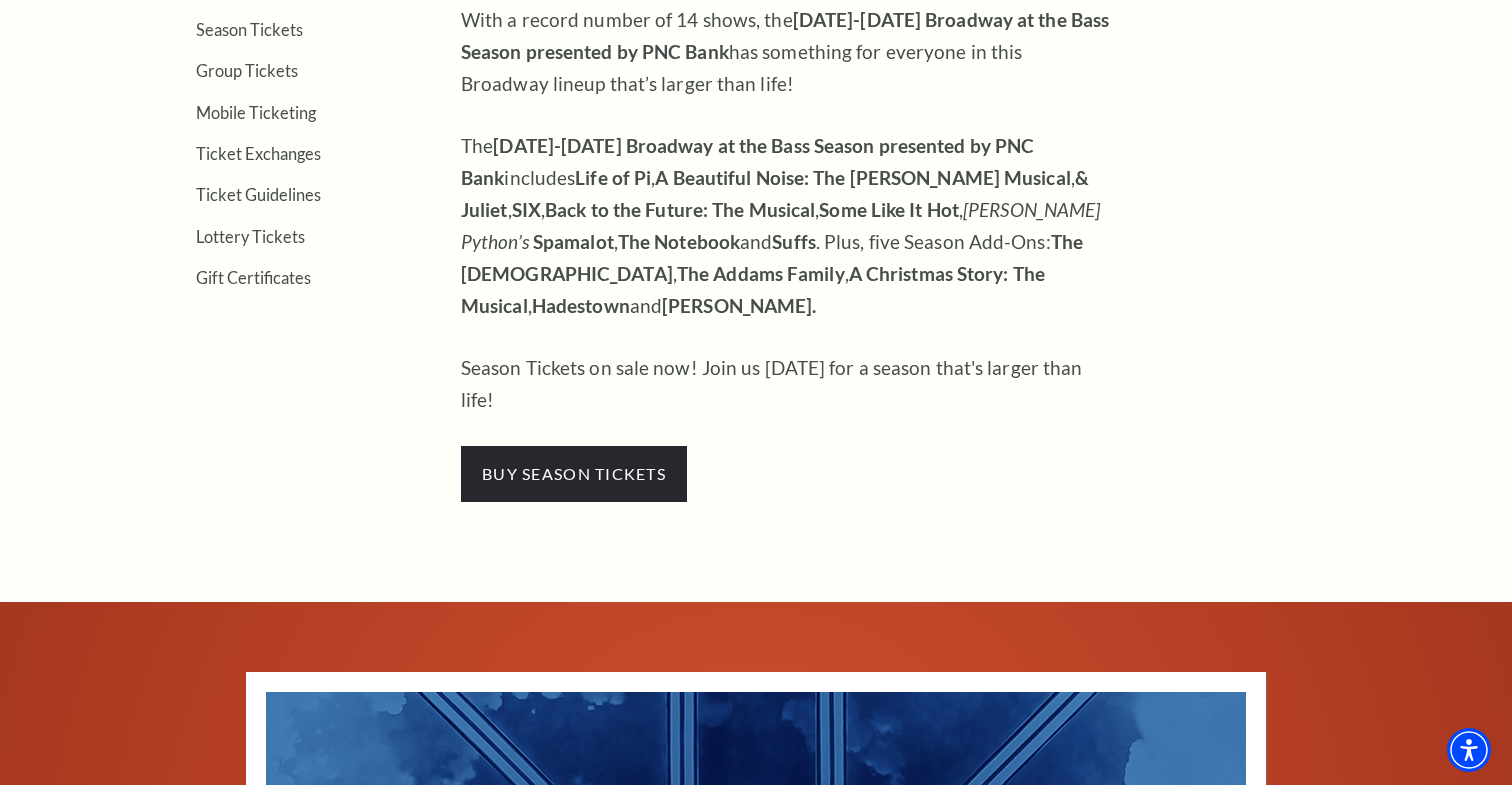 scroll, scrollTop: 790, scrollLeft: 0, axis: vertical 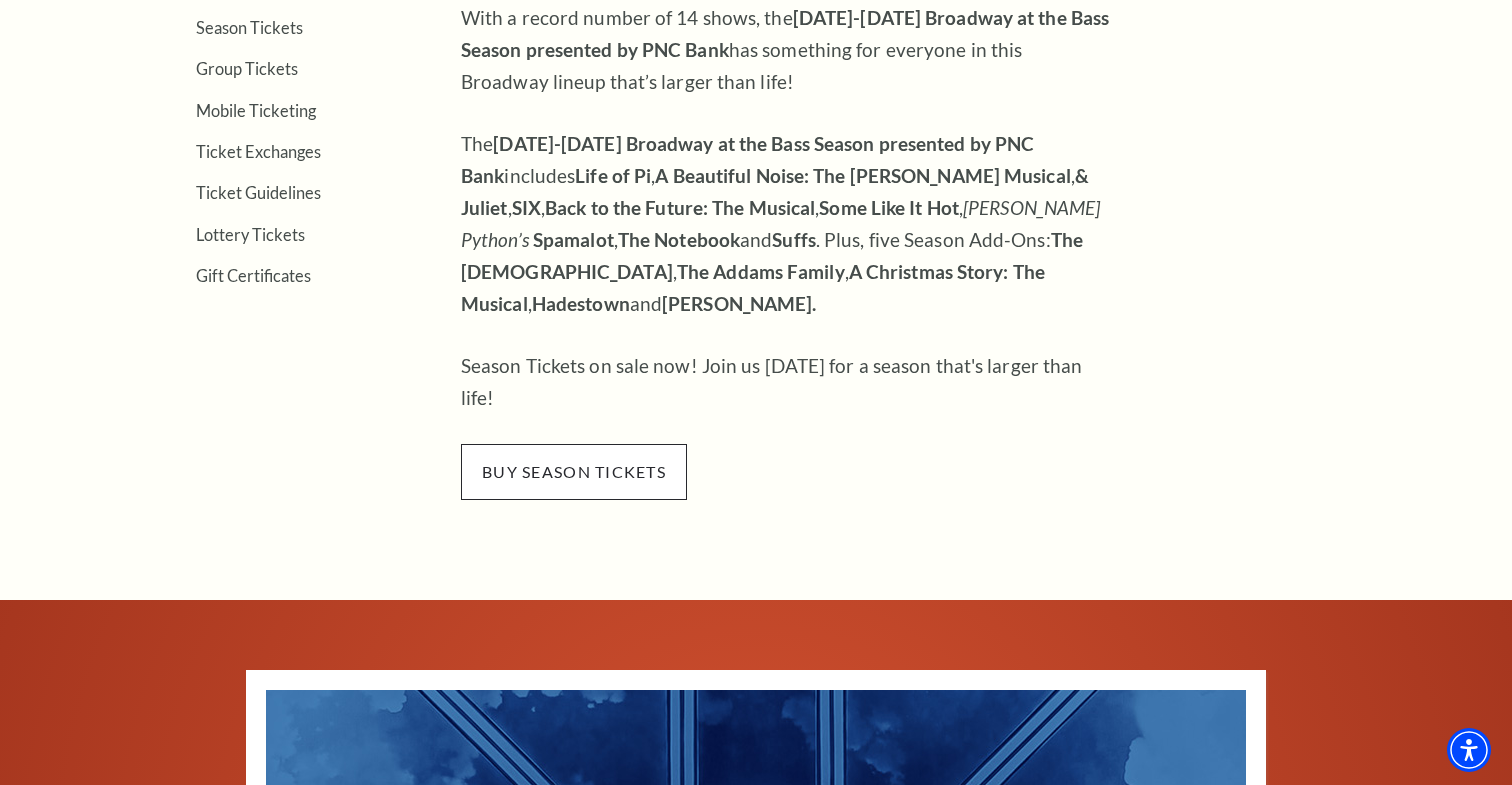 click on "buy season tickets" at bounding box center (574, 472) 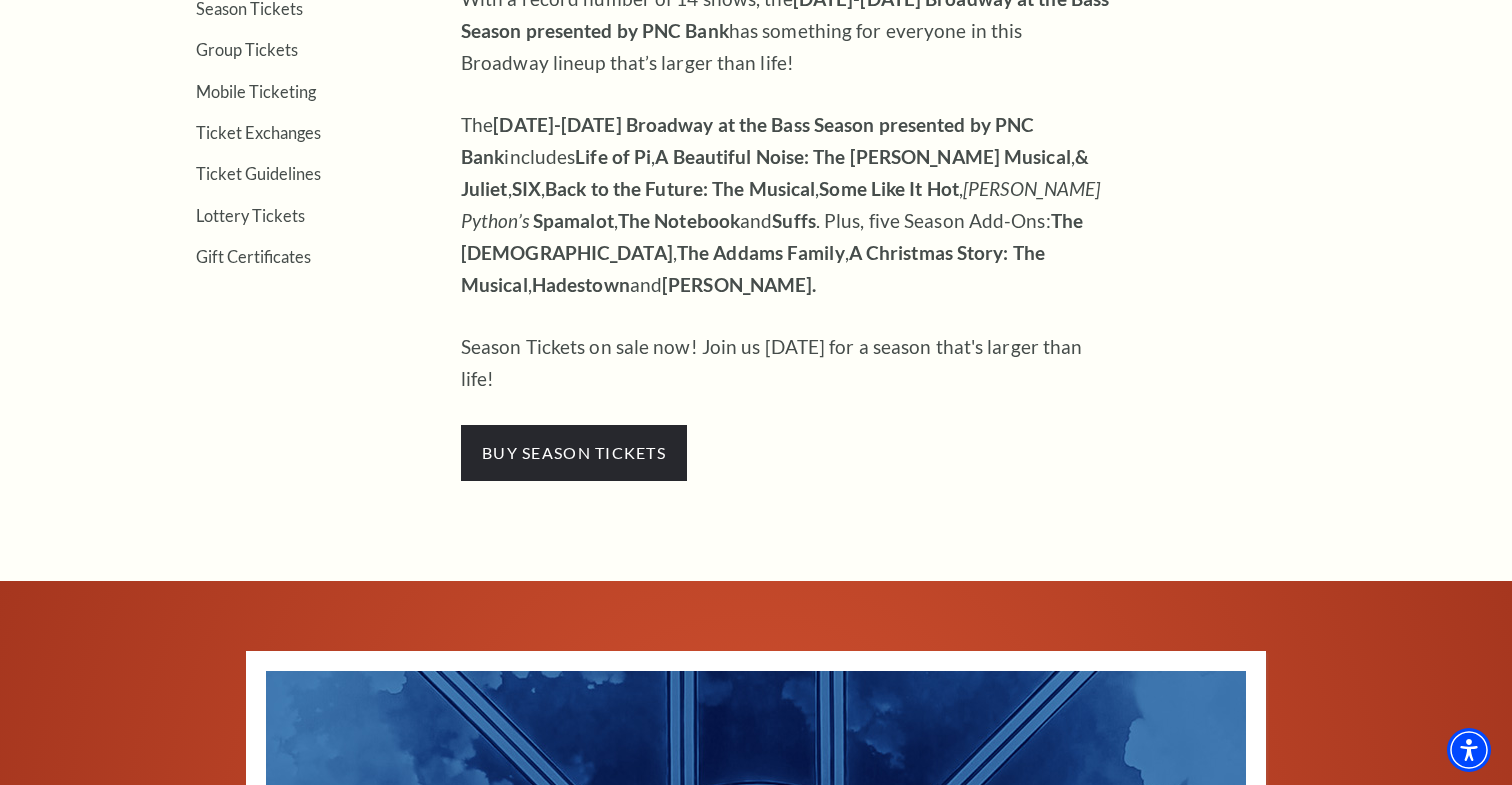 scroll, scrollTop: 810, scrollLeft: 0, axis: vertical 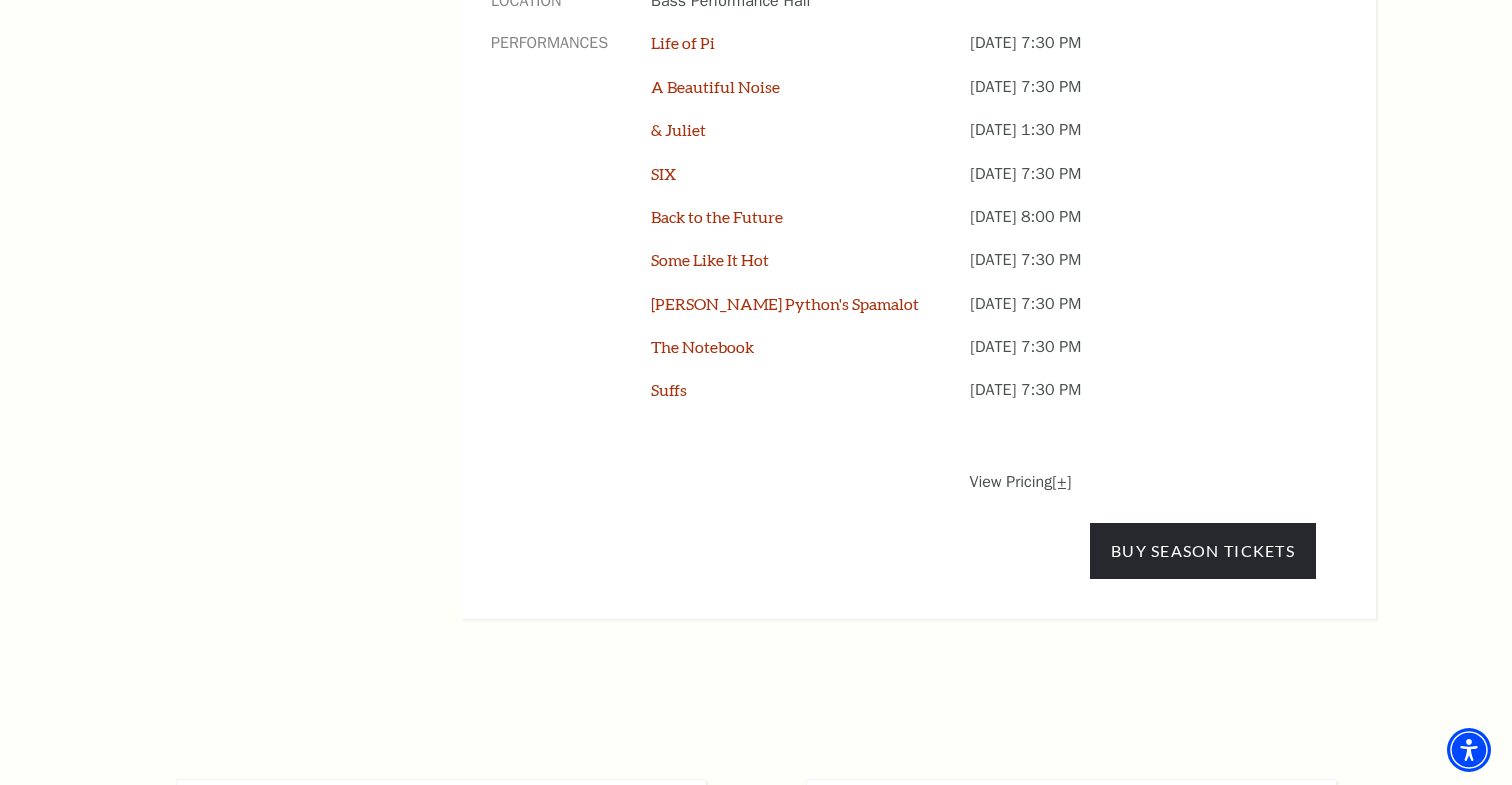 click on "[+]" at bounding box center [1061, 482] 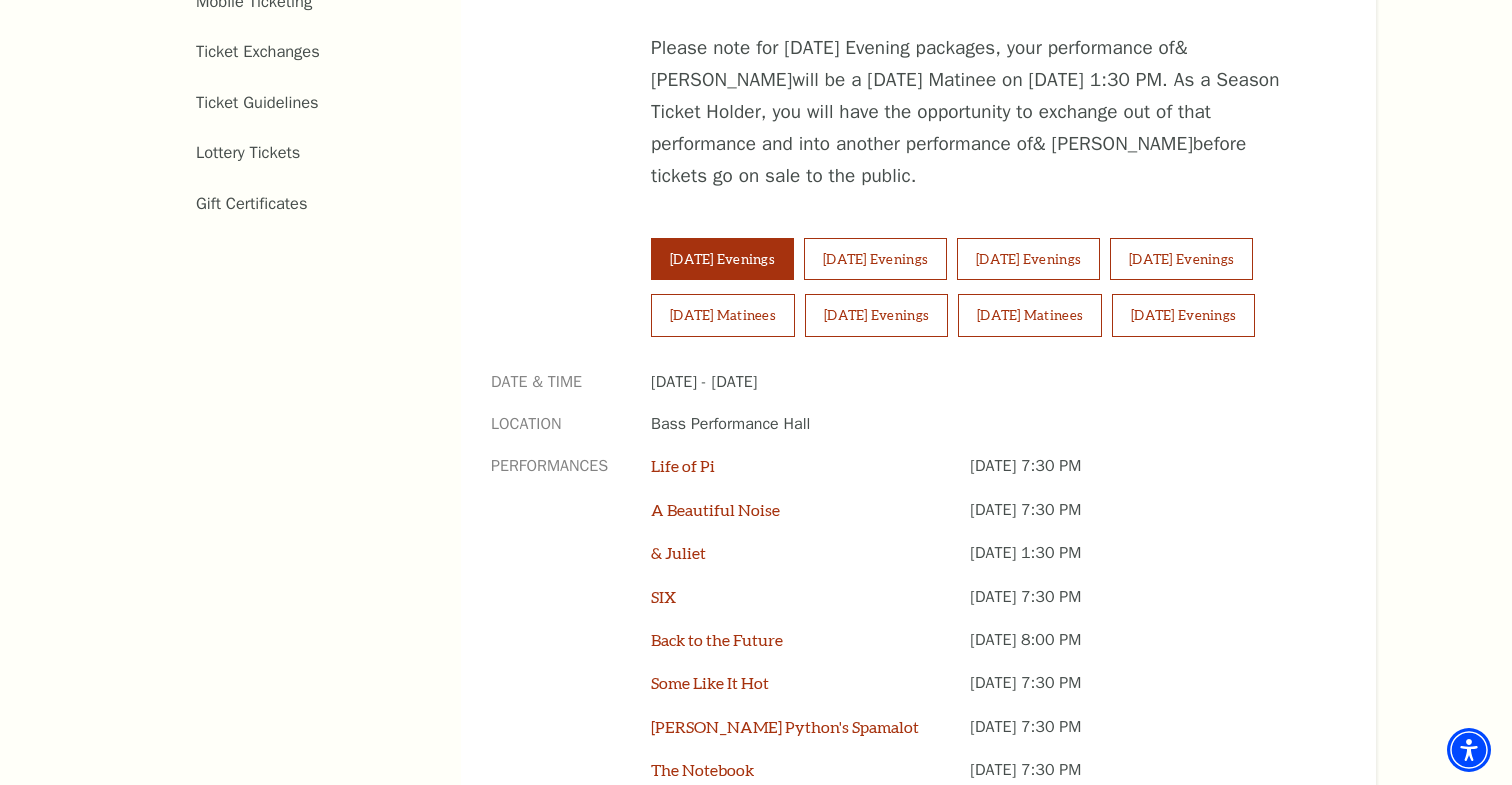 scroll, scrollTop: 1261, scrollLeft: 0, axis: vertical 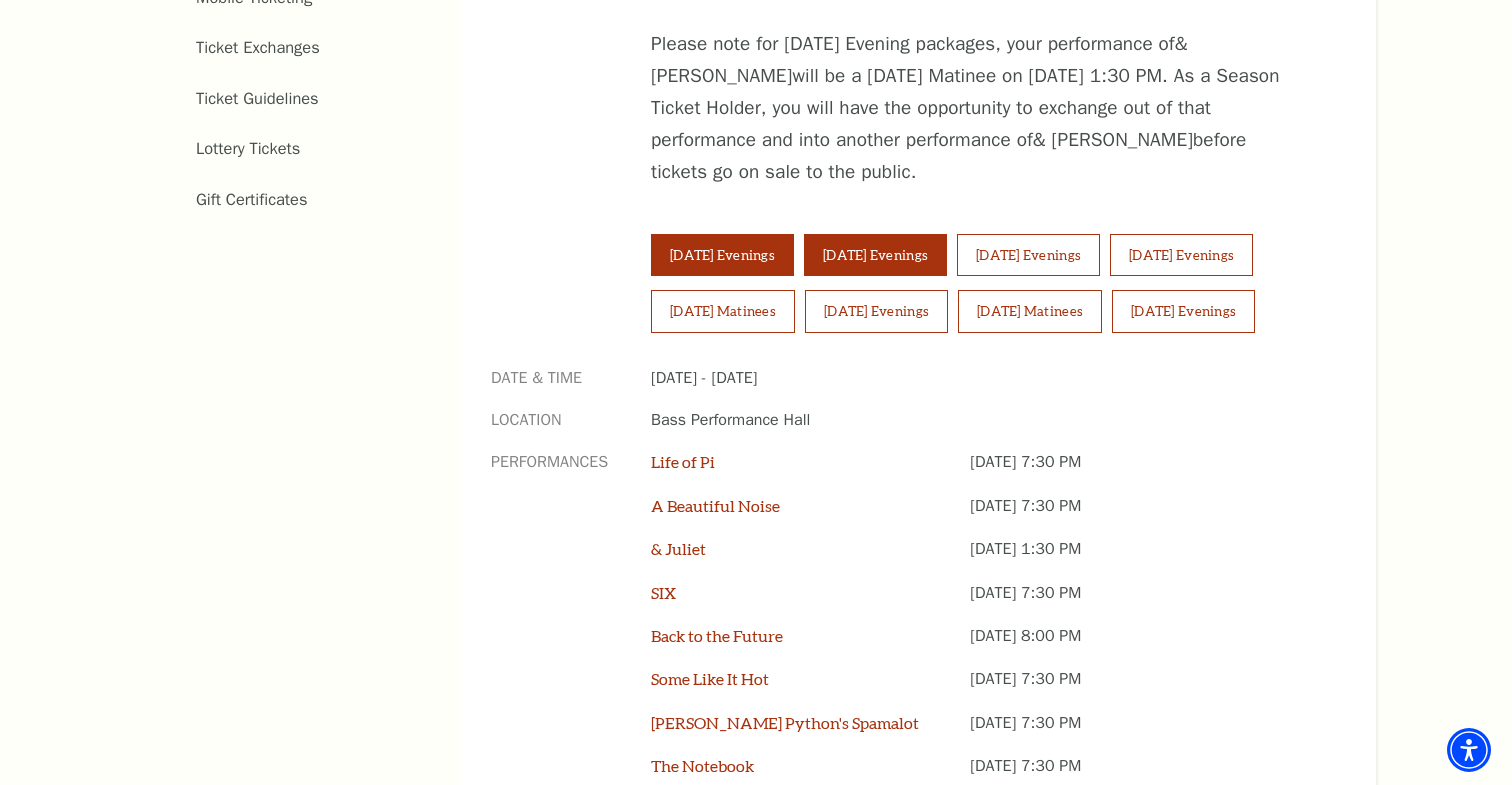 click on "Wednesday Evenings" at bounding box center (875, 255) 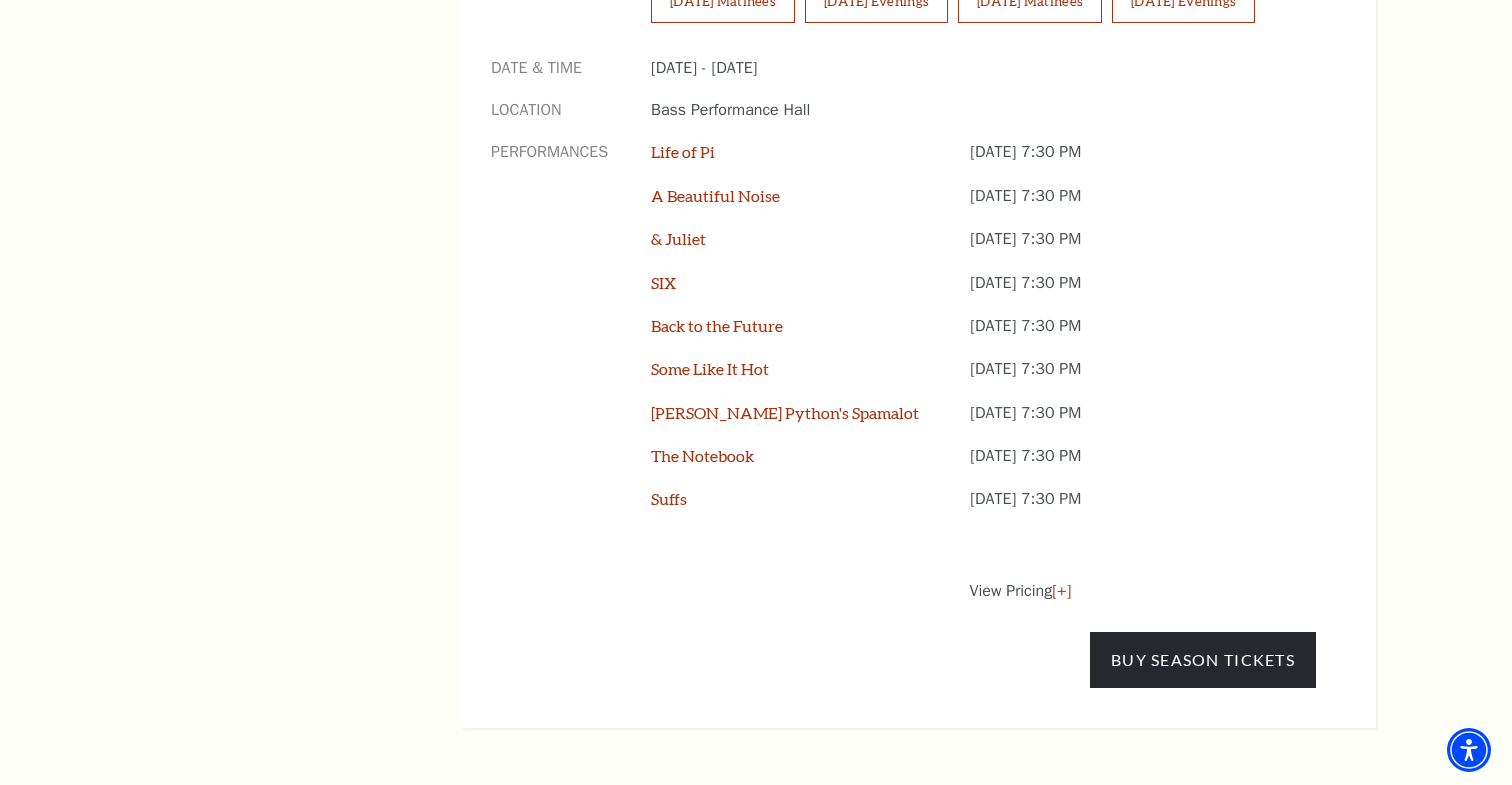 scroll, scrollTop: 1595, scrollLeft: 0, axis: vertical 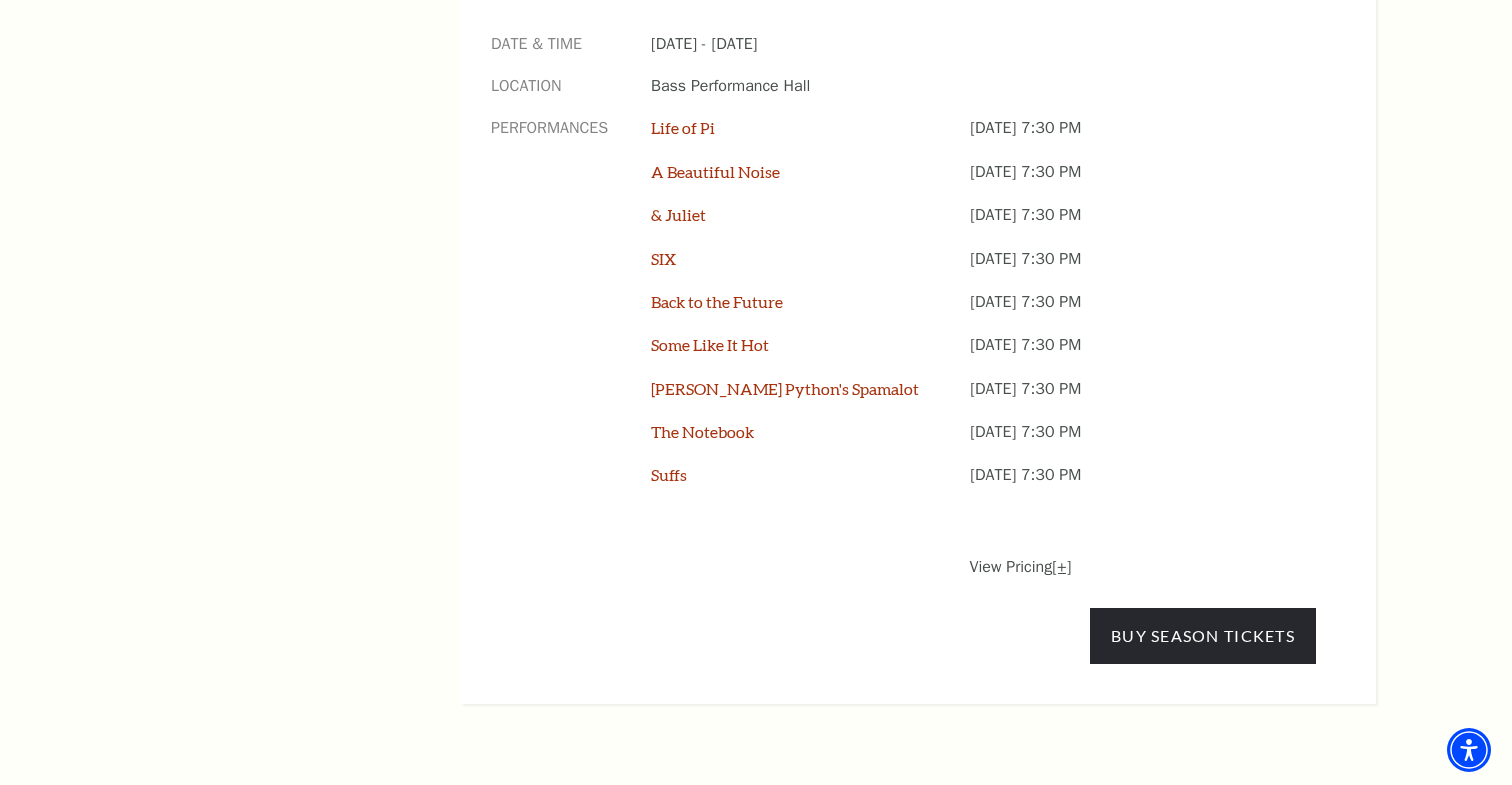 click on "[+]" at bounding box center [1061, 567] 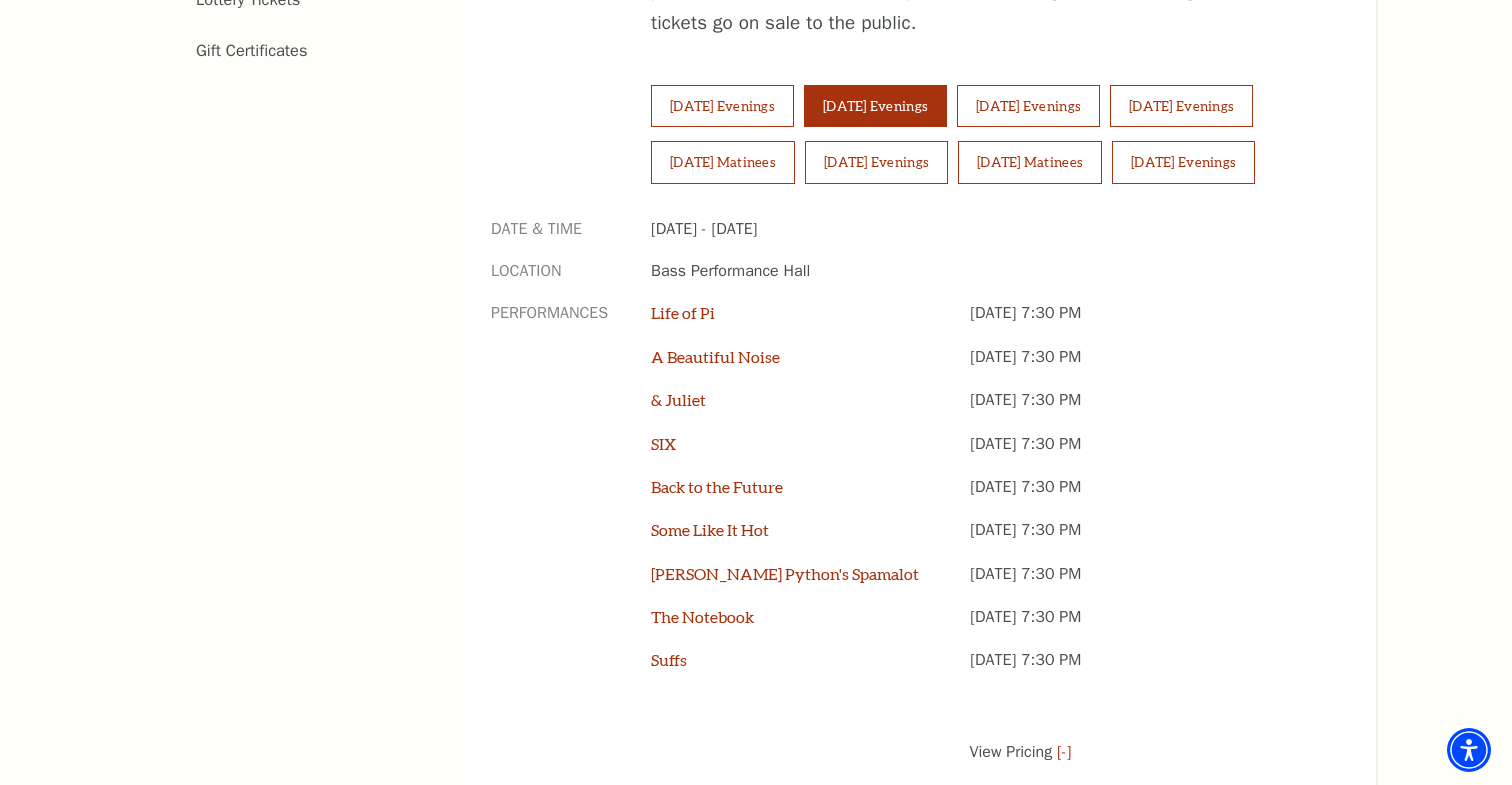 scroll, scrollTop: 1396, scrollLeft: 0, axis: vertical 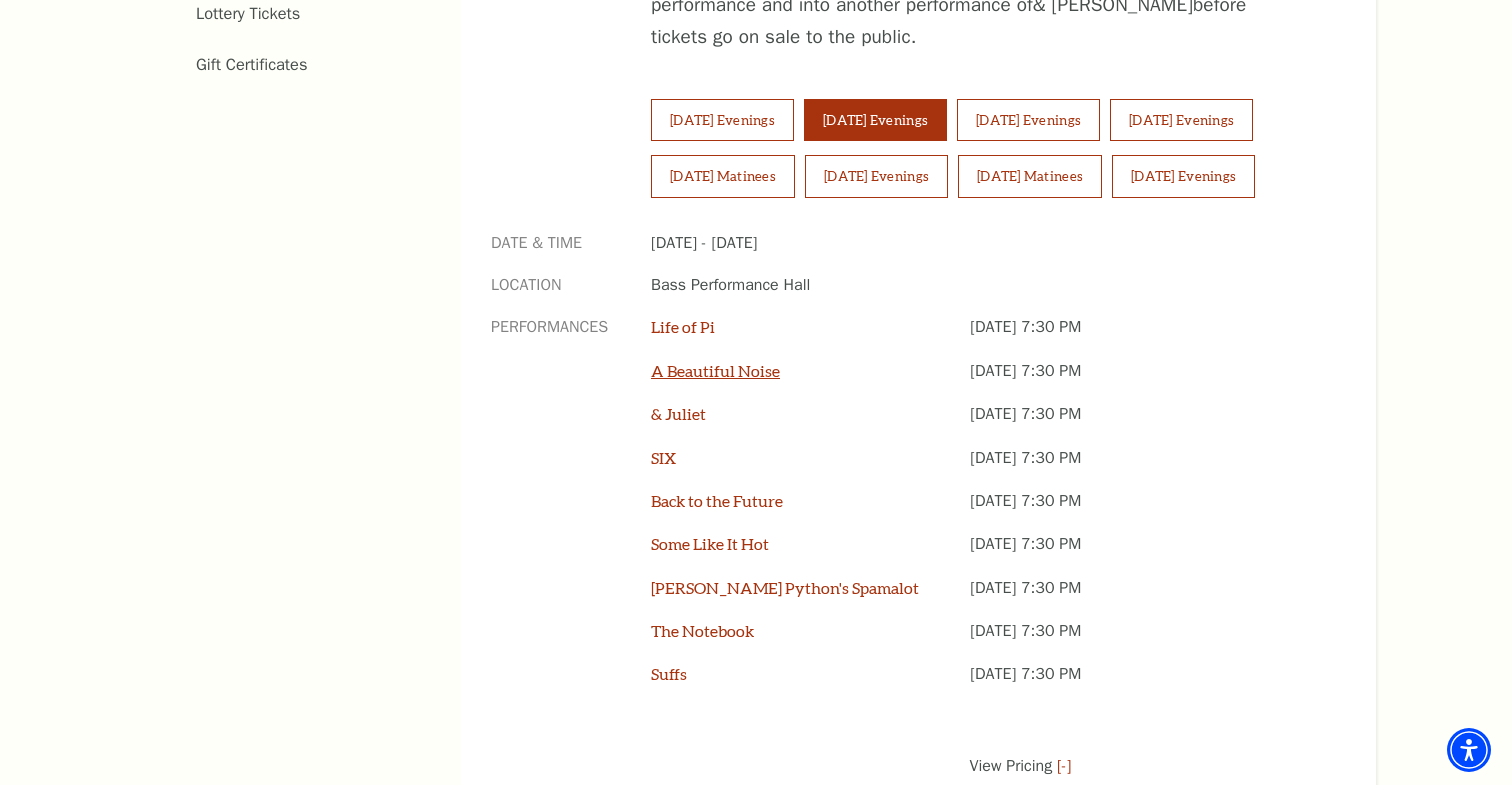 click on "A Beautiful Noise" at bounding box center [715, 370] 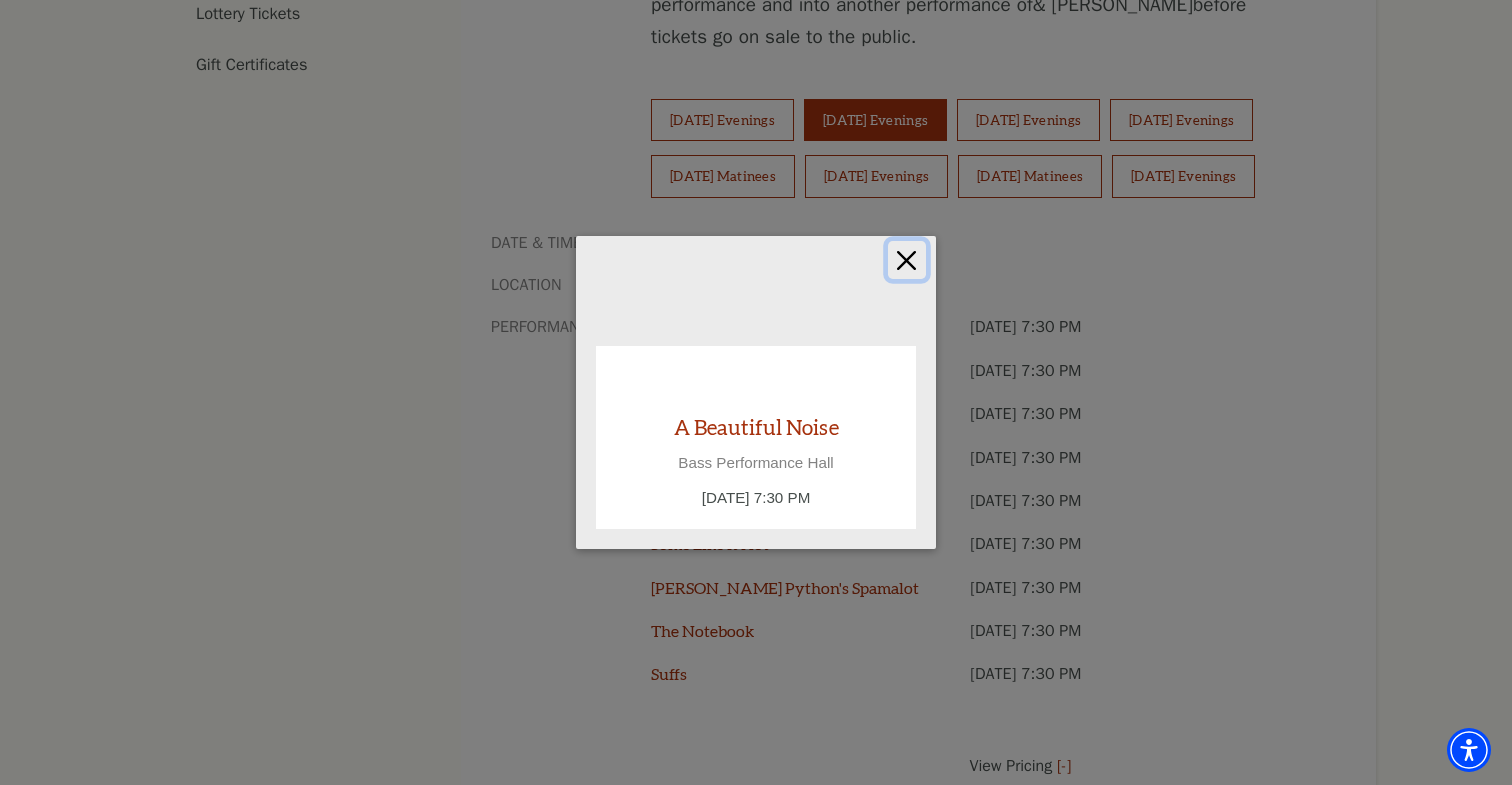 click at bounding box center [907, 260] 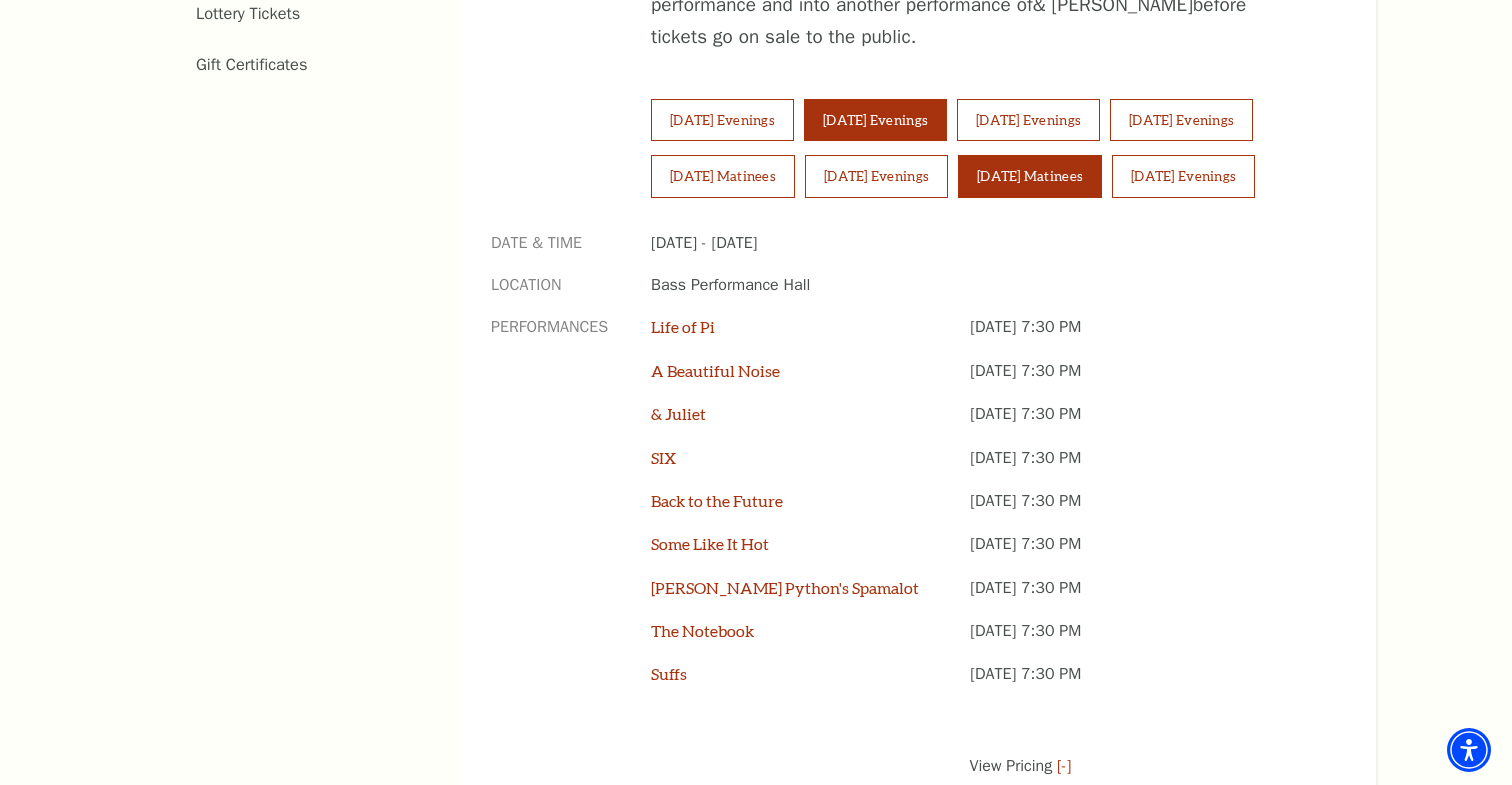 click on "Sunday Matinees" at bounding box center (1030, 176) 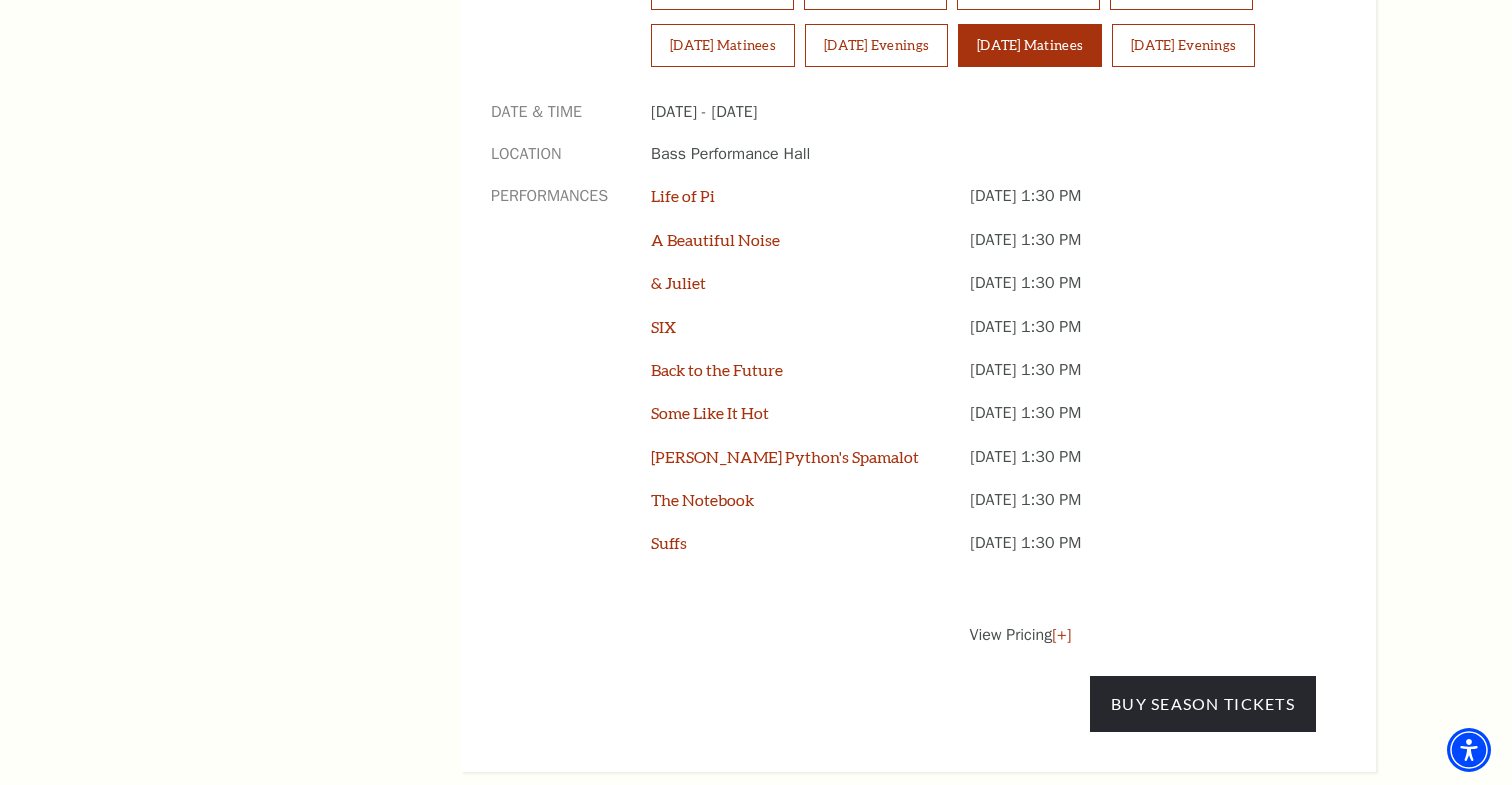 scroll, scrollTop: 1537, scrollLeft: 0, axis: vertical 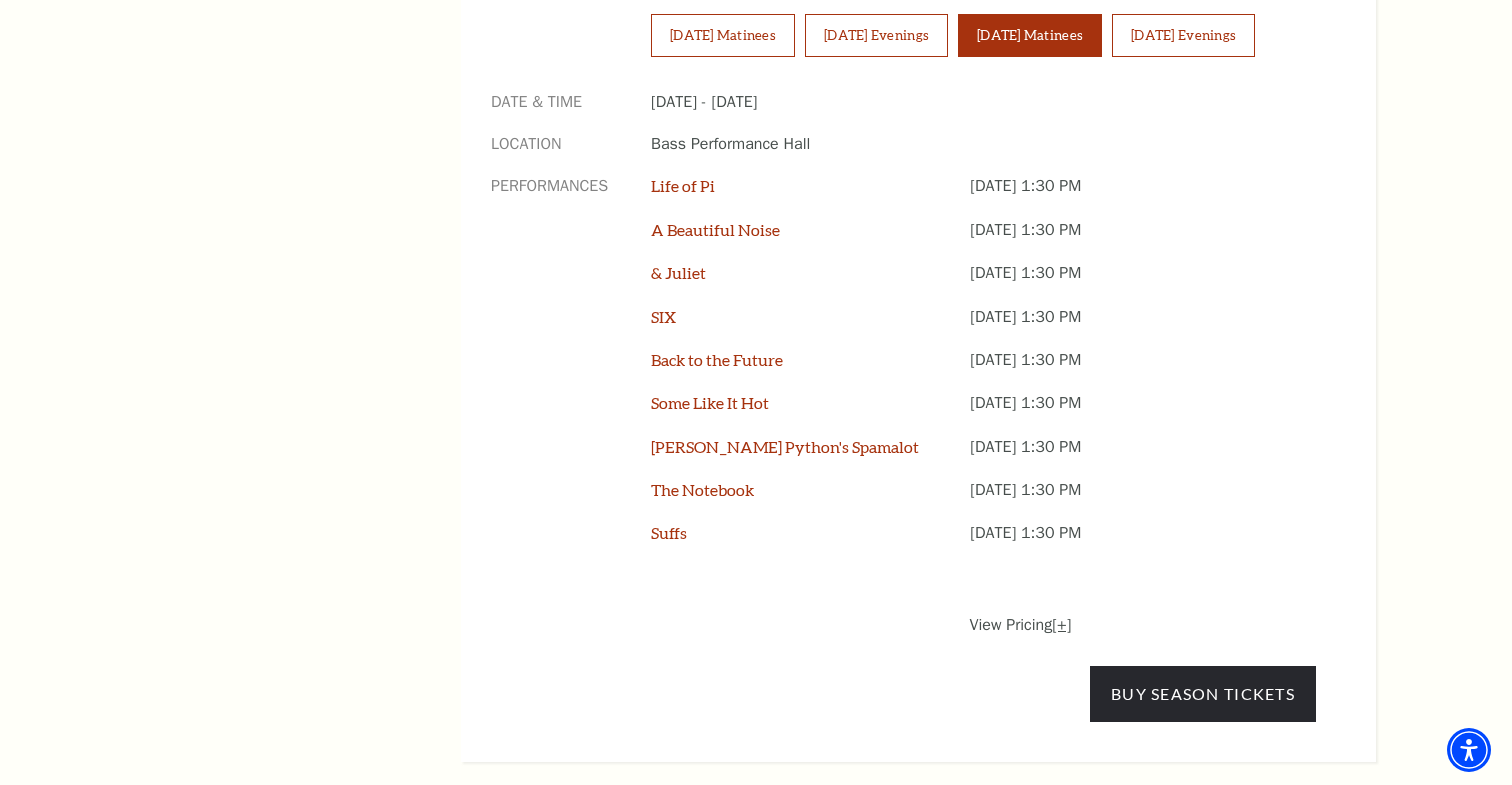 click on "[+]" at bounding box center [1061, 625] 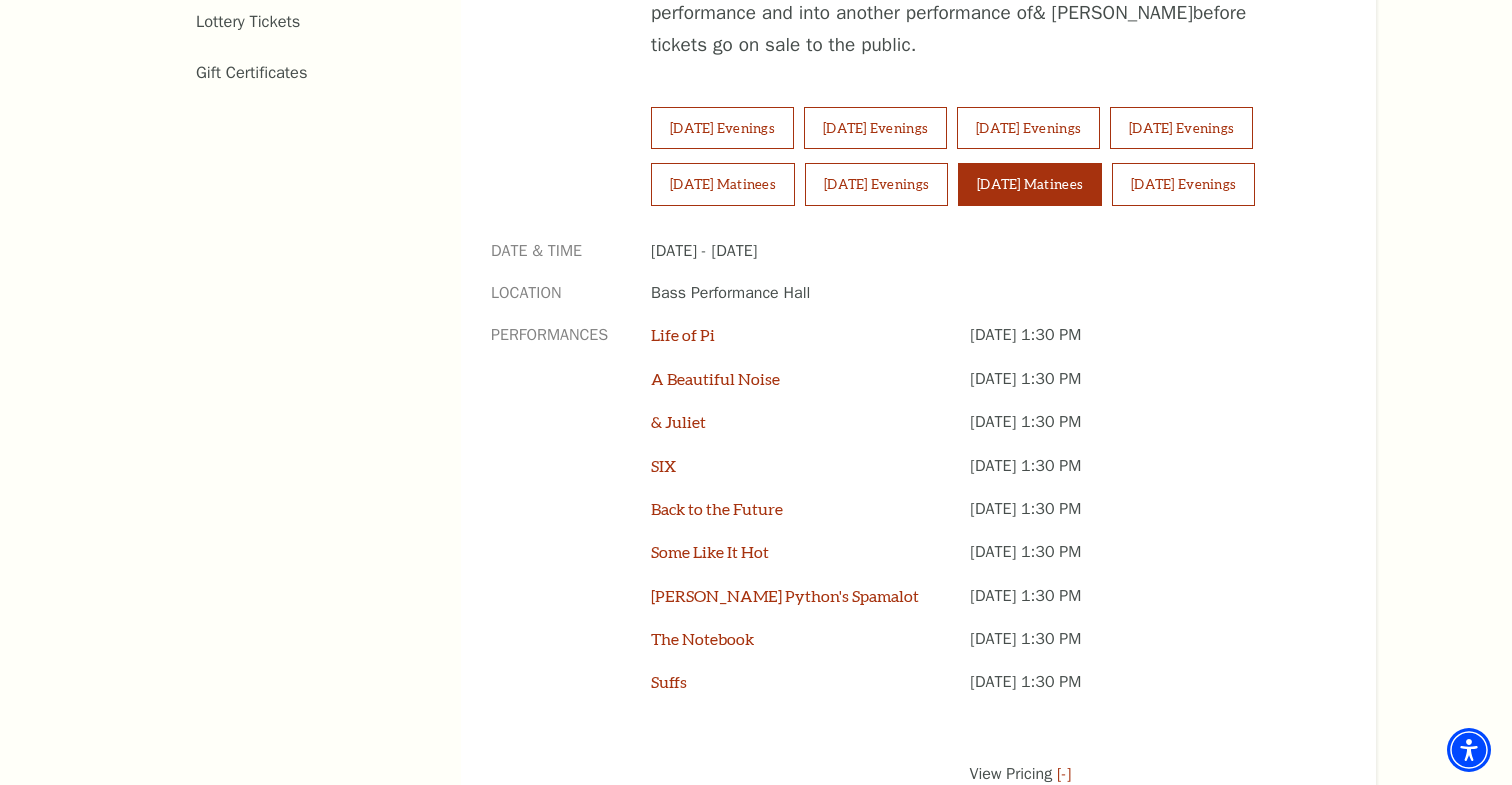 scroll, scrollTop: 1382, scrollLeft: 0, axis: vertical 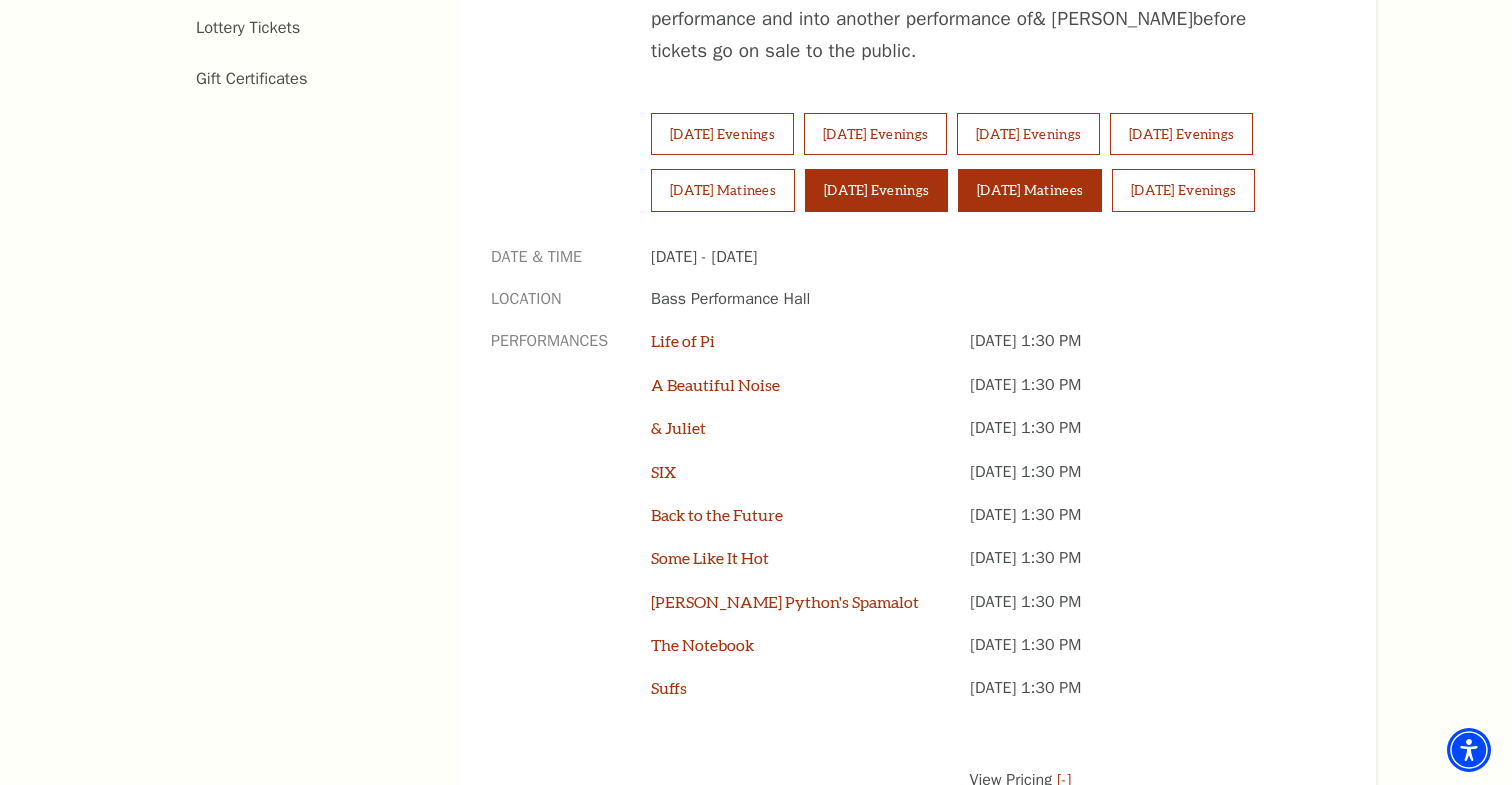 click on "Saturday Evenings" at bounding box center (876, 190) 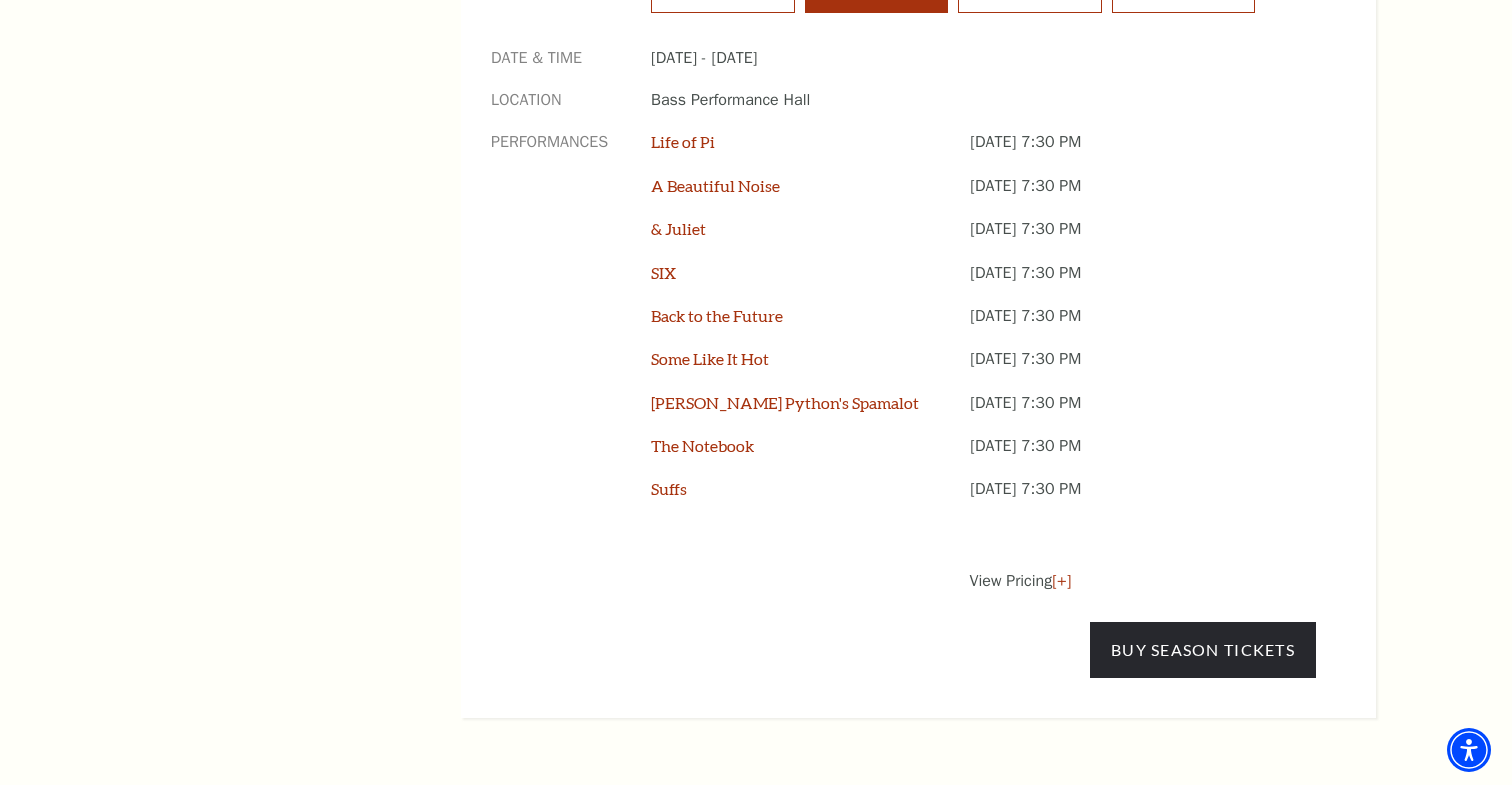 scroll, scrollTop: 1593, scrollLeft: 0, axis: vertical 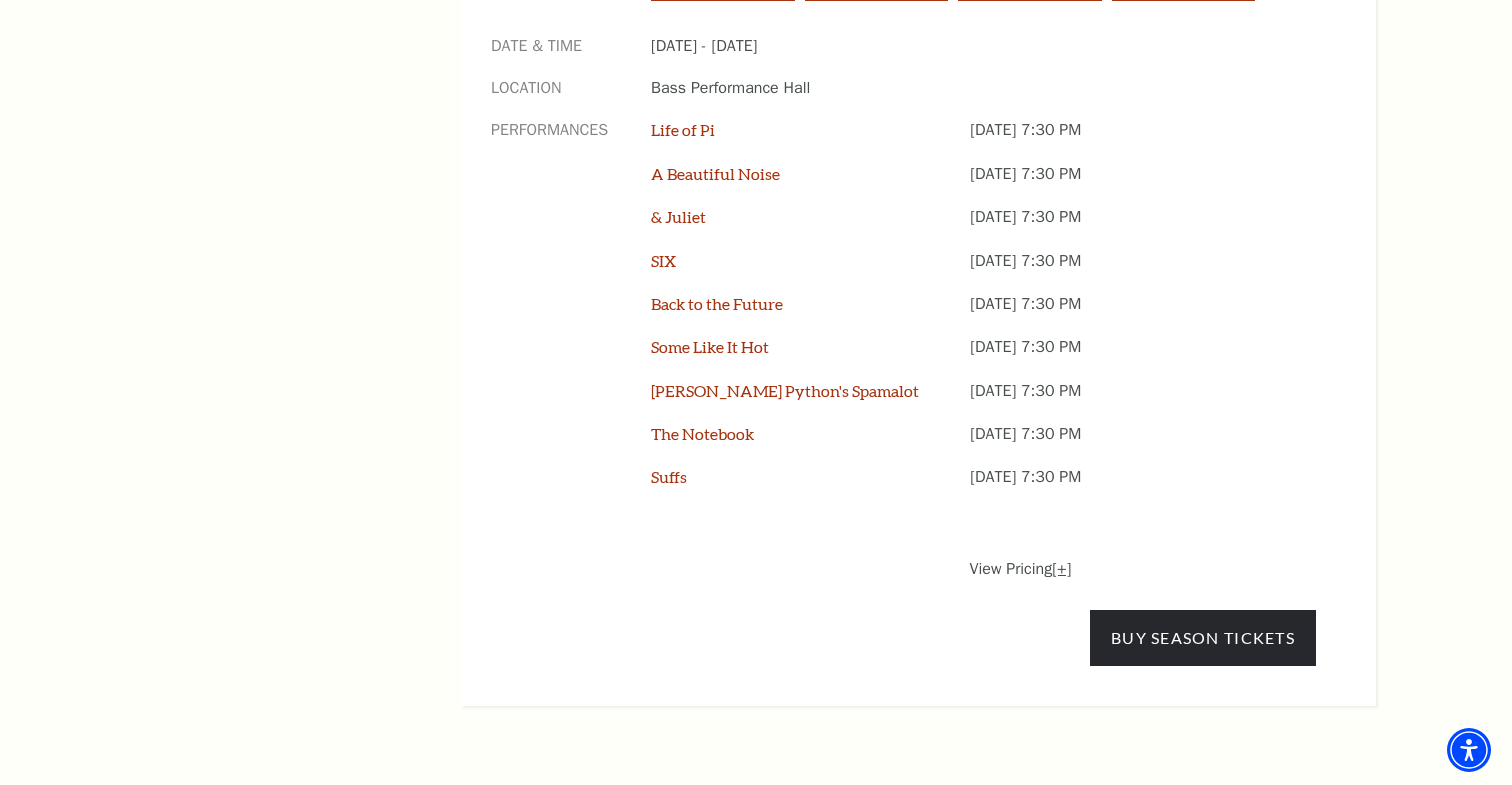 click on "[+]" at bounding box center [1061, 569] 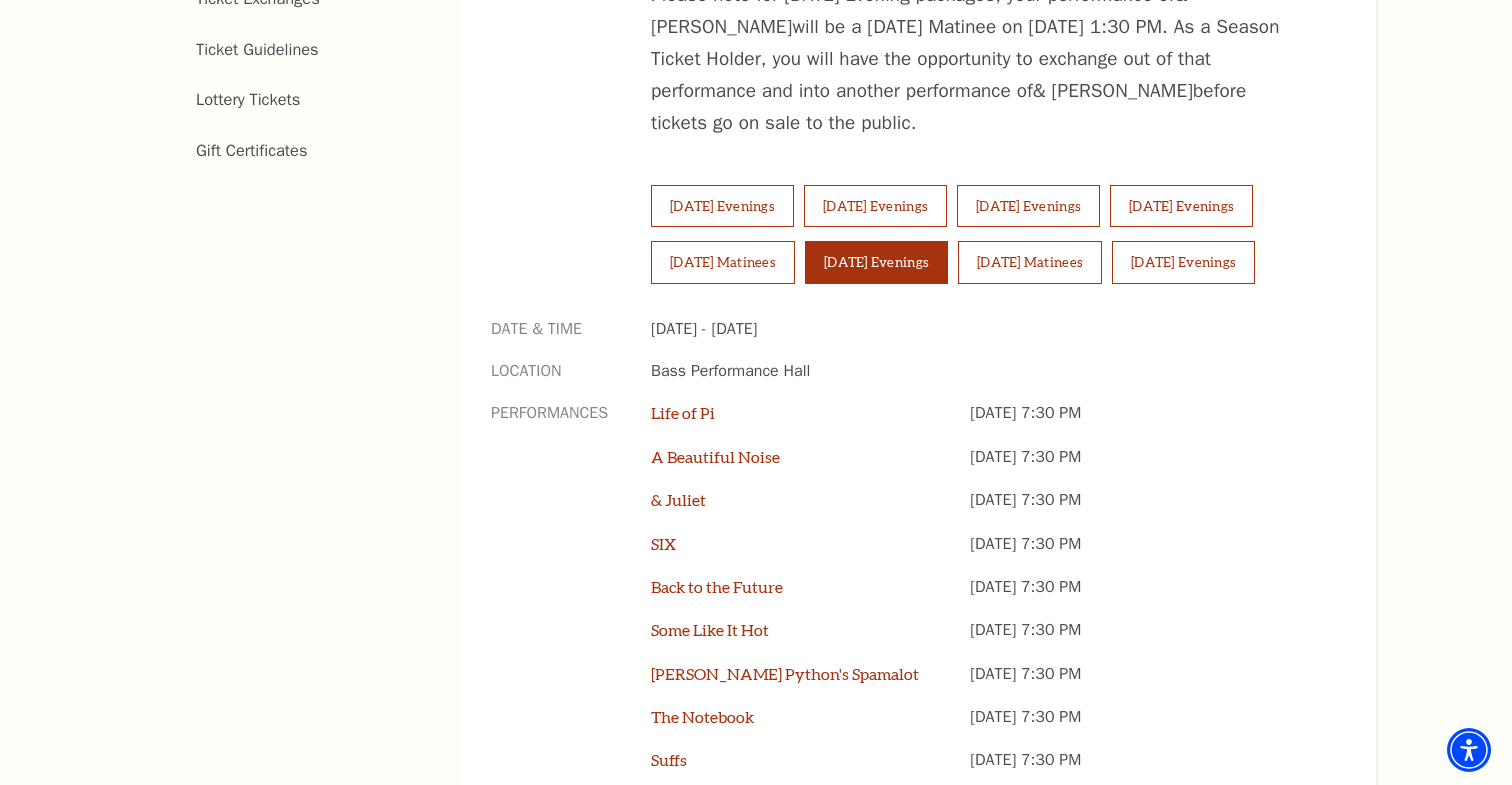 scroll, scrollTop: 1306, scrollLeft: 0, axis: vertical 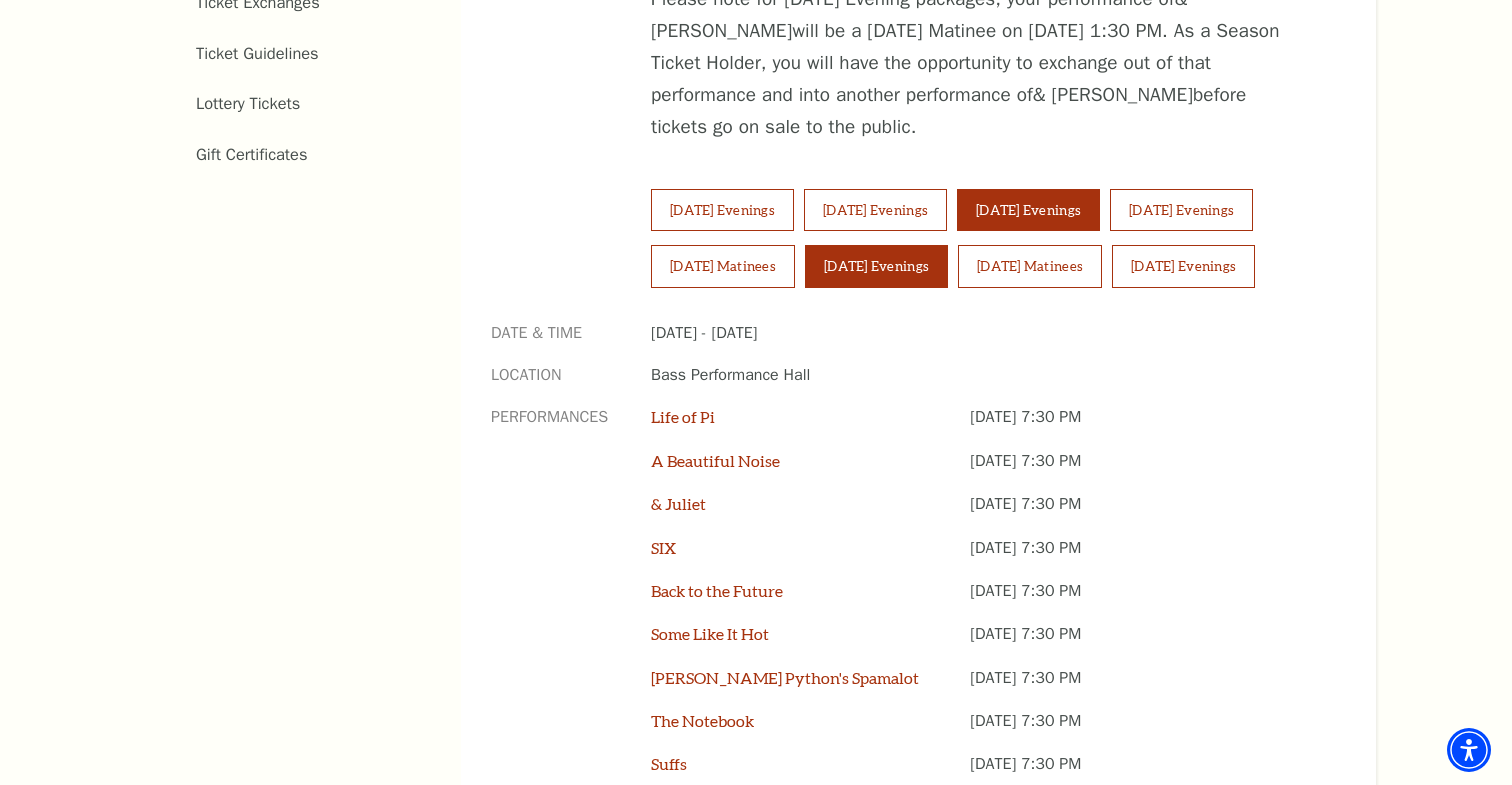 click on "Thursday Evenings" at bounding box center (1028, 210) 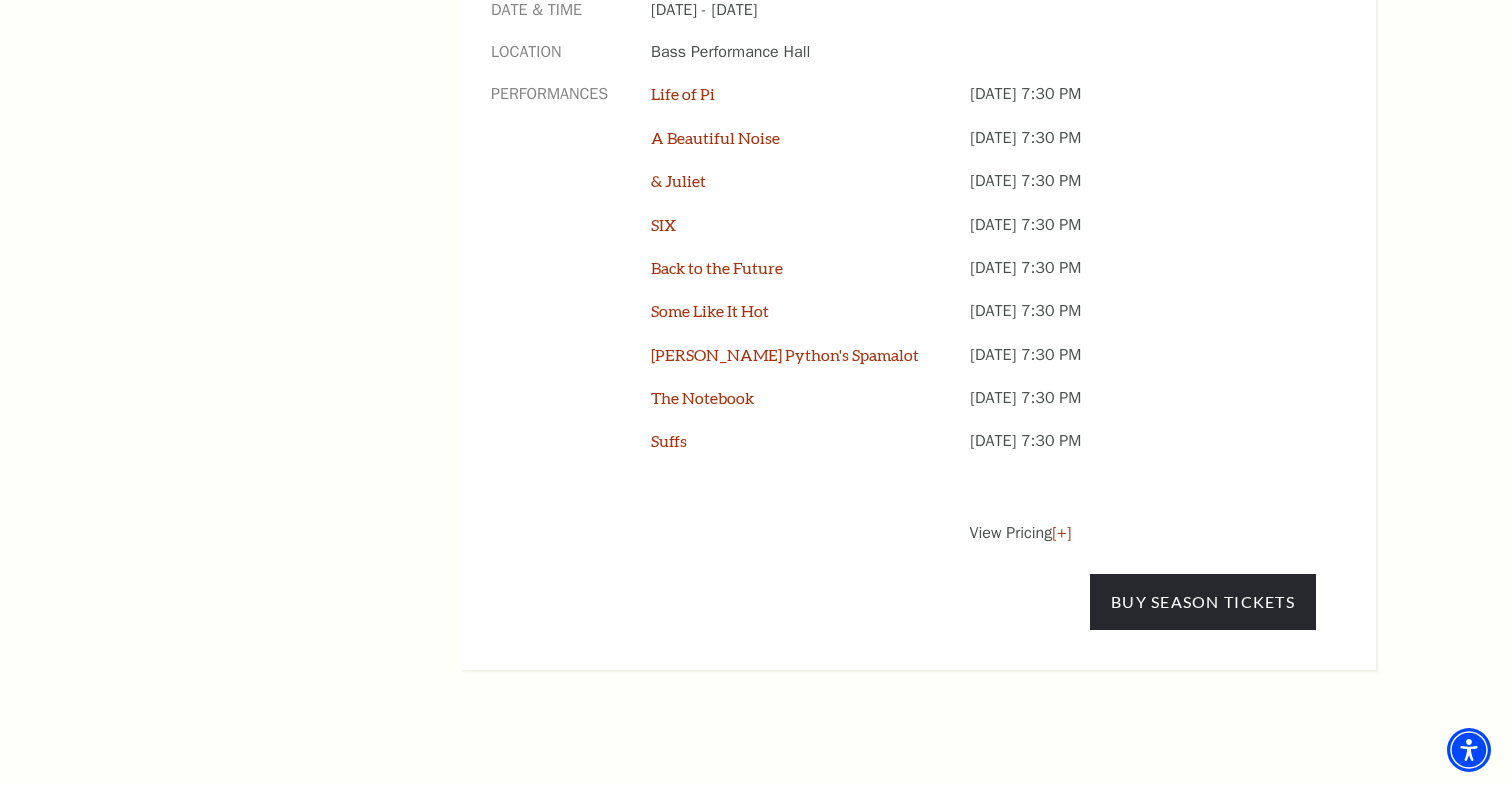 scroll, scrollTop: 1630, scrollLeft: 0, axis: vertical 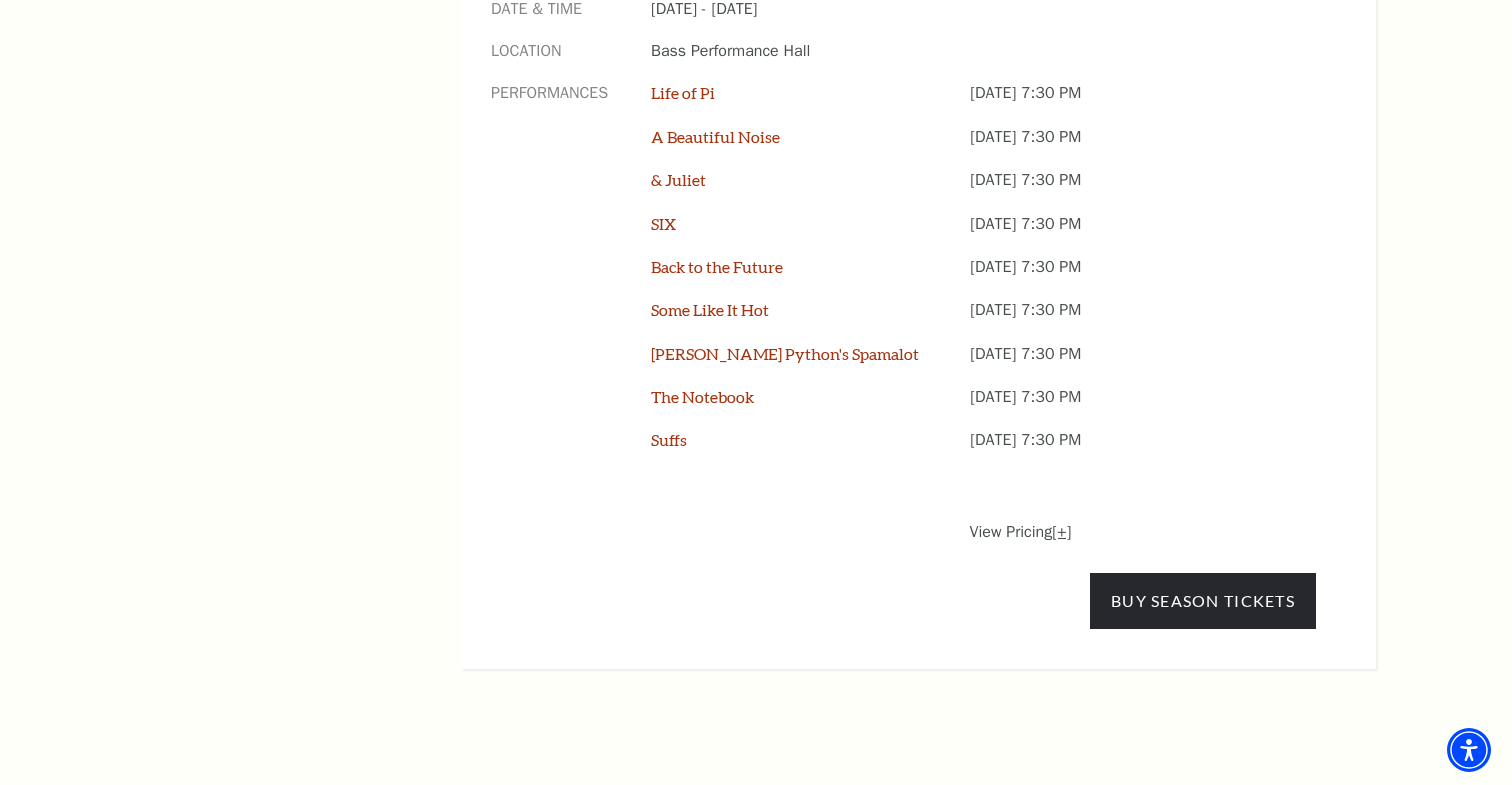 click on "[+]" at bounding box center [1061, 532] 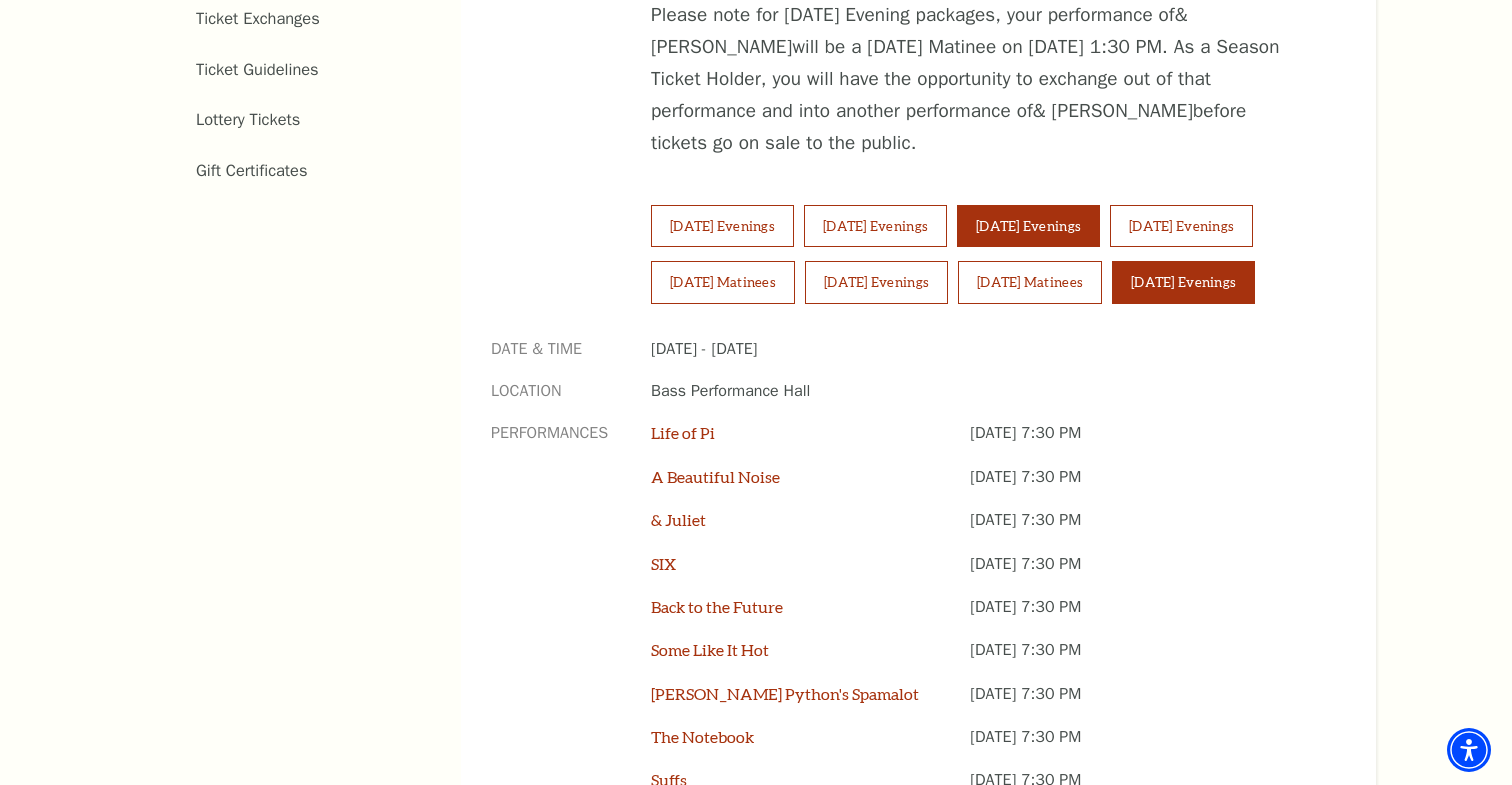 click on "Sunday Evenings" at bounding box center [1183, 282] 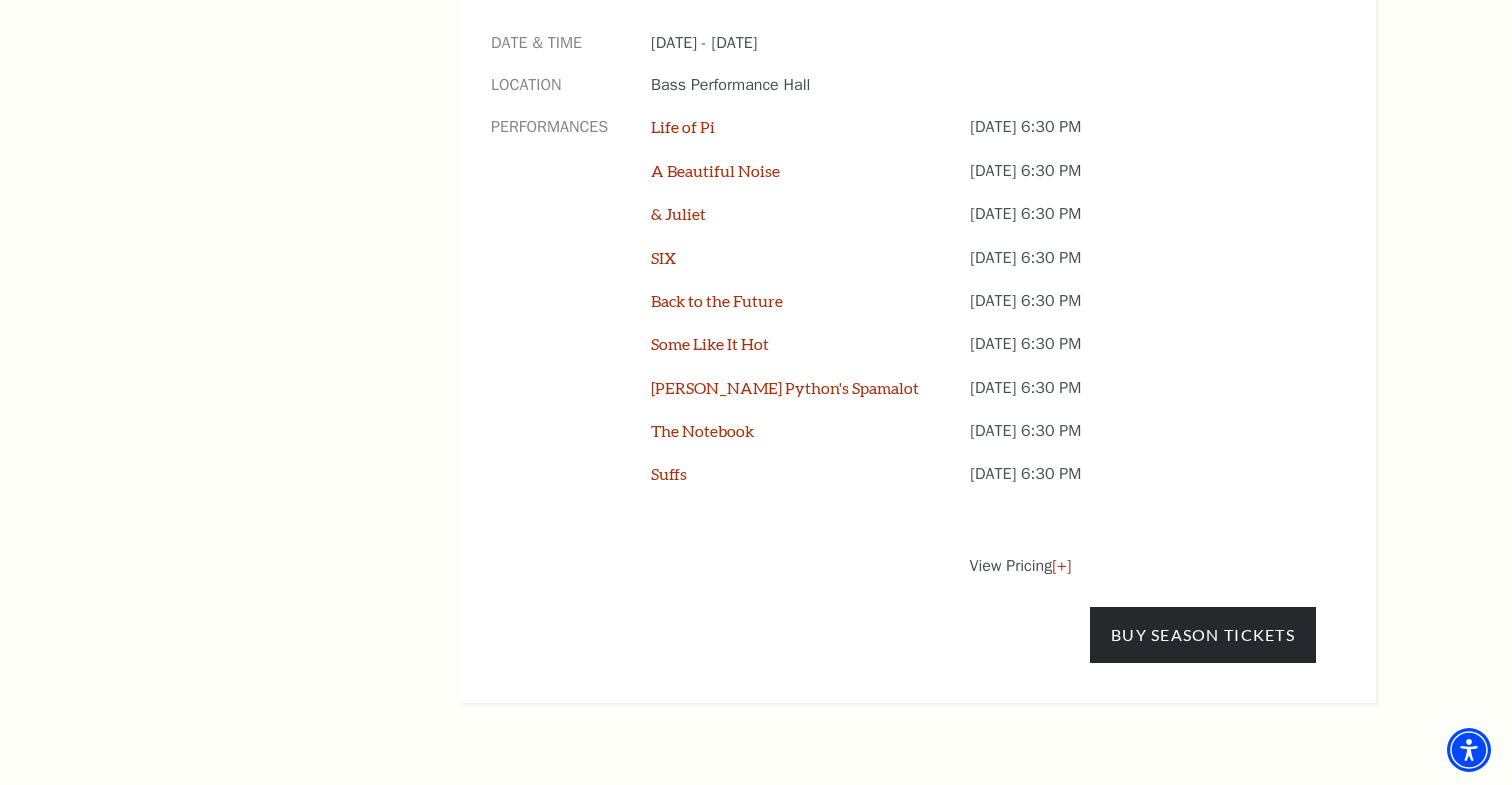 scroll, scrollTop: 1600, scrollLeft: 0, axis: vertical 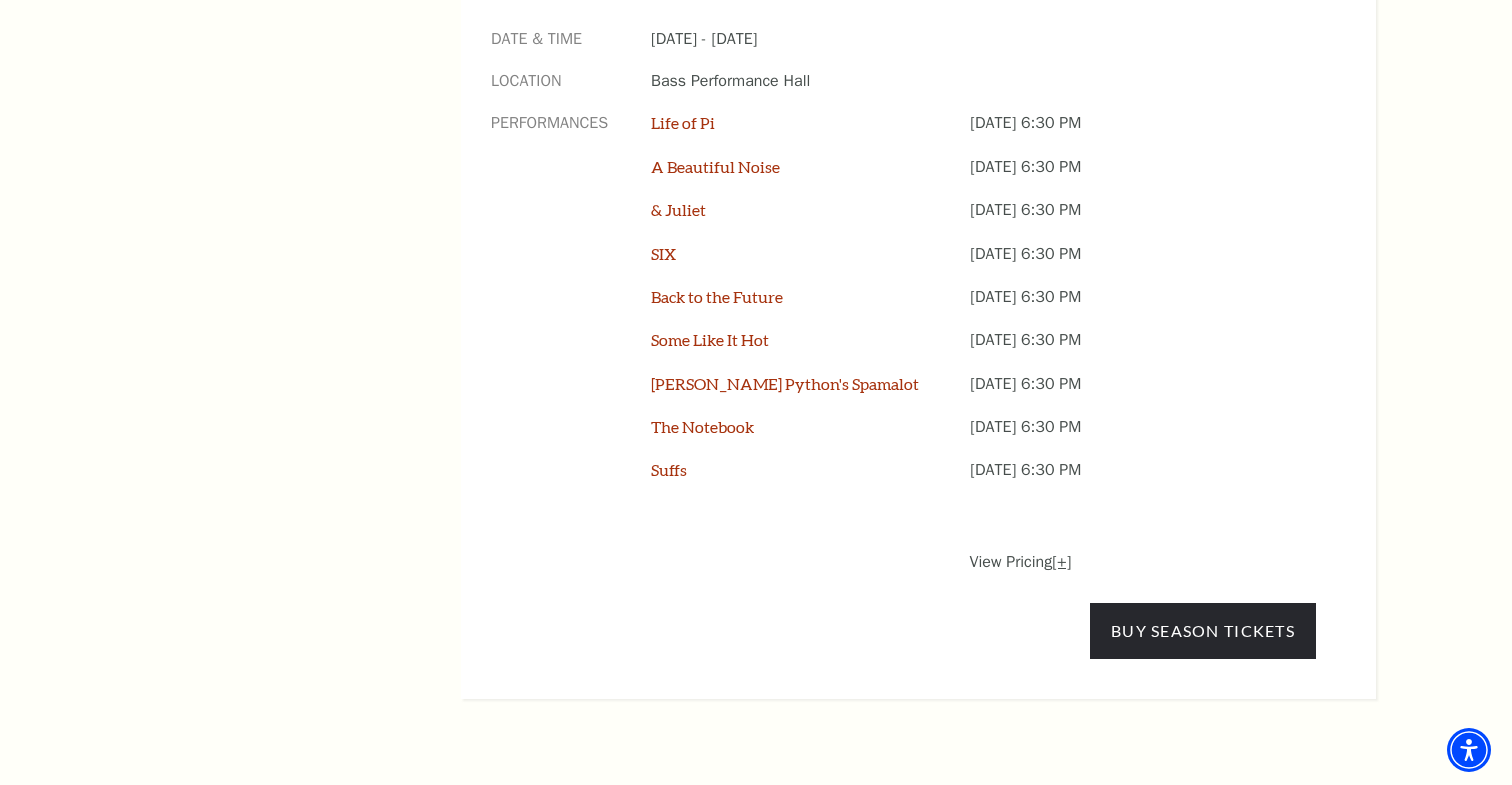click on "[+]" at bounding box center (1061, 562) 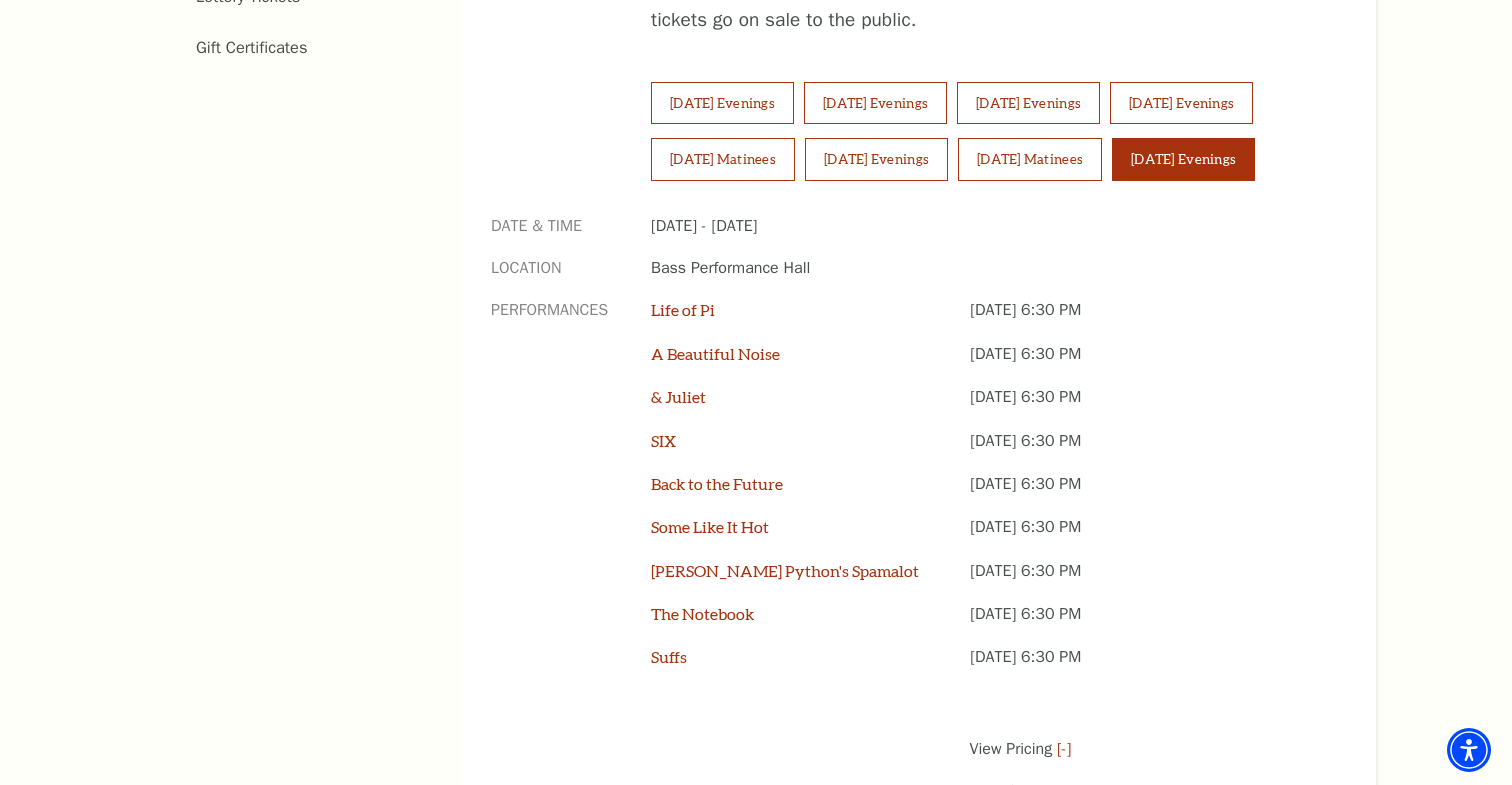 scroll, scrollTop: 1404, scrollLeft: 0, axis: vertical 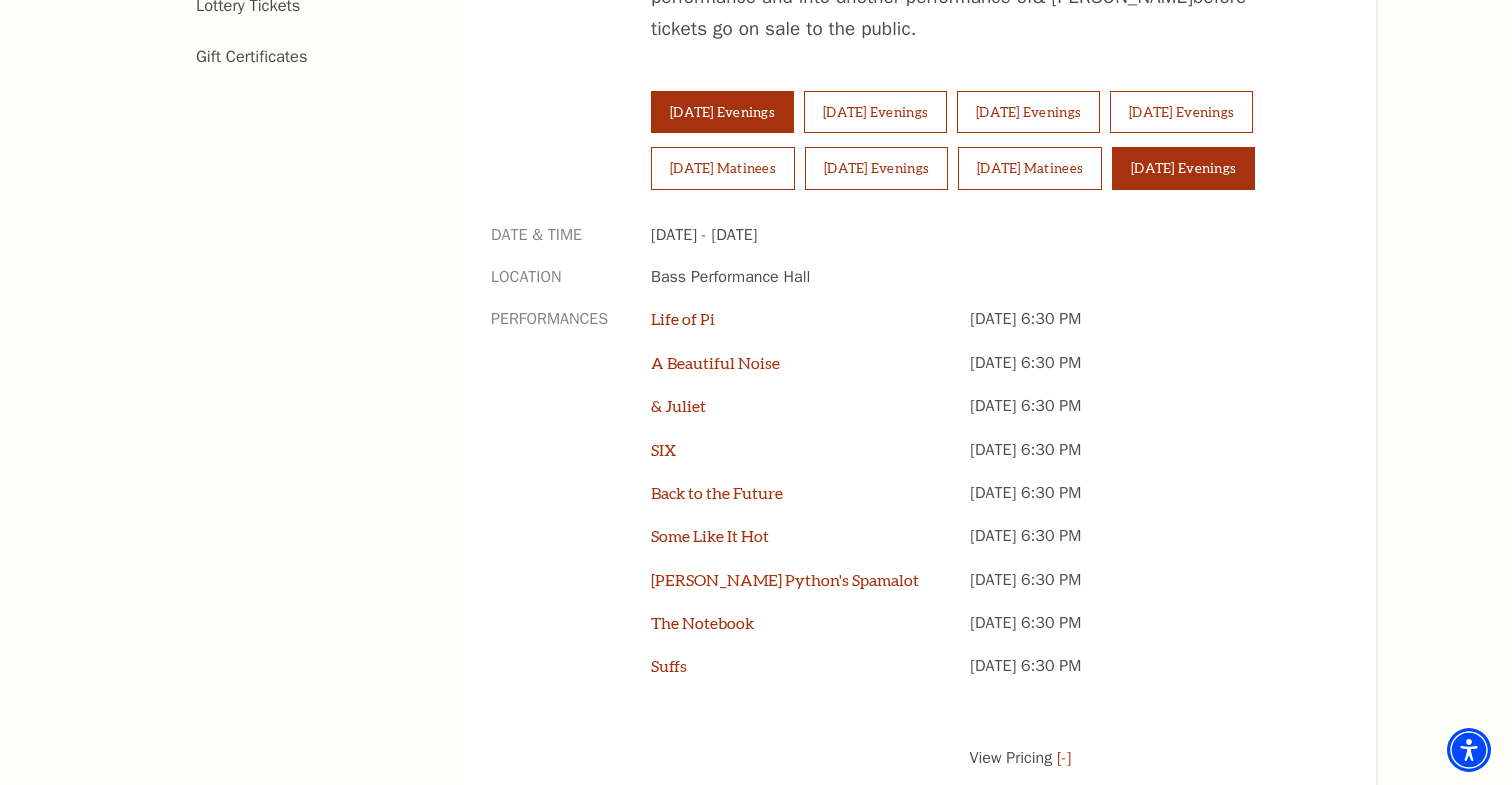 click on "Tuesday Evenings" at bounding box center (722, 112) 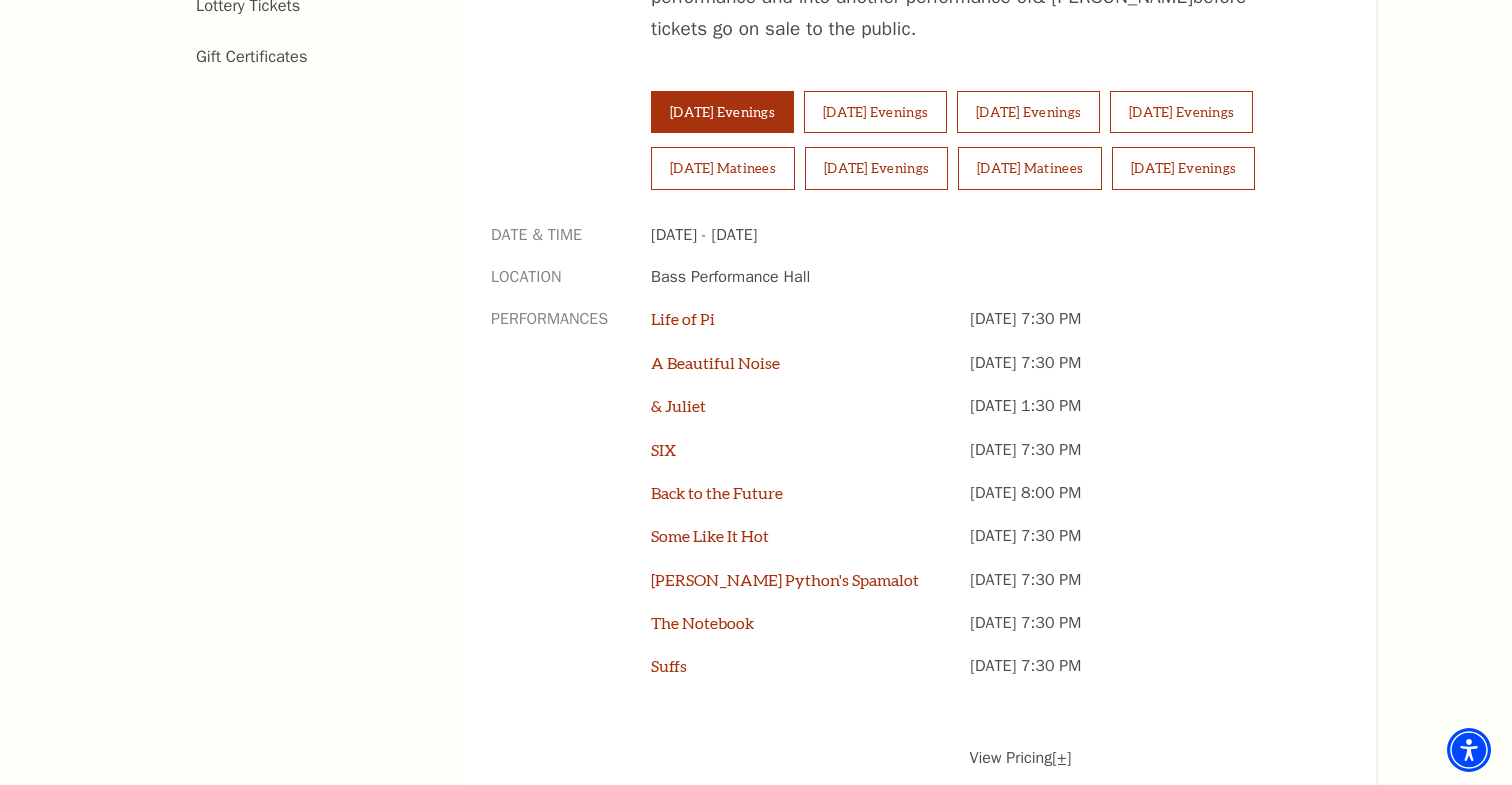 click on "[+]" at bounding box center [1061, 758] 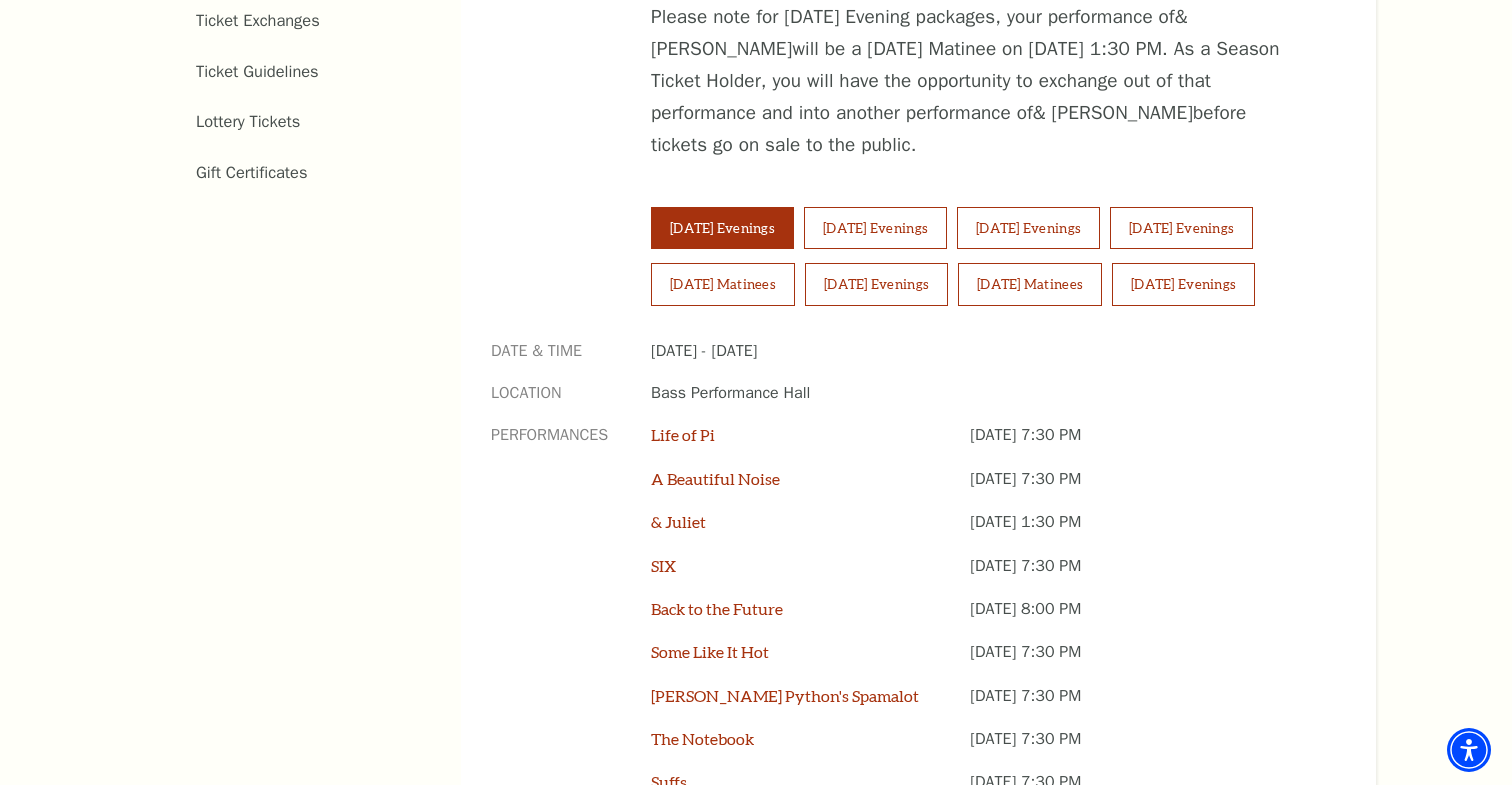 scroll, scrollTop: 1267, scrollLeft: 0, axis: vertical 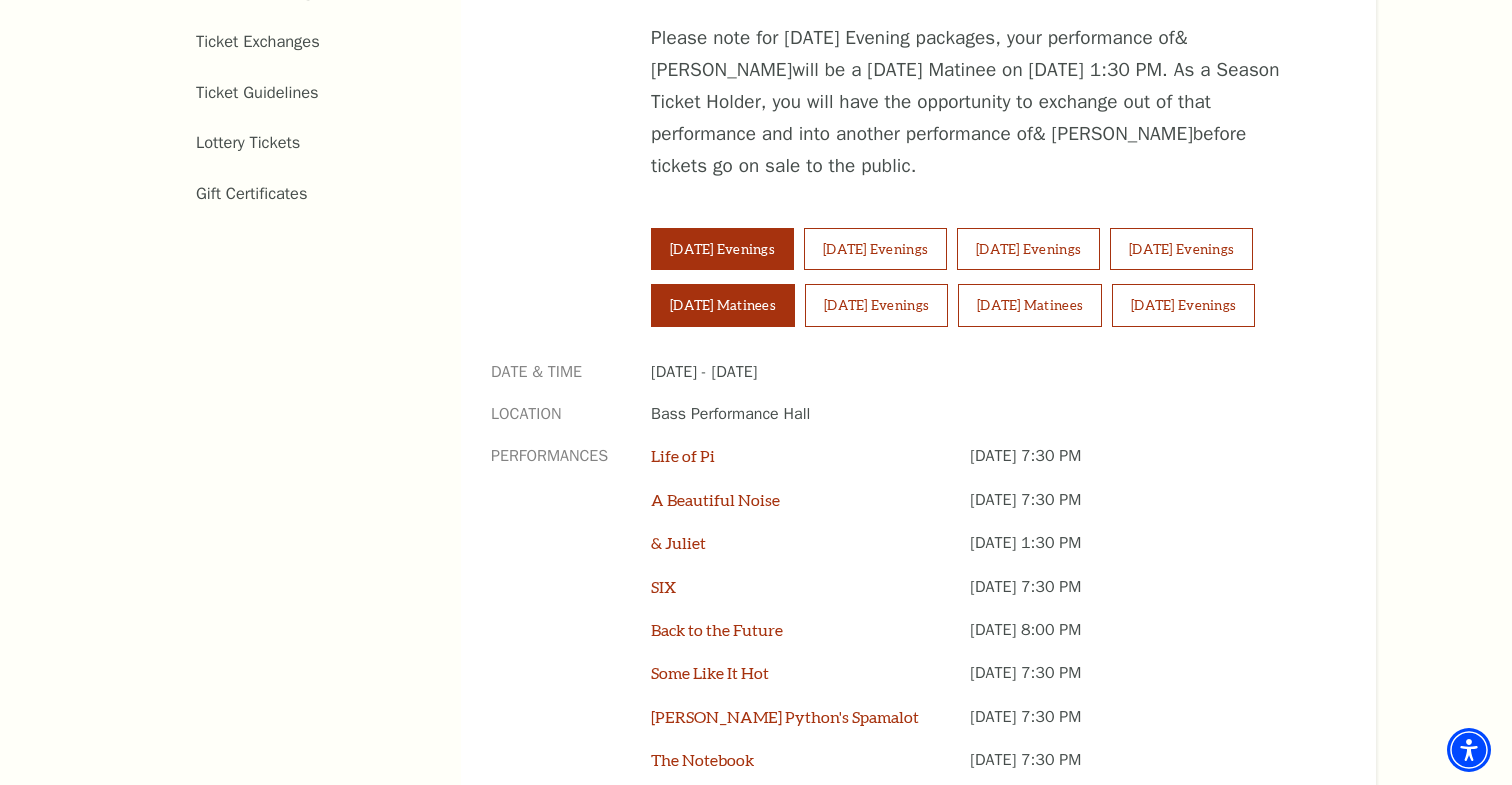 click on "Saturday Matinees" at bounding box center (723, 305) 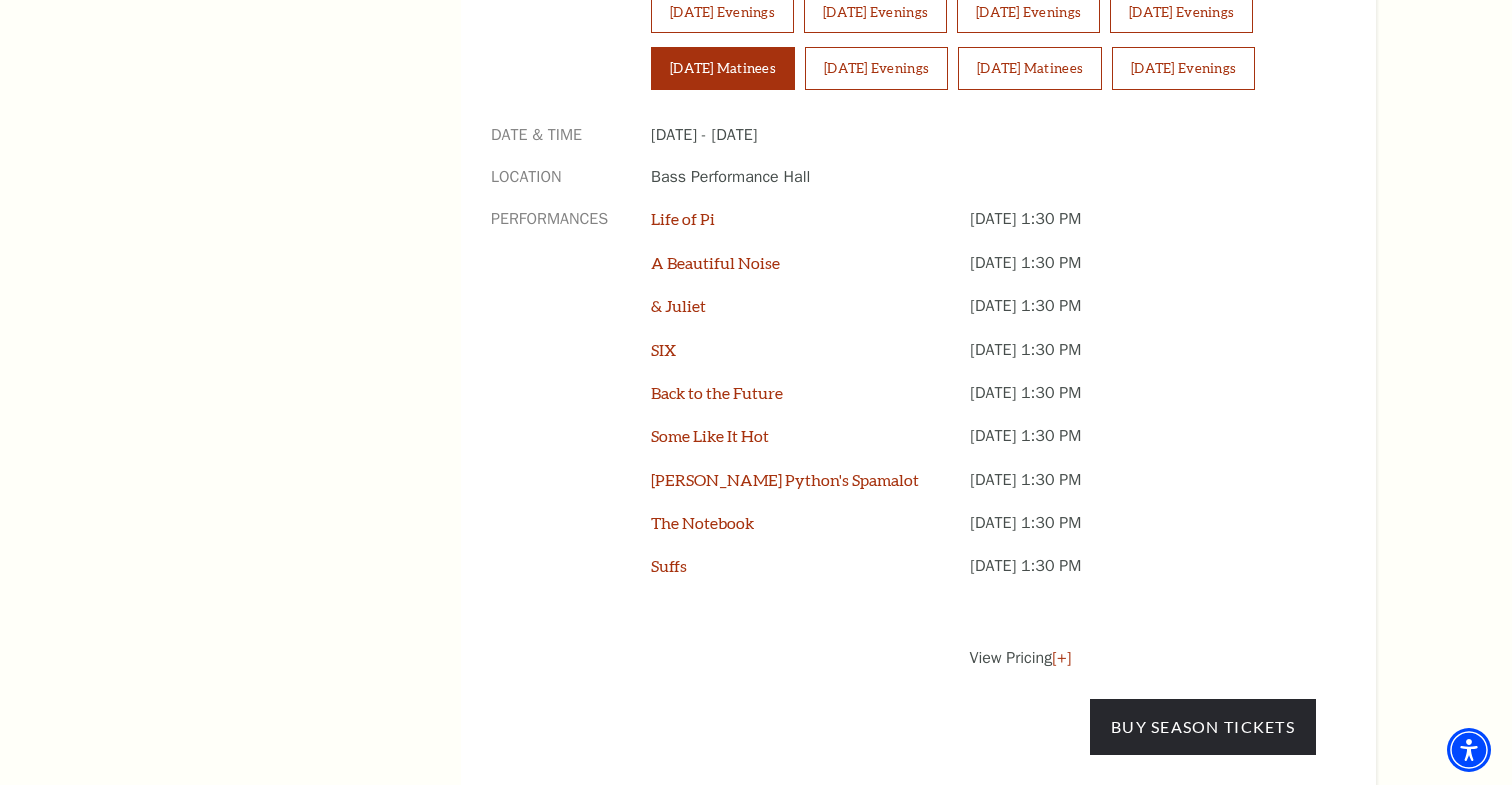 scroll, scrollTop: 1506, scrollLeft: 0, axis: vertical 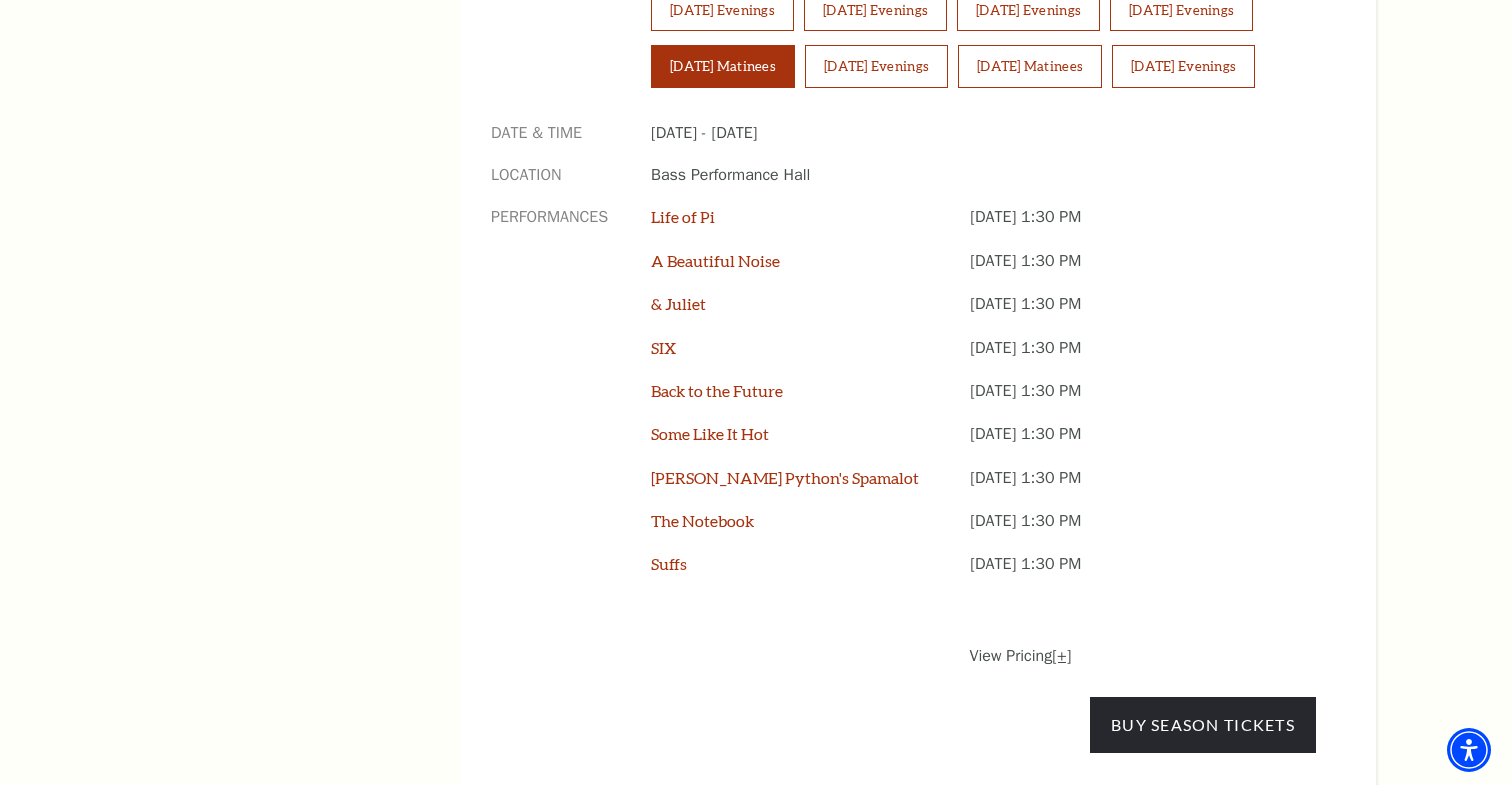 click on "[+]" at bounding box center (1061, 656) 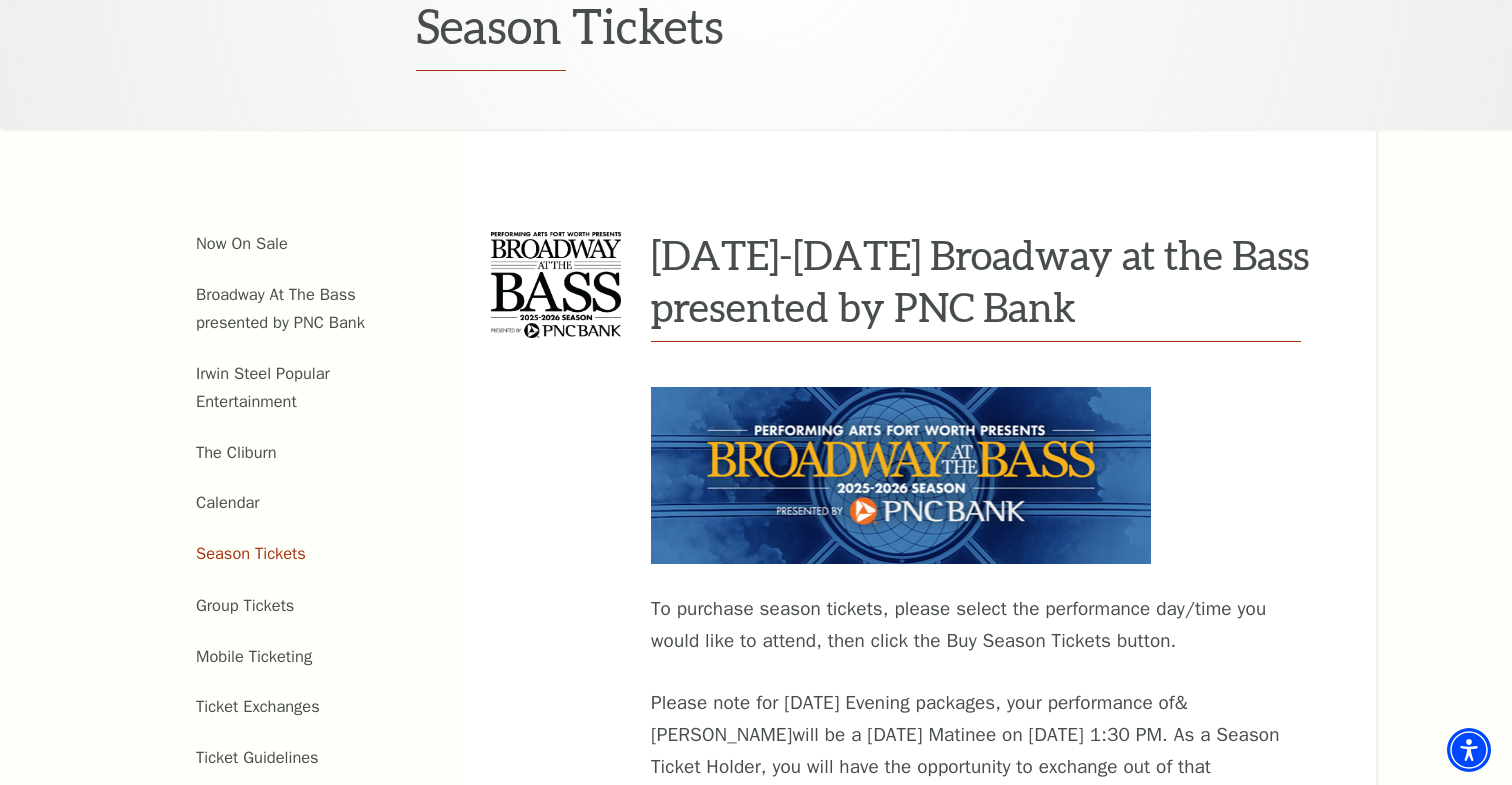 scroll, scrollTop: 598, scrollLeft: 0, axis: vertical 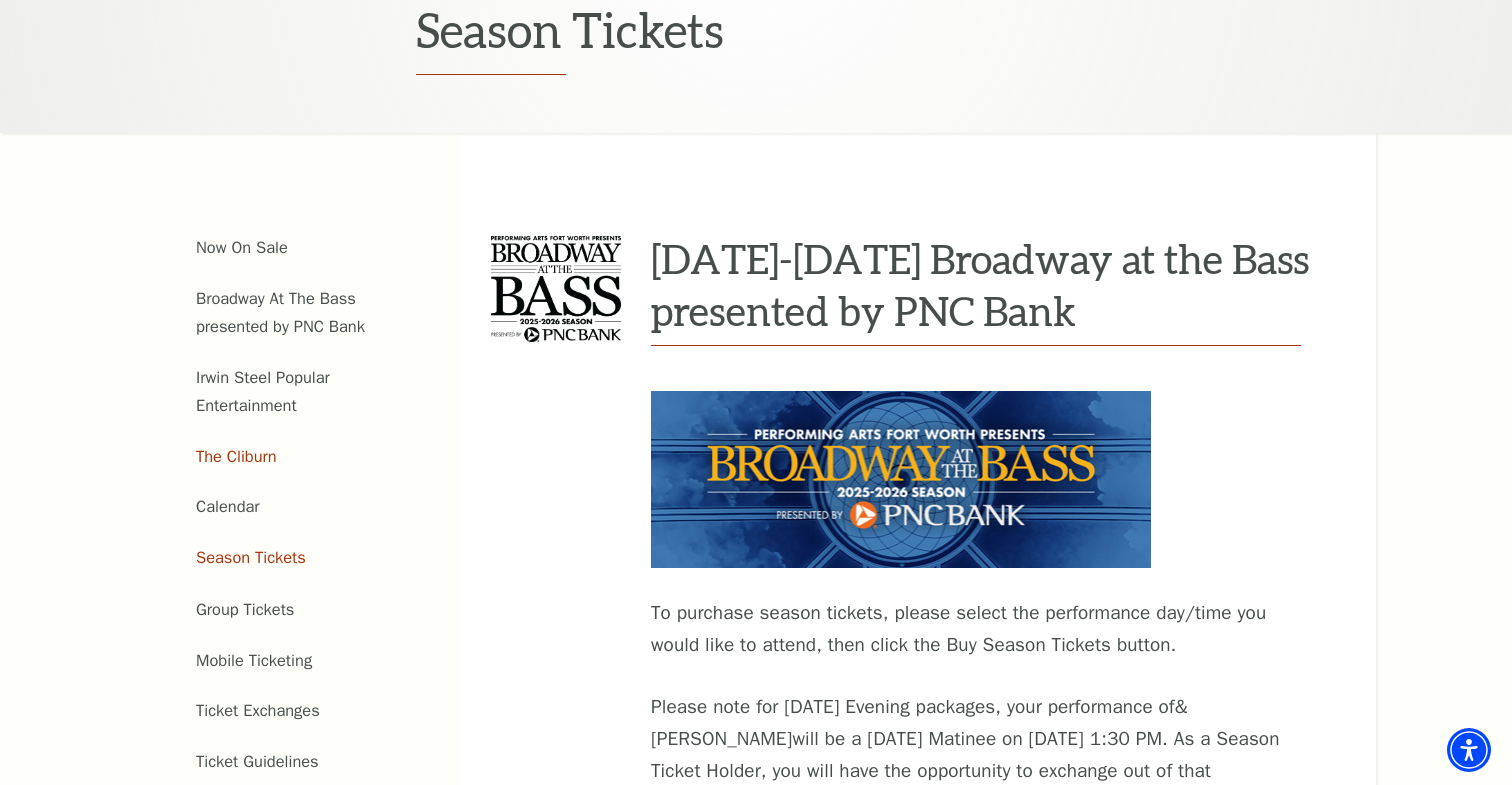 click on "The Cliburn" at bounding box center (236, 456) 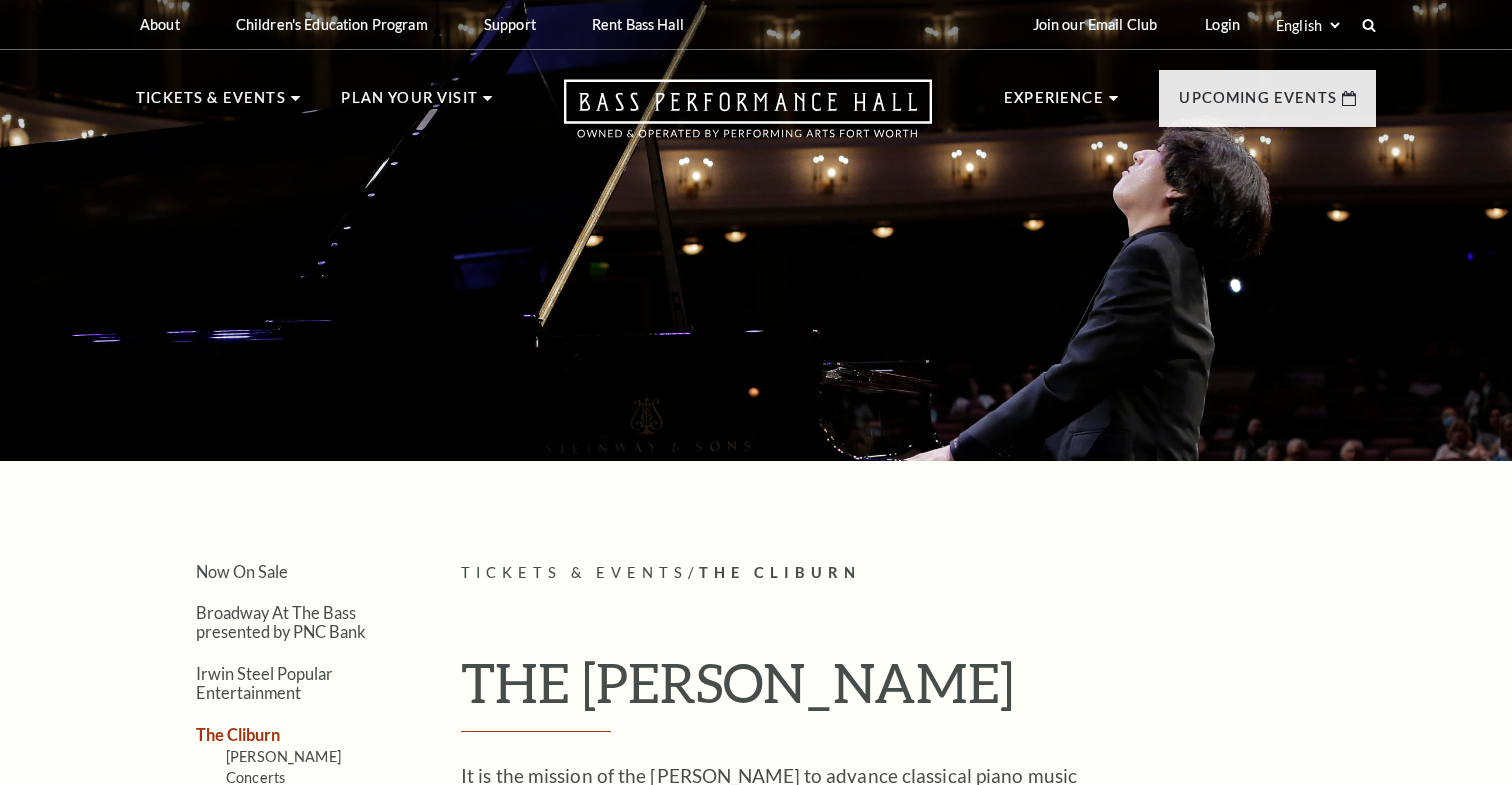 scroll, scrollTop: 0, scrollLeft: 0, axis: both 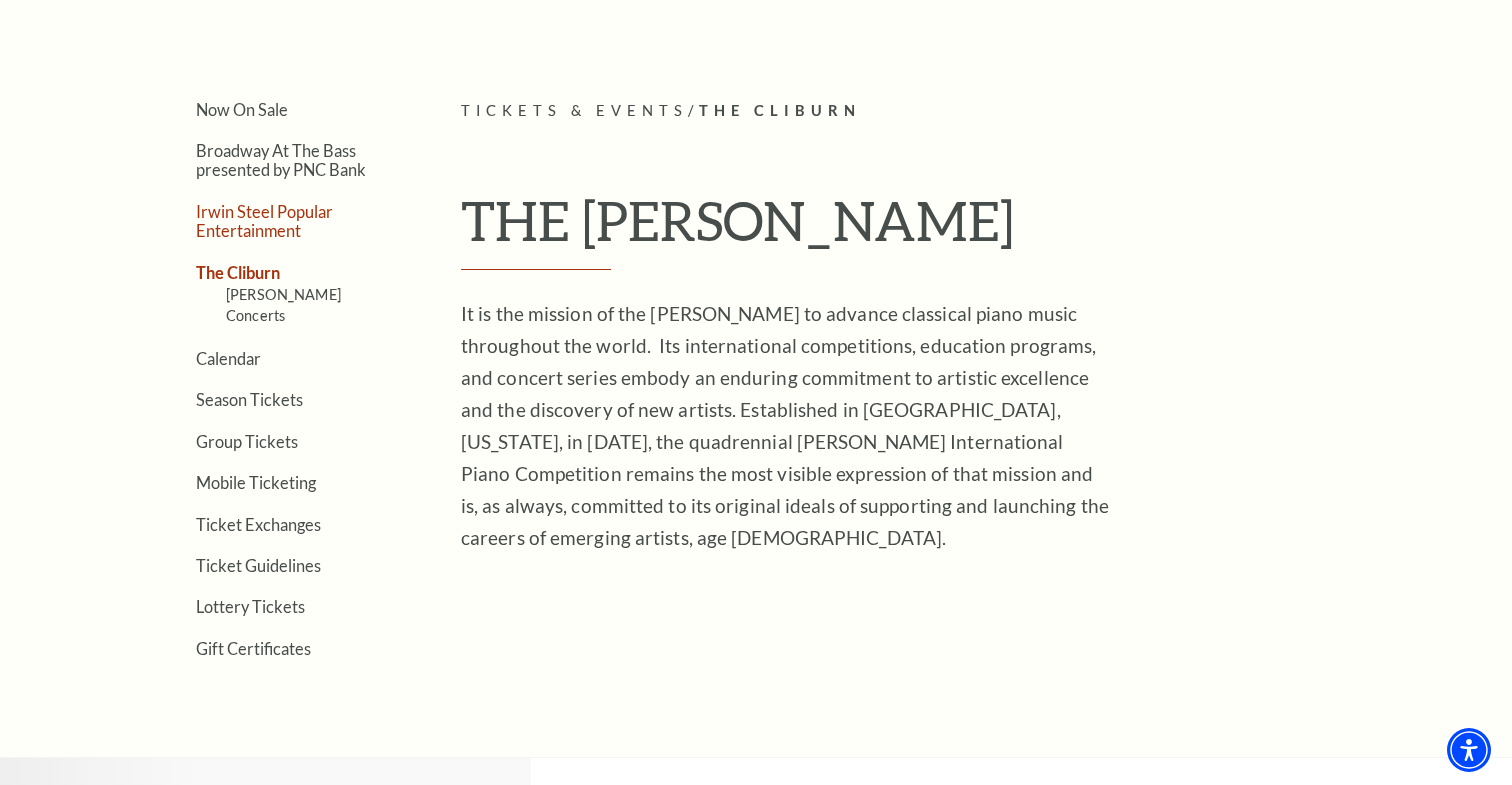 click on "Irwin Steel Popular Entertainment" at bounding box center [264, 221] 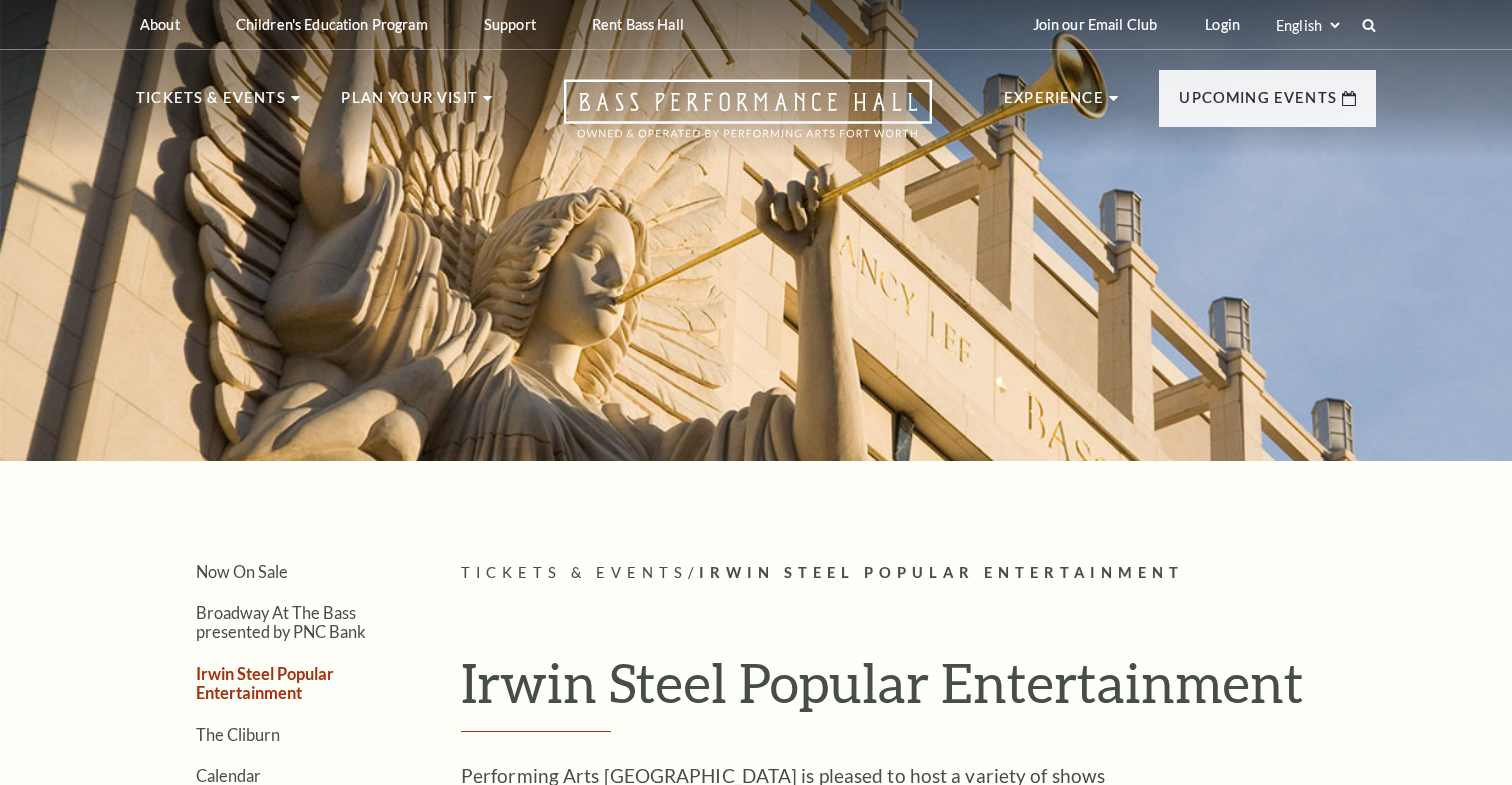 scroll, scrollTop: 0, scrollLeft: 0, axis: both 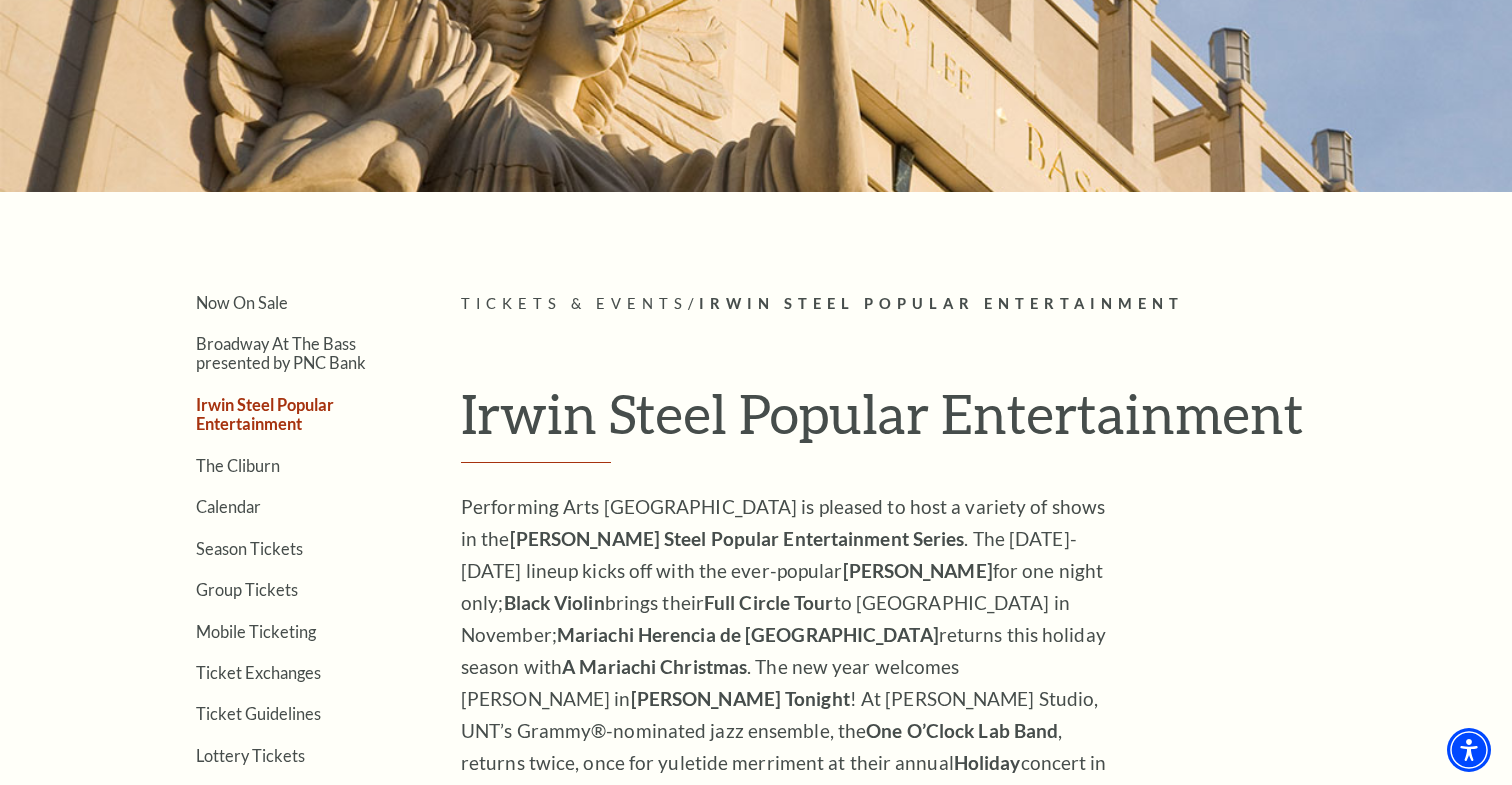 click on "Irwin Steel Popular Entertainment" at bounding box center [265, 414] 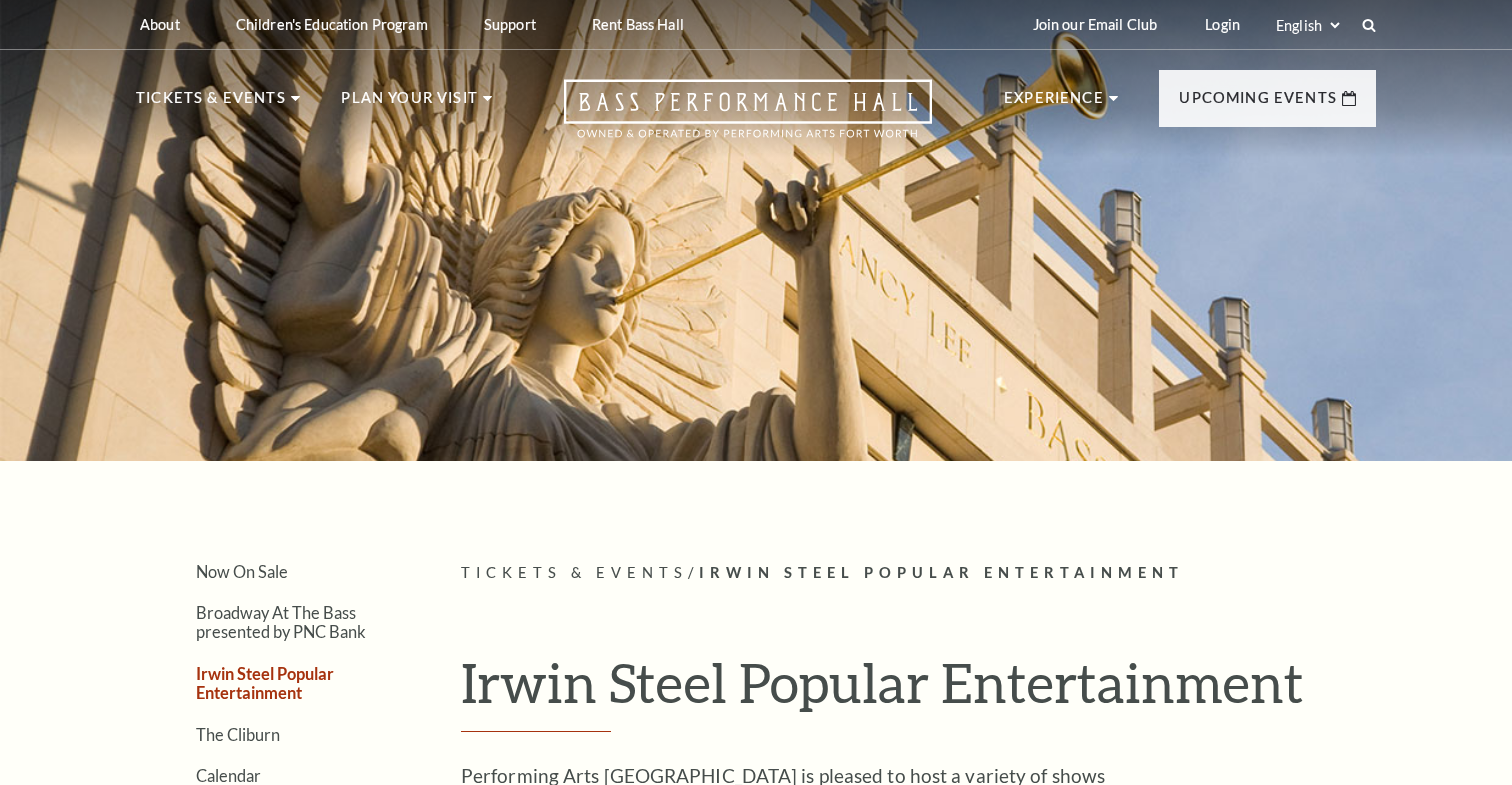 scroll, scrollTop: 0, scrollLeft: 0, axis: both 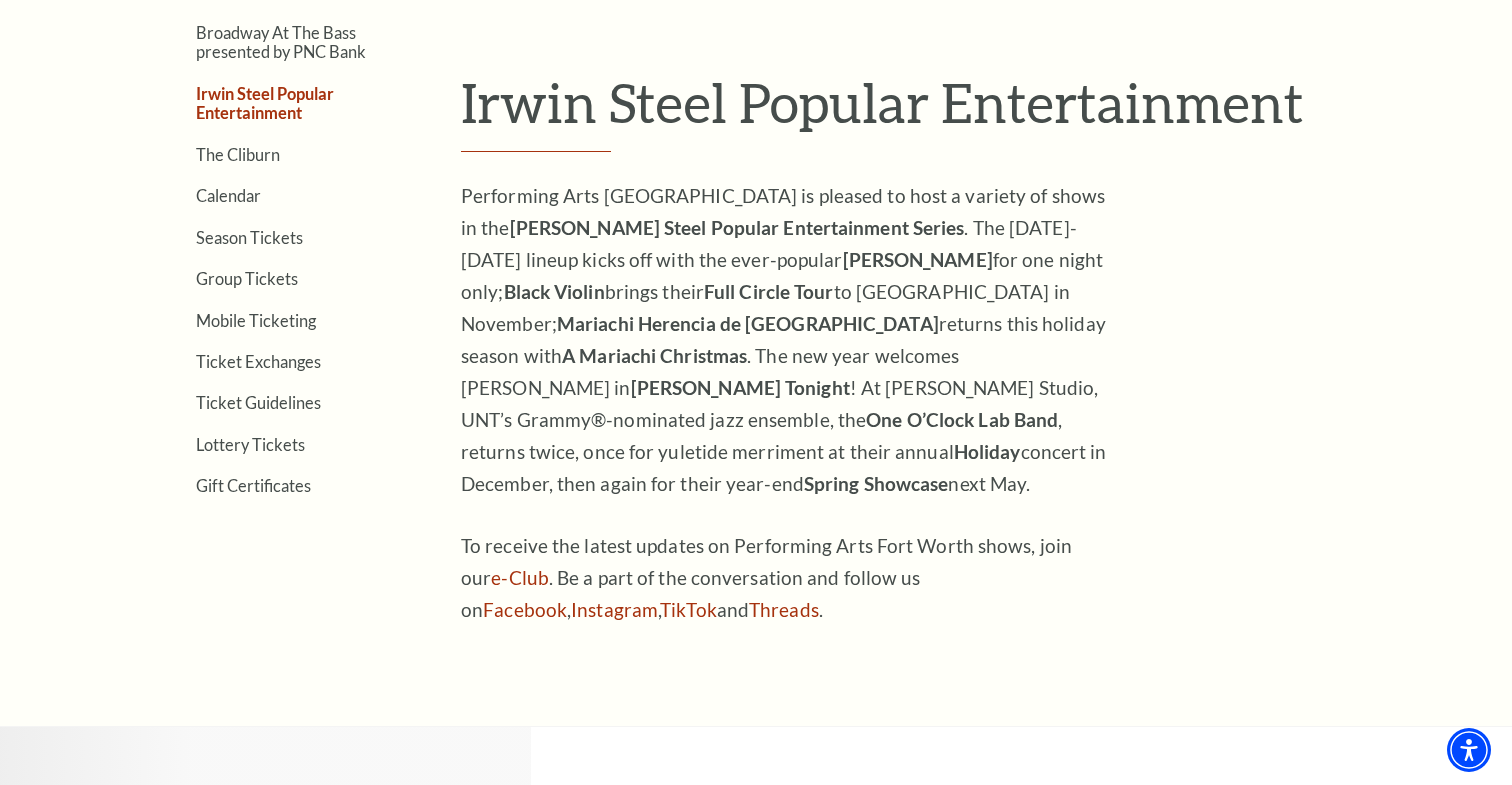 click on "[PERSON_NAME] Steel Popular Entertainment Series" at bounding box center [737, 227] 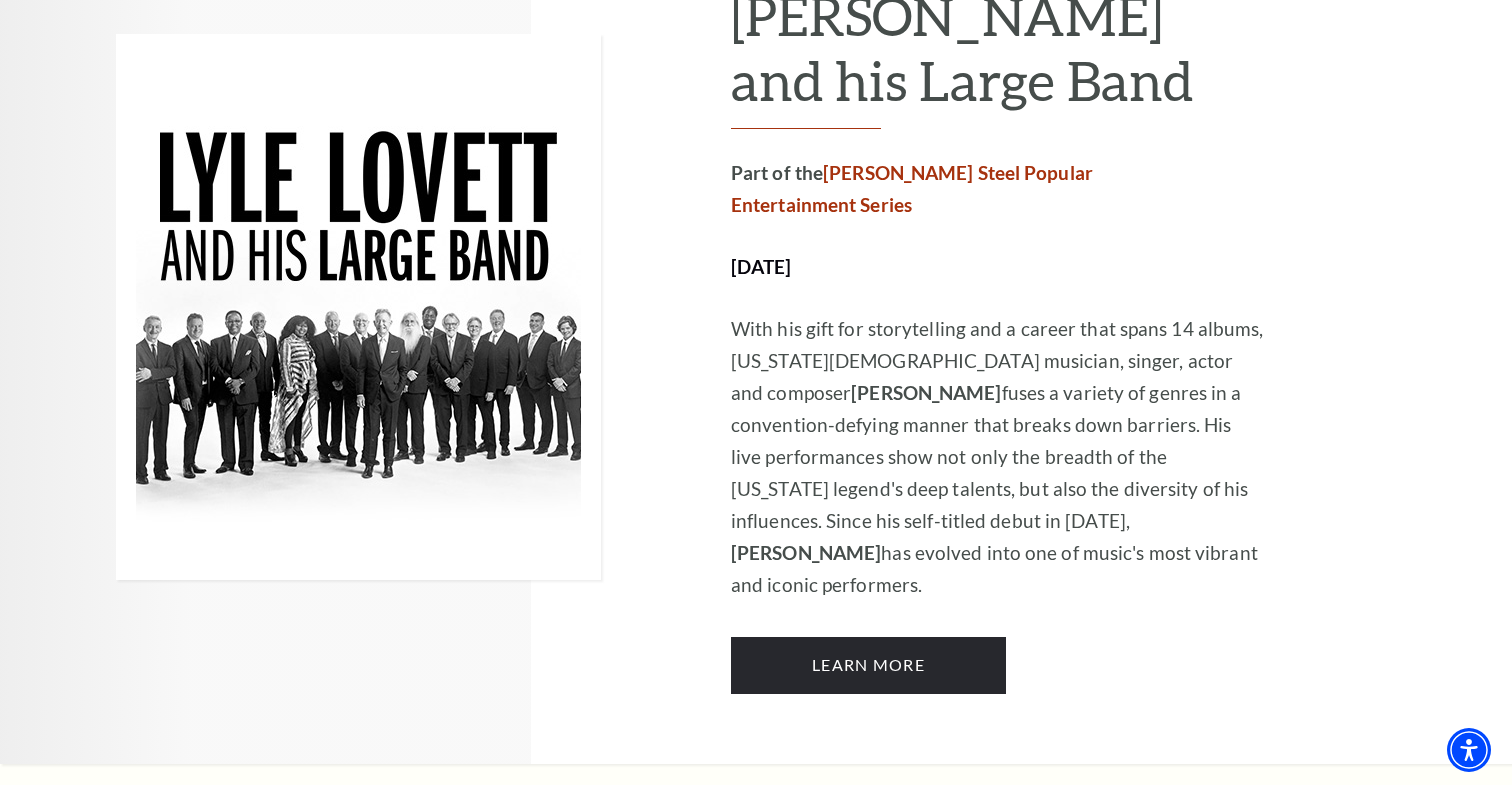 scroll, scrollTop: 1458, scrollLeft: 0, axis: vertical 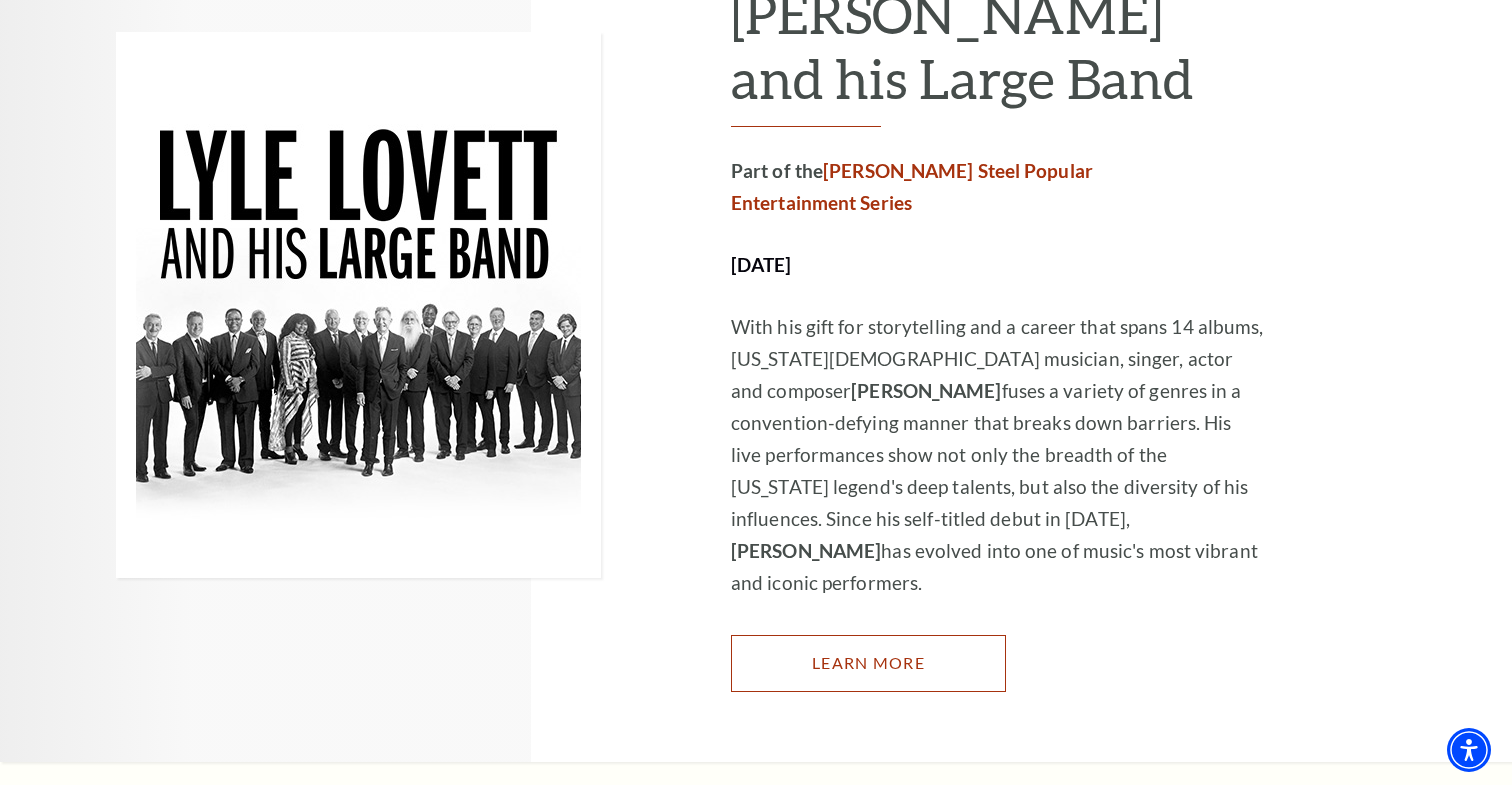 click on "Learn More" at bounding box center (868, 663) 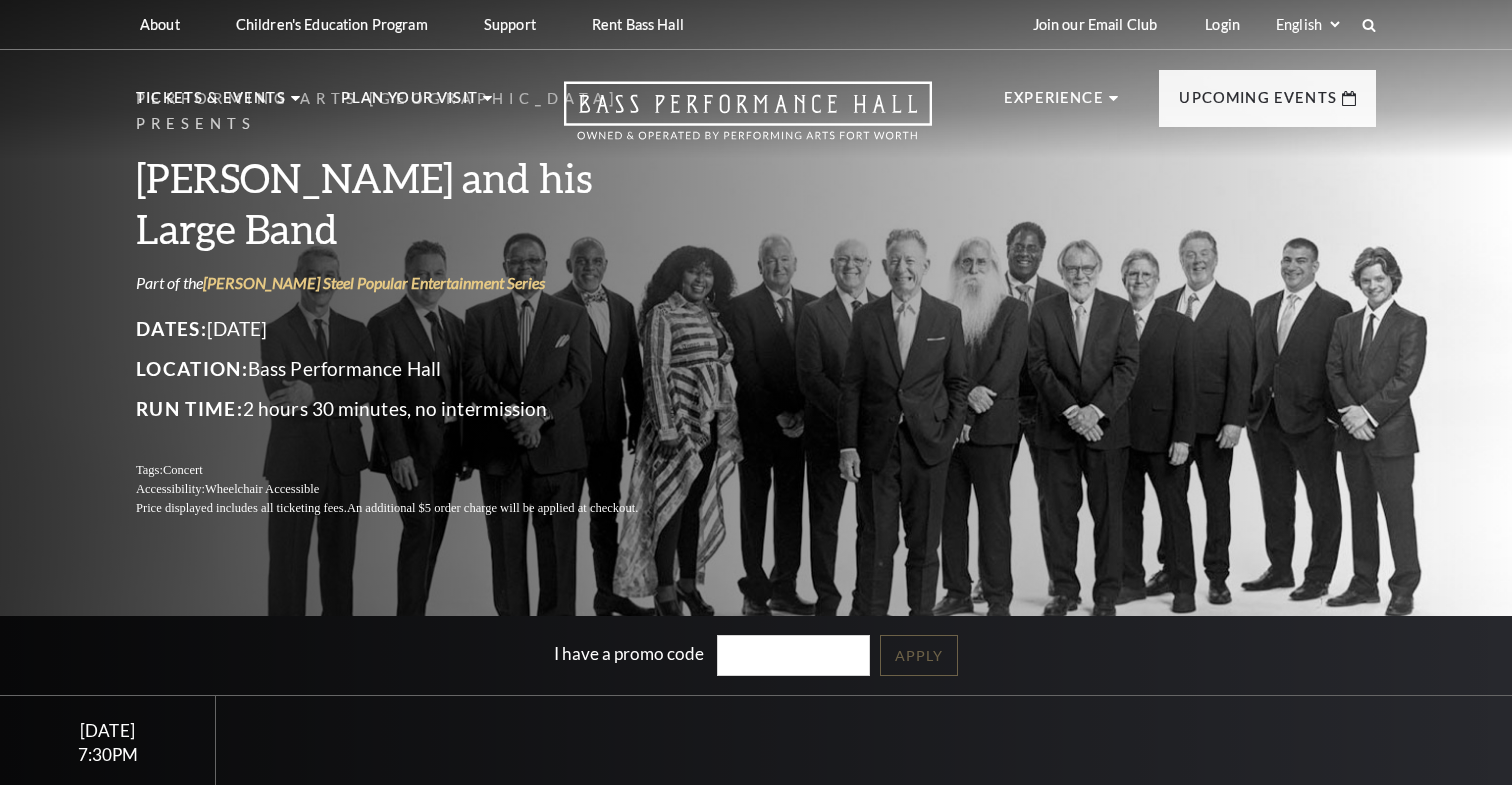 scroll, scrollTop: 0, scrollLeft: 0, axis: both 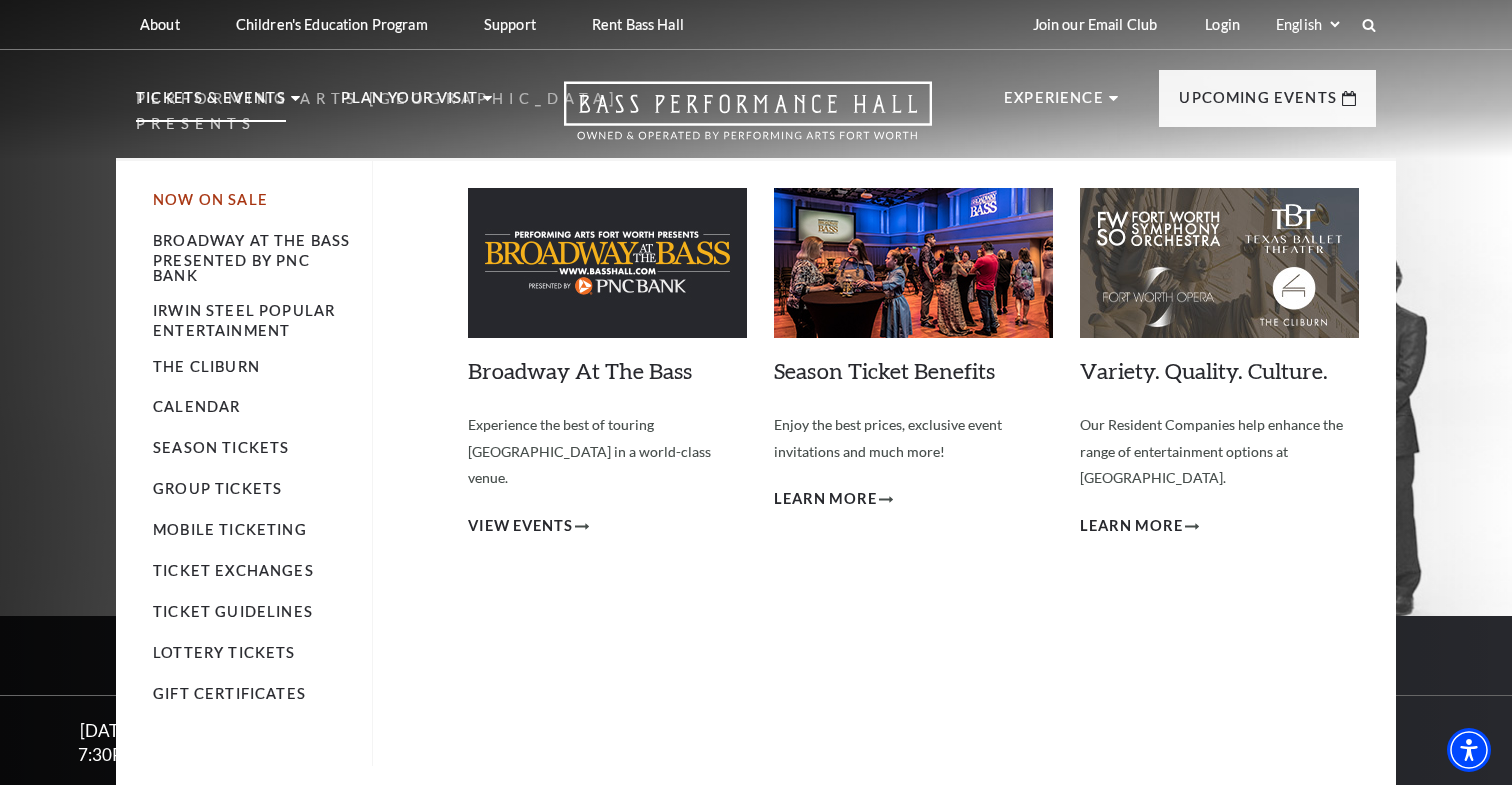 click on "Now On Sale" at bounding box center [210, 199] 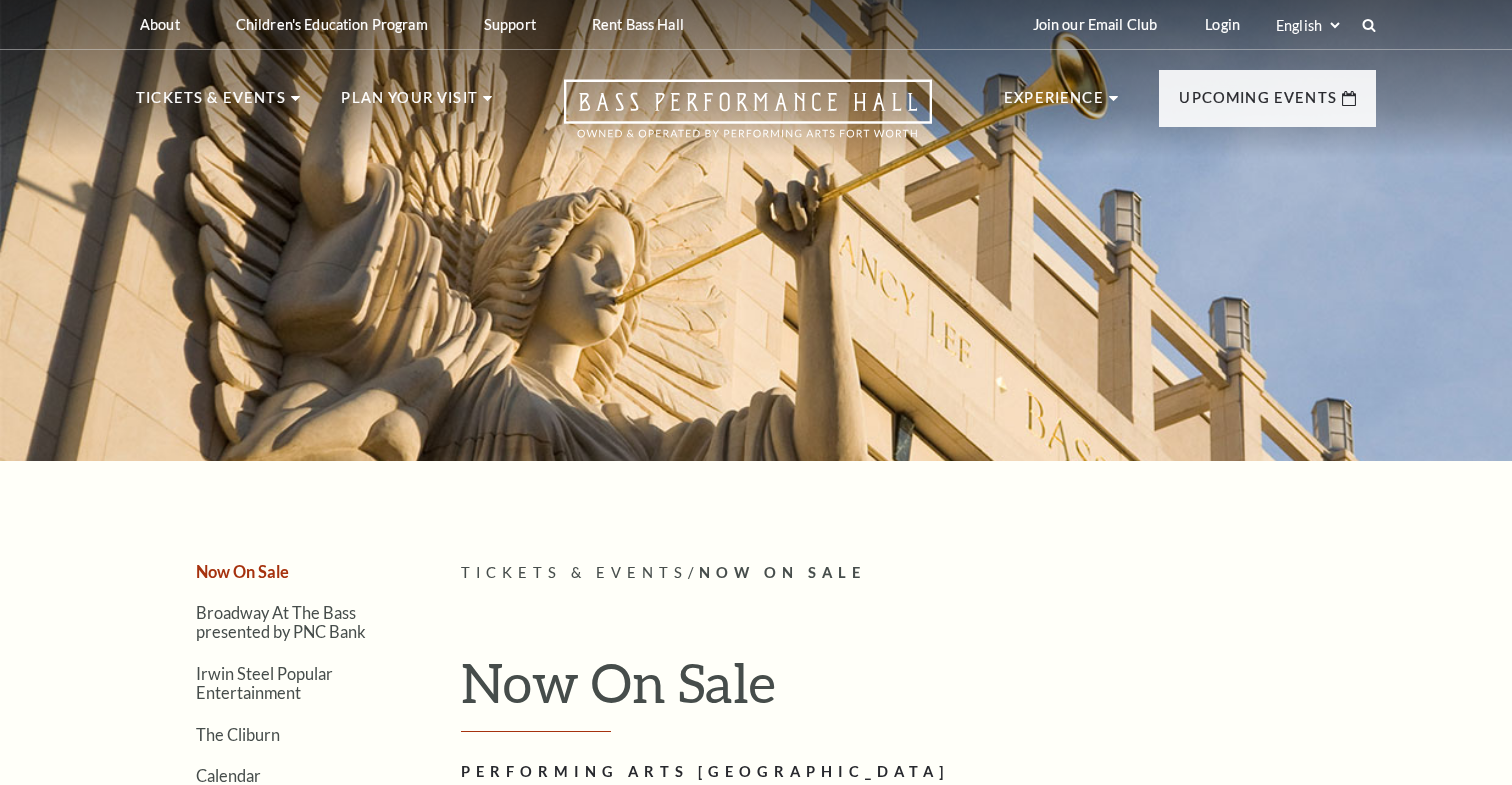 scroll, scrollTop: 0, scrollLeft: 0, axis: both 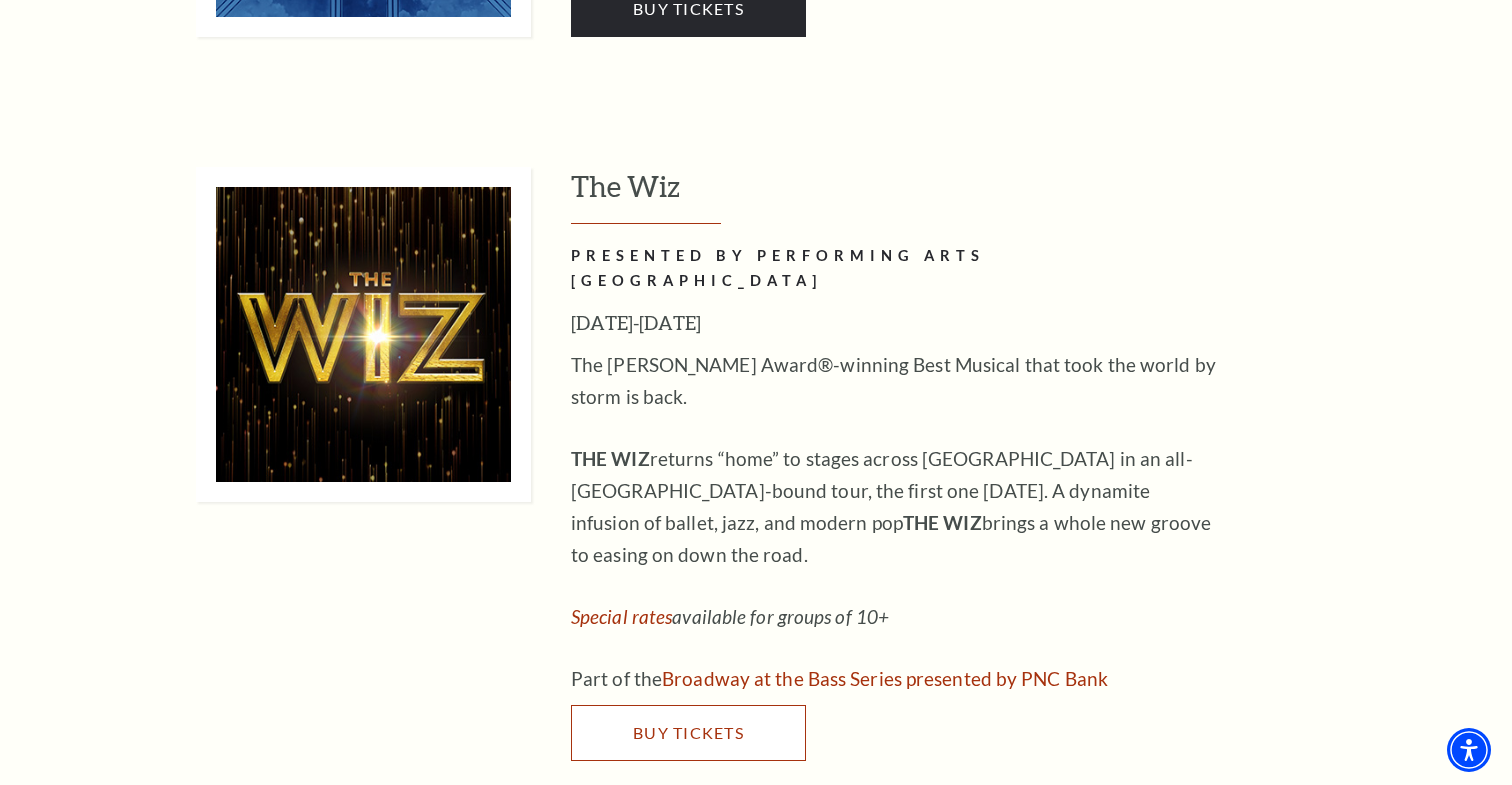 click on "Buy Tickets" at bounding box center [688, 732] 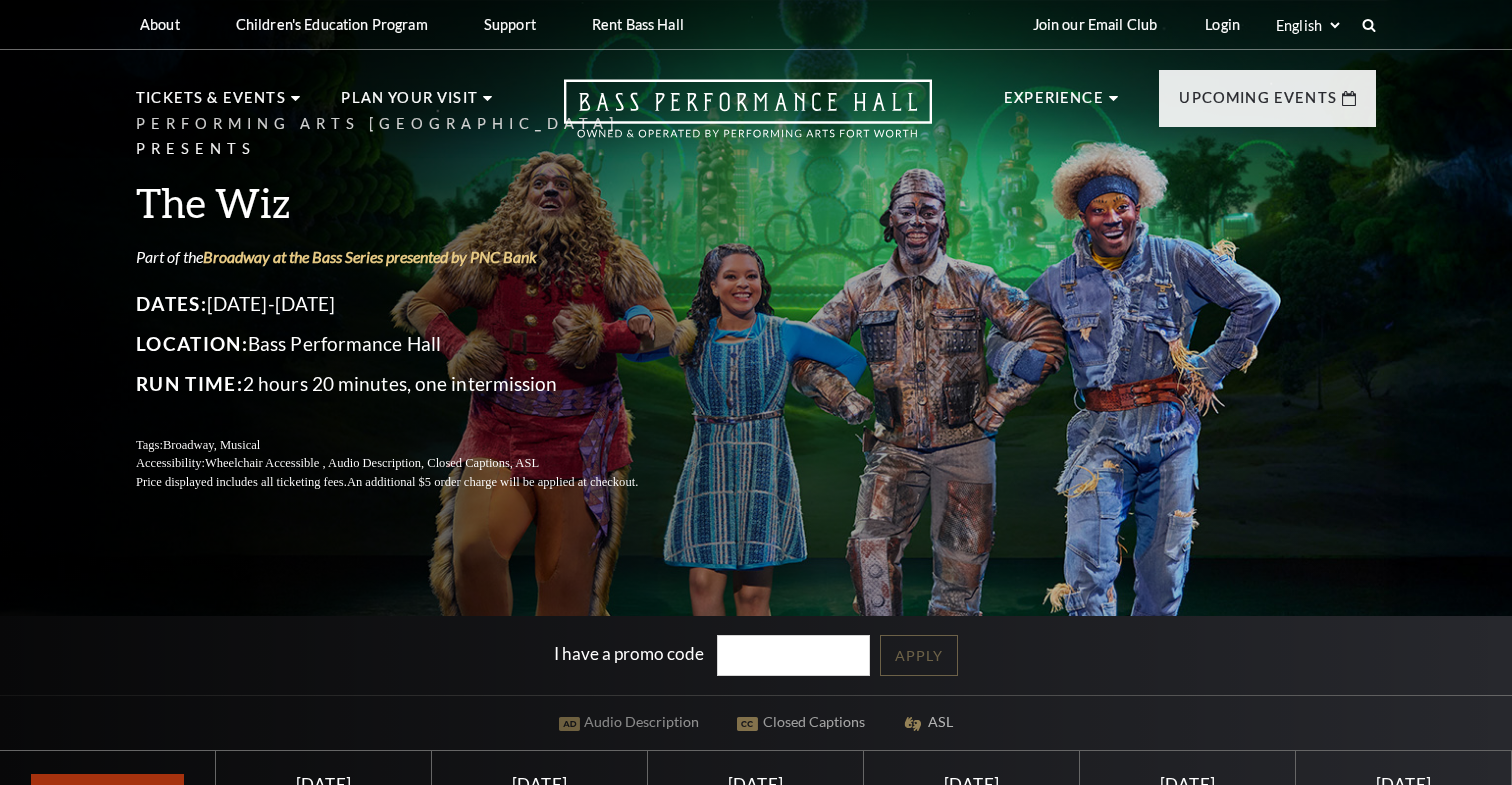 scroll, scrollTop: 0, scrollLeft: 0, axis: both 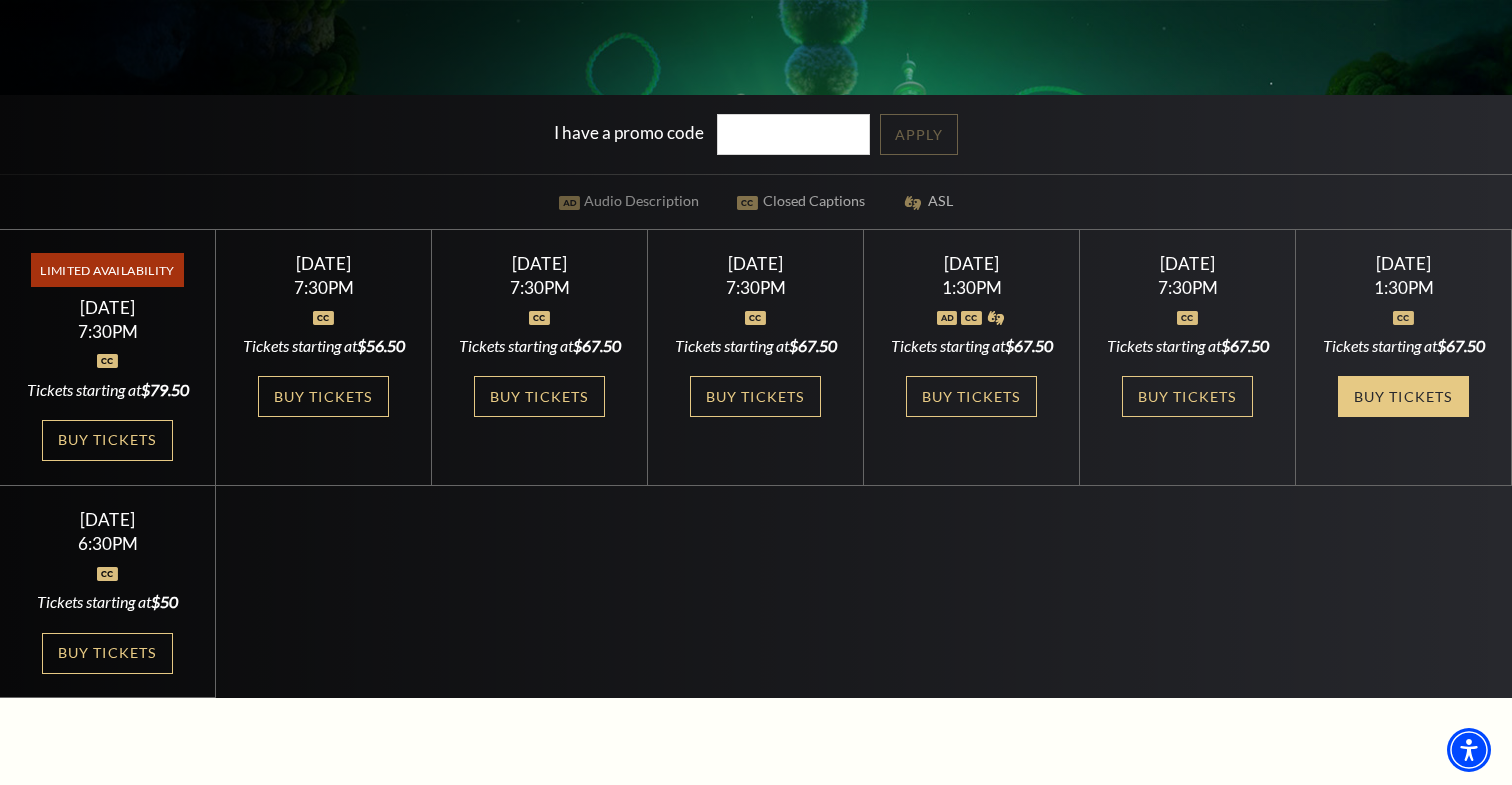 click on "Buy Tickets" at bounding box center (1403, 396) 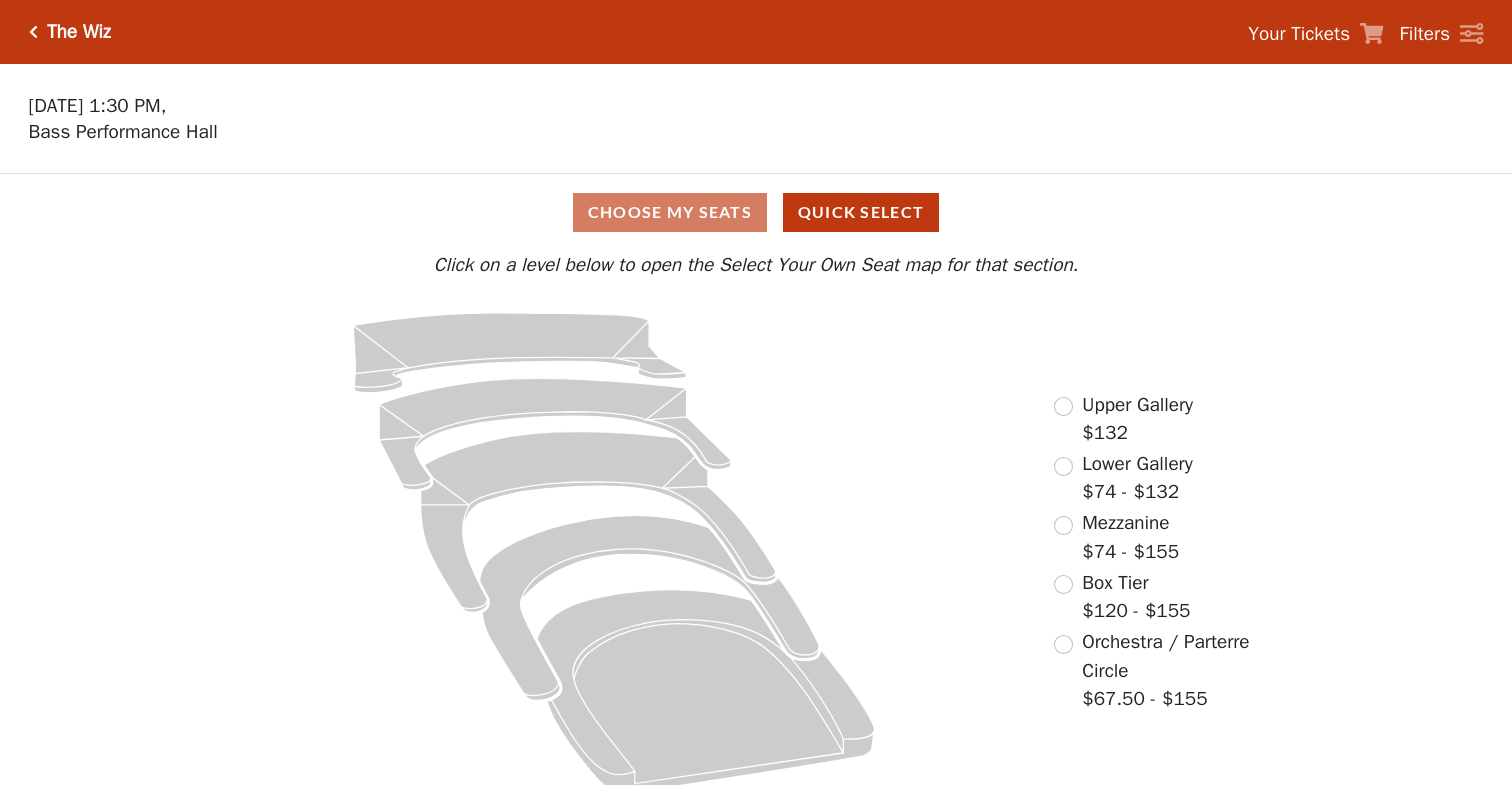 scroll, scrollTop: 0, scrollLeft: 0, axis: both 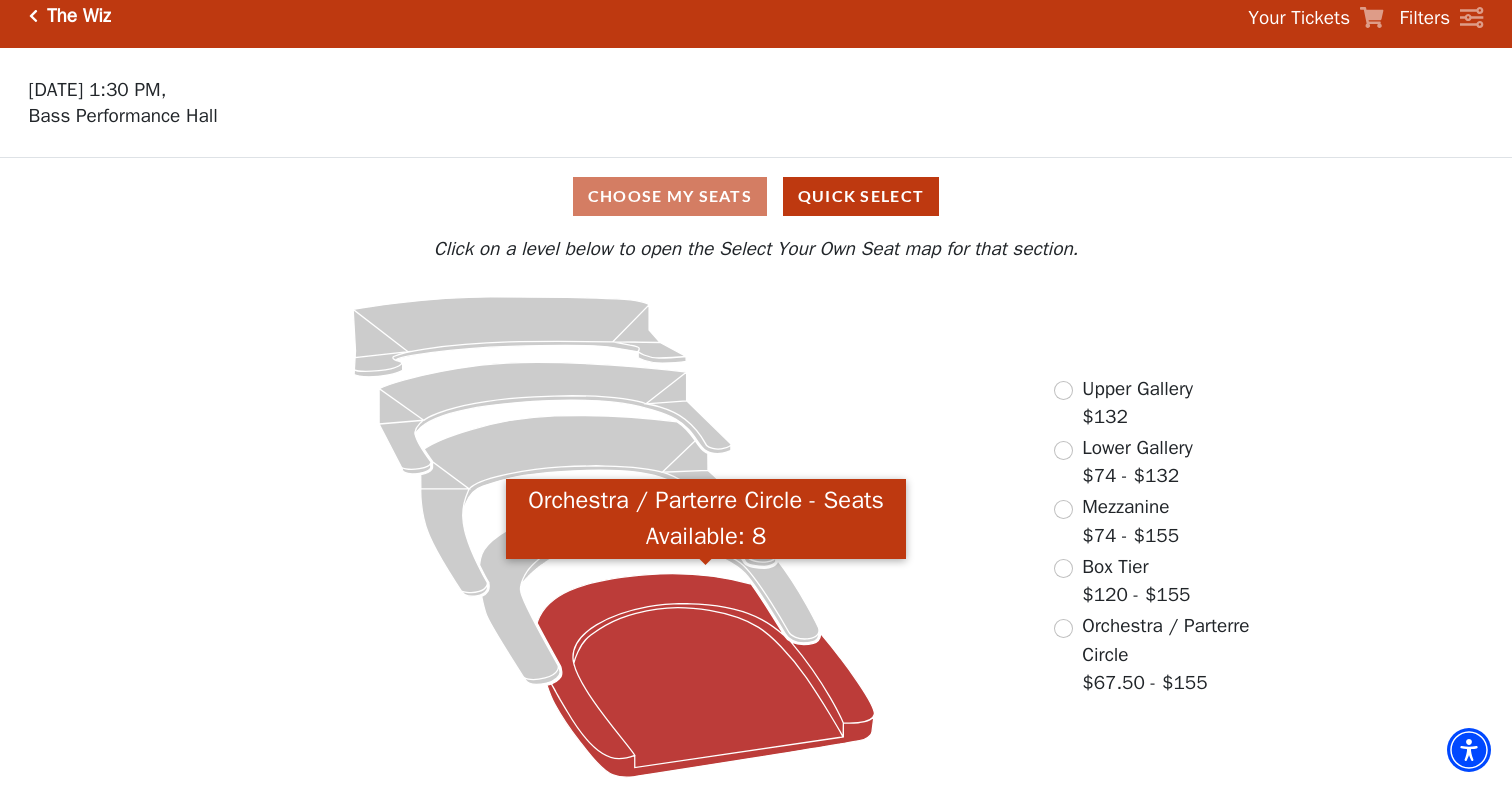 click 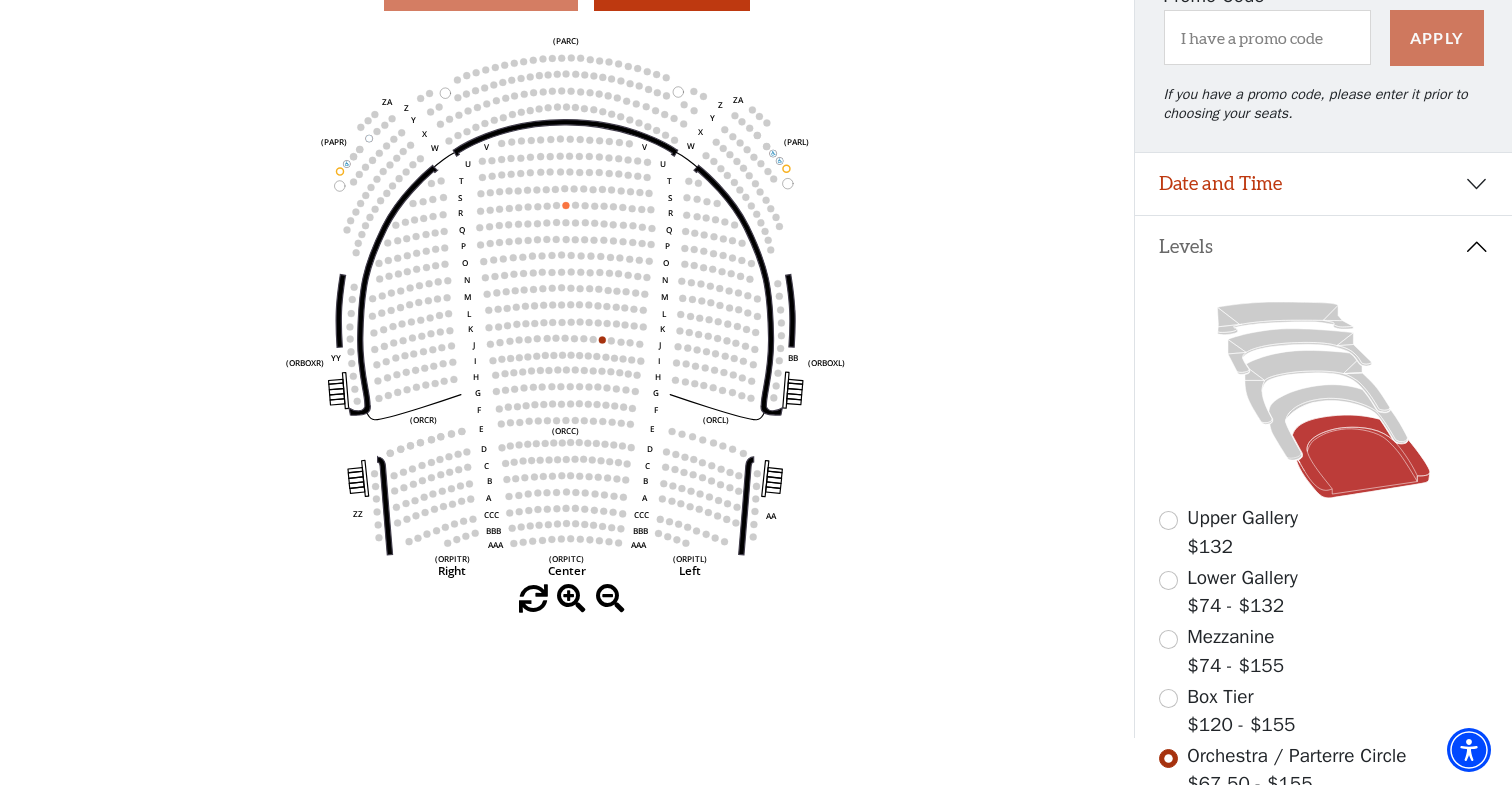 scroll, scrollTop: 188, scrollLeft: 0, axis: vertical 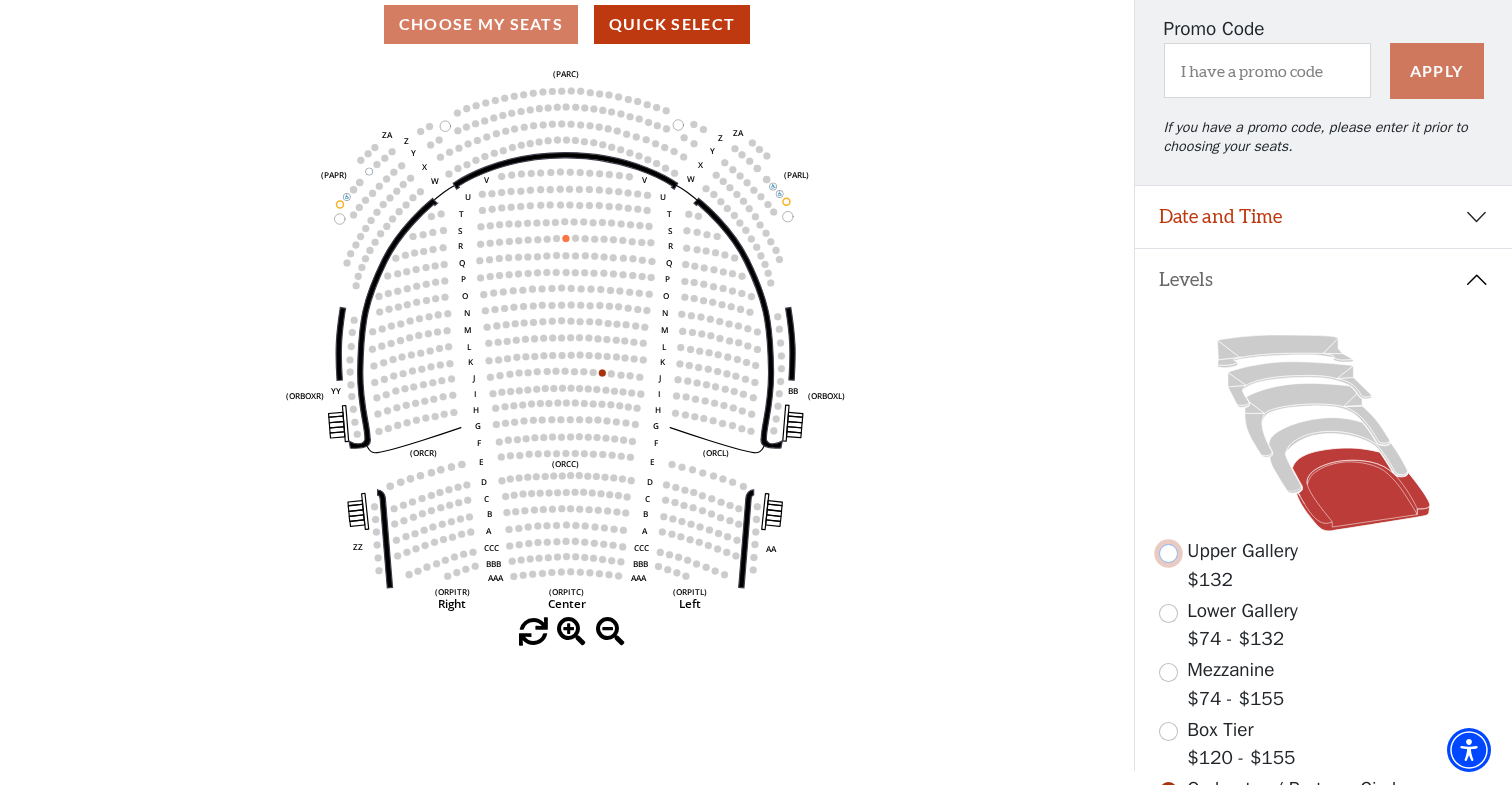 click at bounding box center [1168, 553] 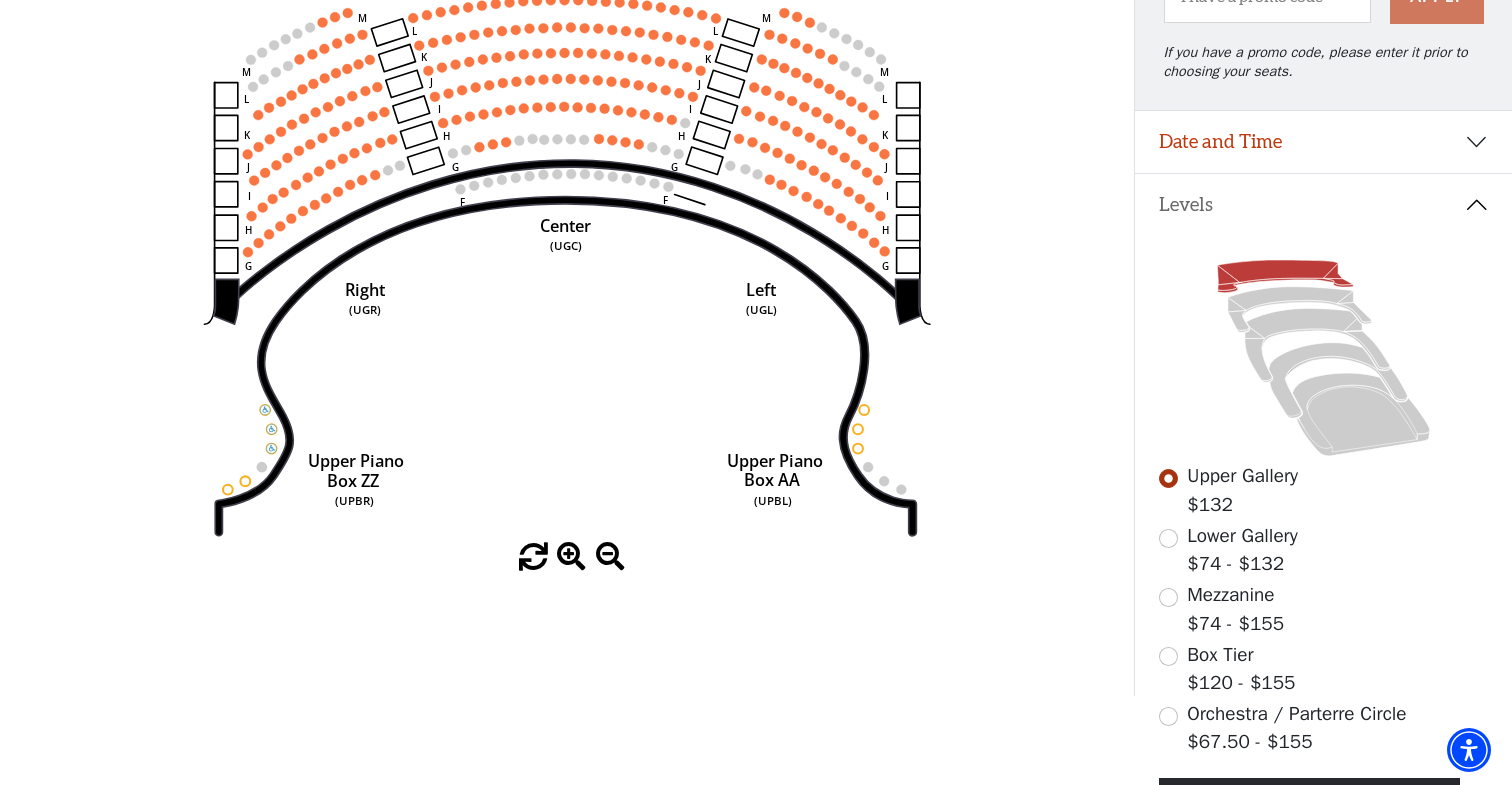 scroll, scrollTop: 273, scrollLeft: 0, axis: vertical 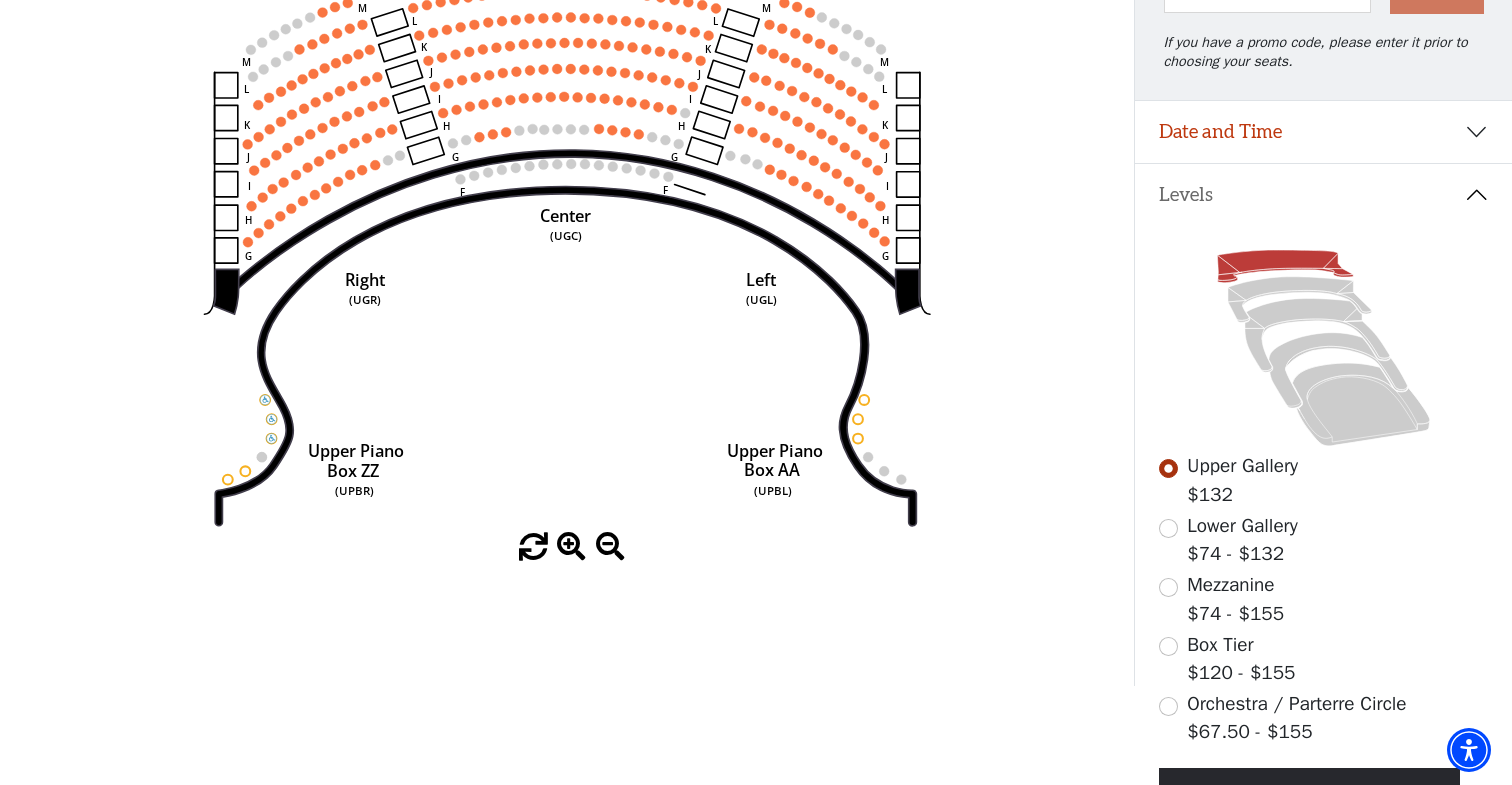 click on "Mezzanine $74 - $155" at bounding box center (1324, 599) 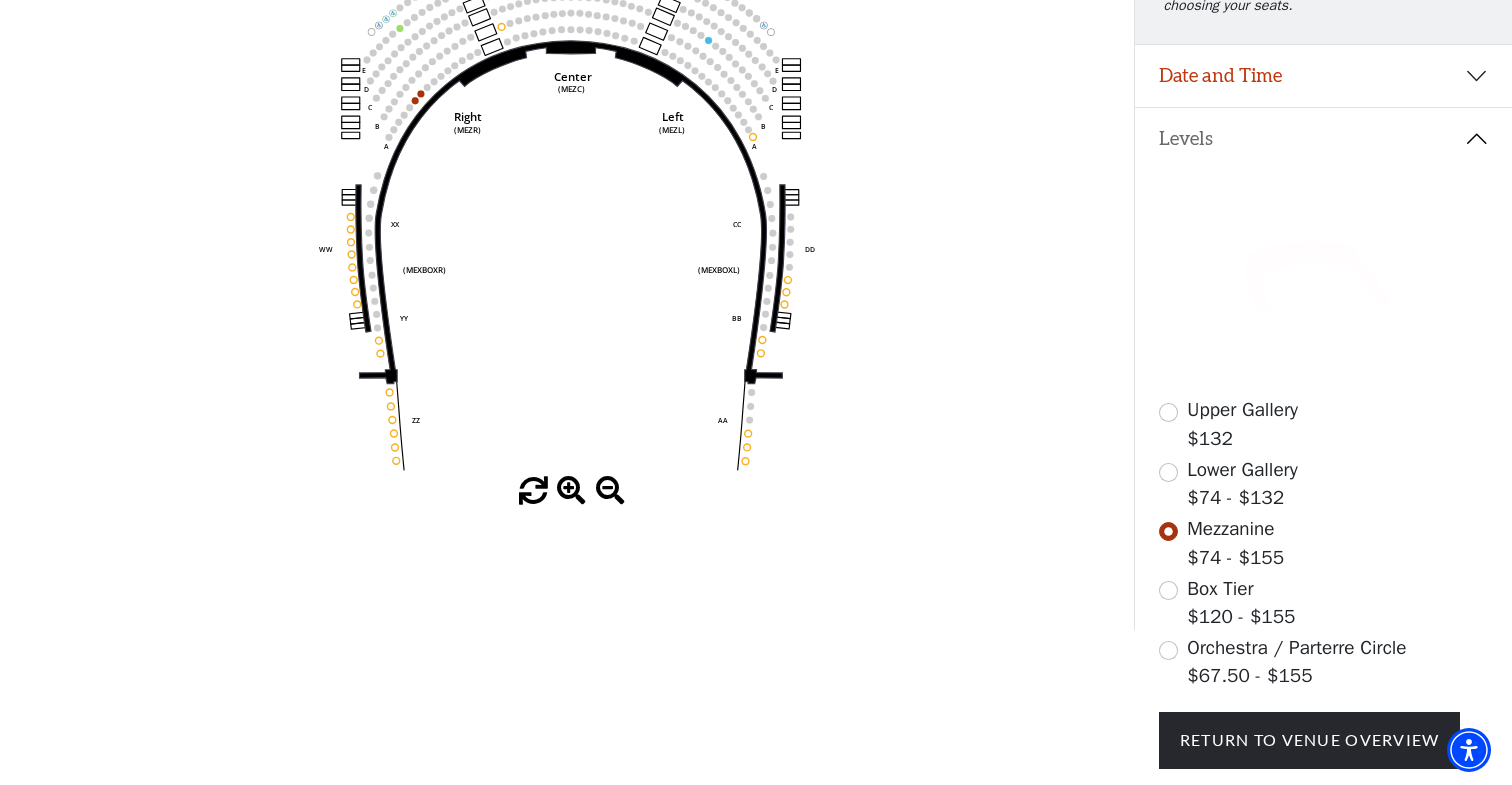 scroll, scrollTop: 333, scrollLeft: 0, axis: vertical 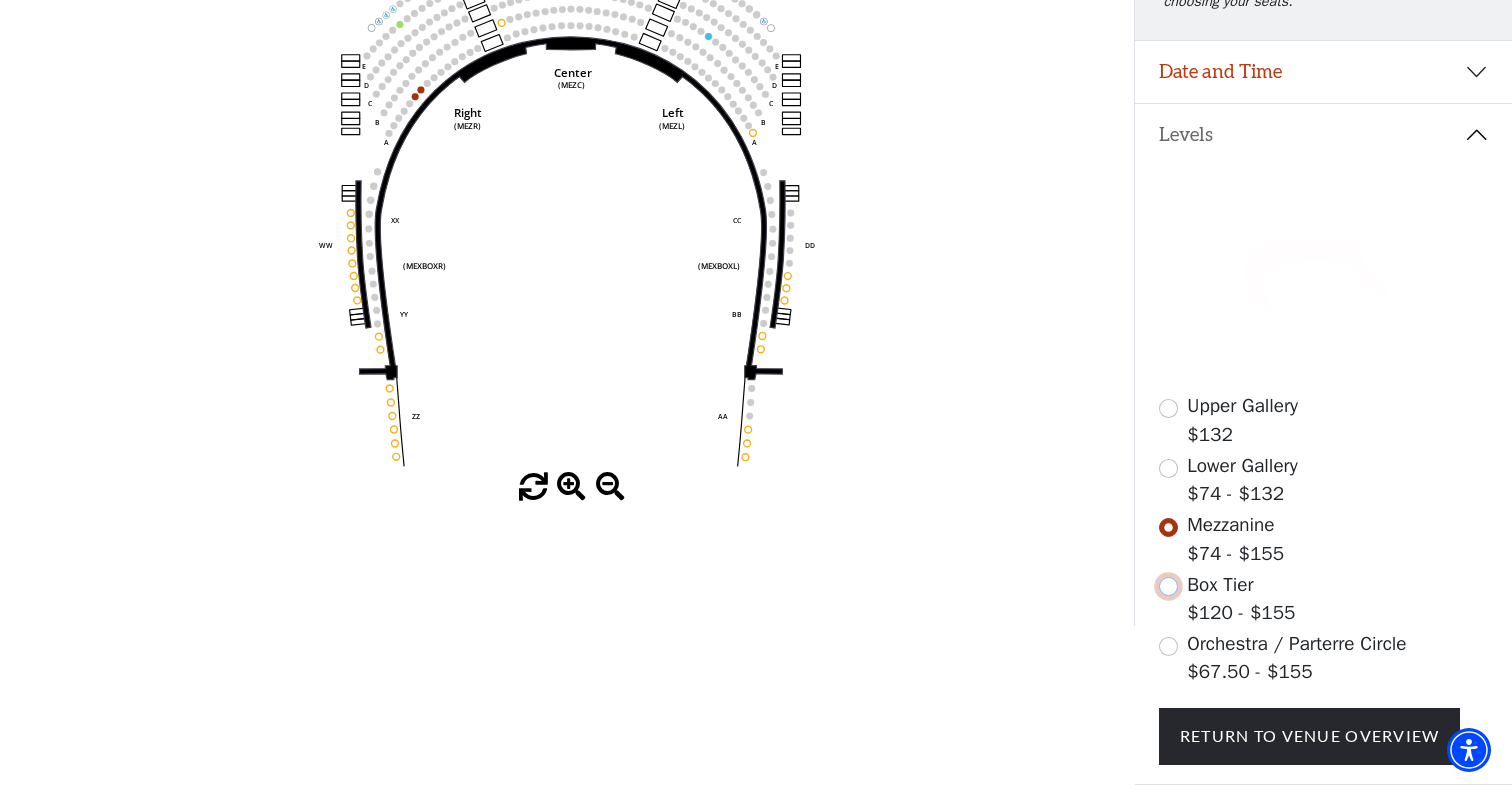 click at bounding box center (1168, 586) 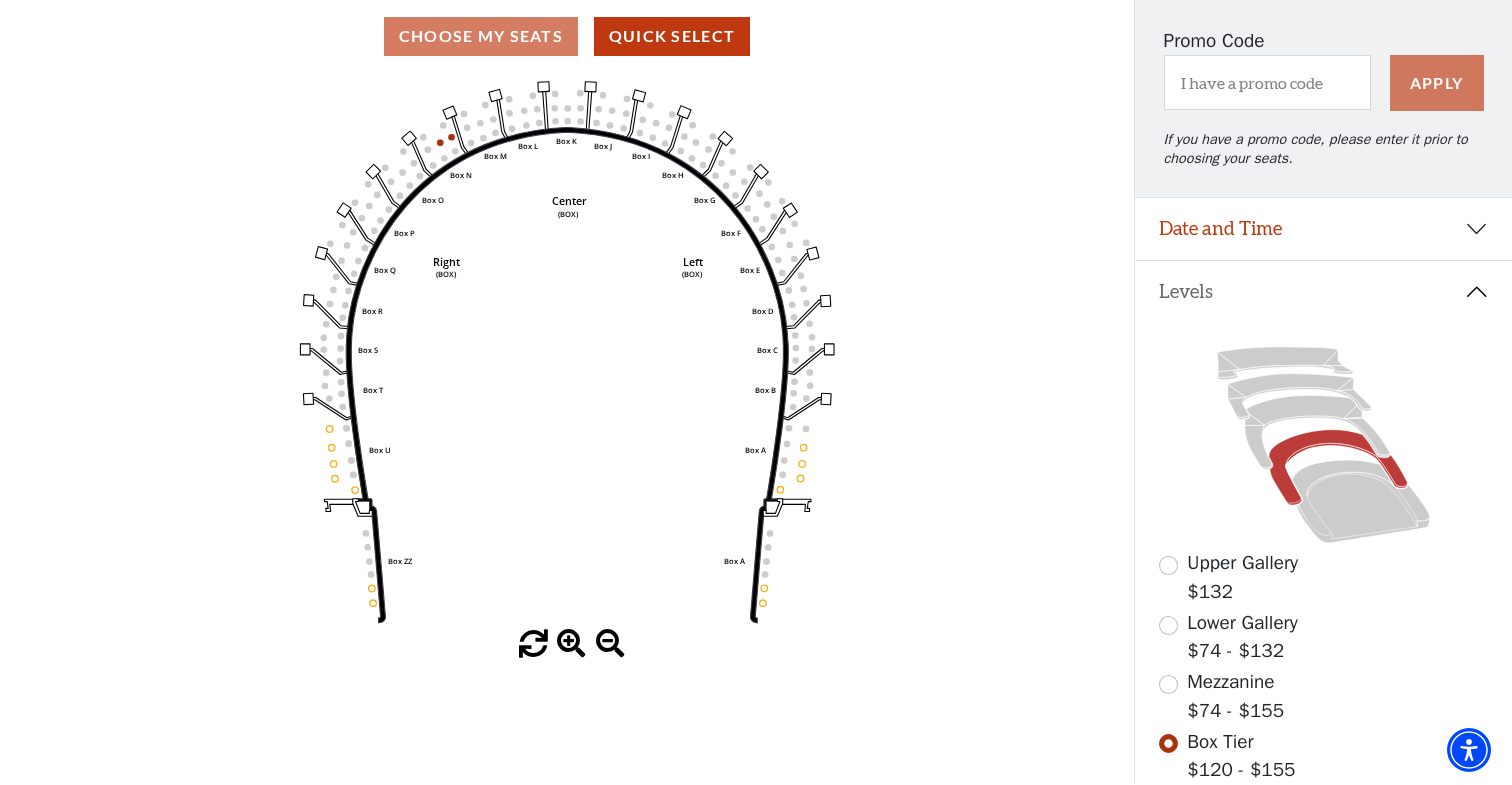 scroll, scrollTop: 182, scrollLeft: 0, axis: vertical 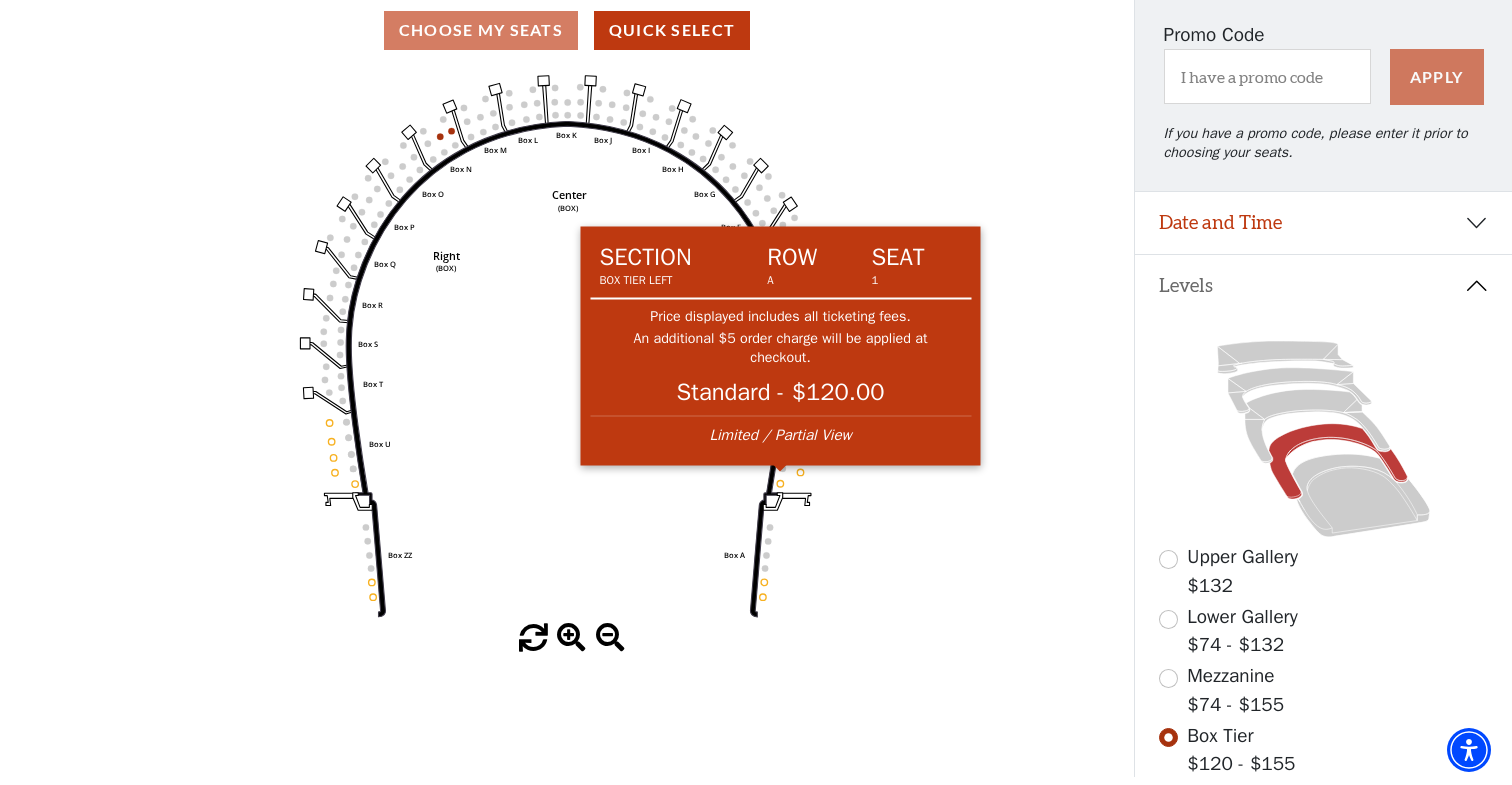 click 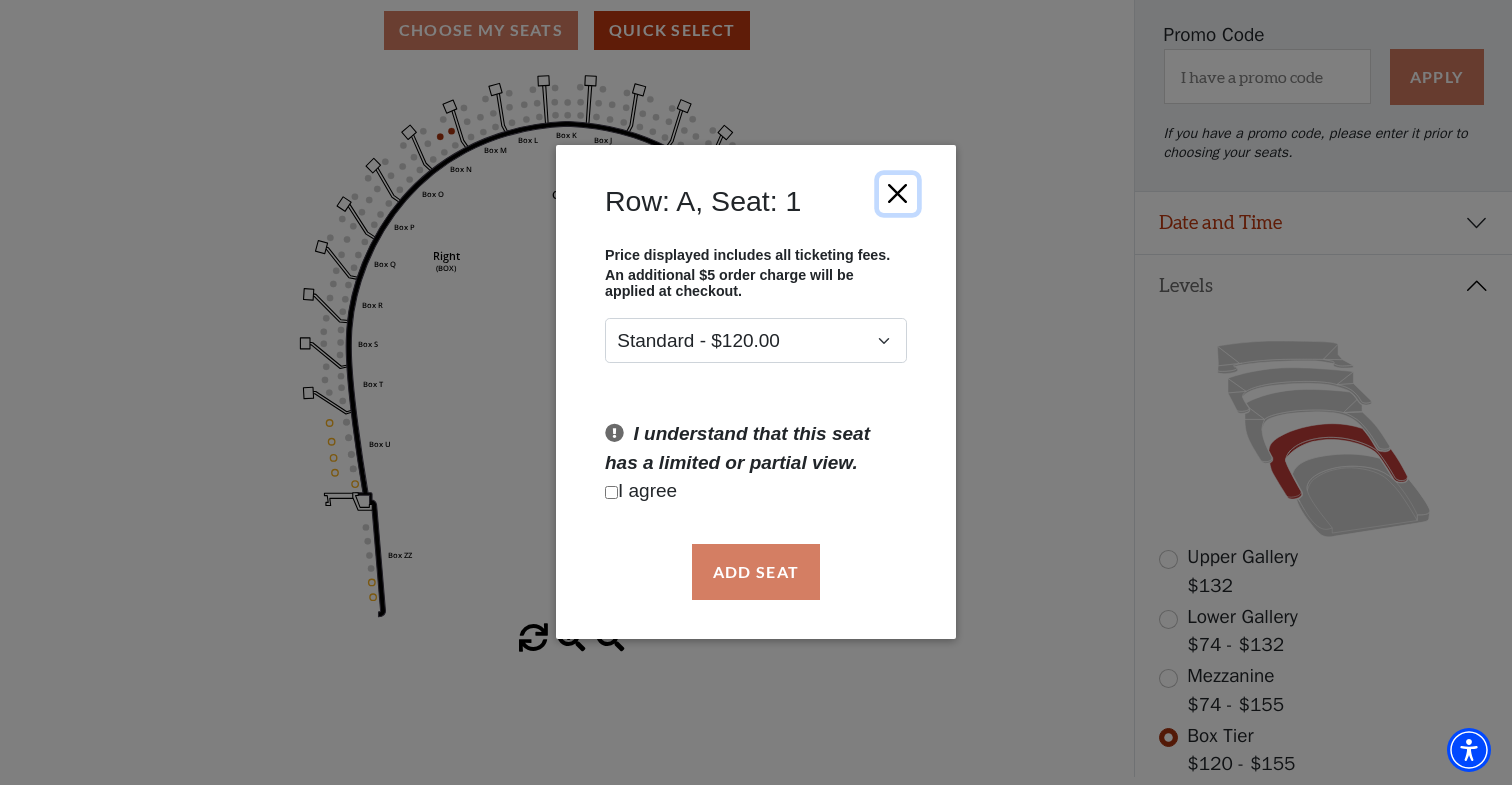 click at bounding box center (898, 194) 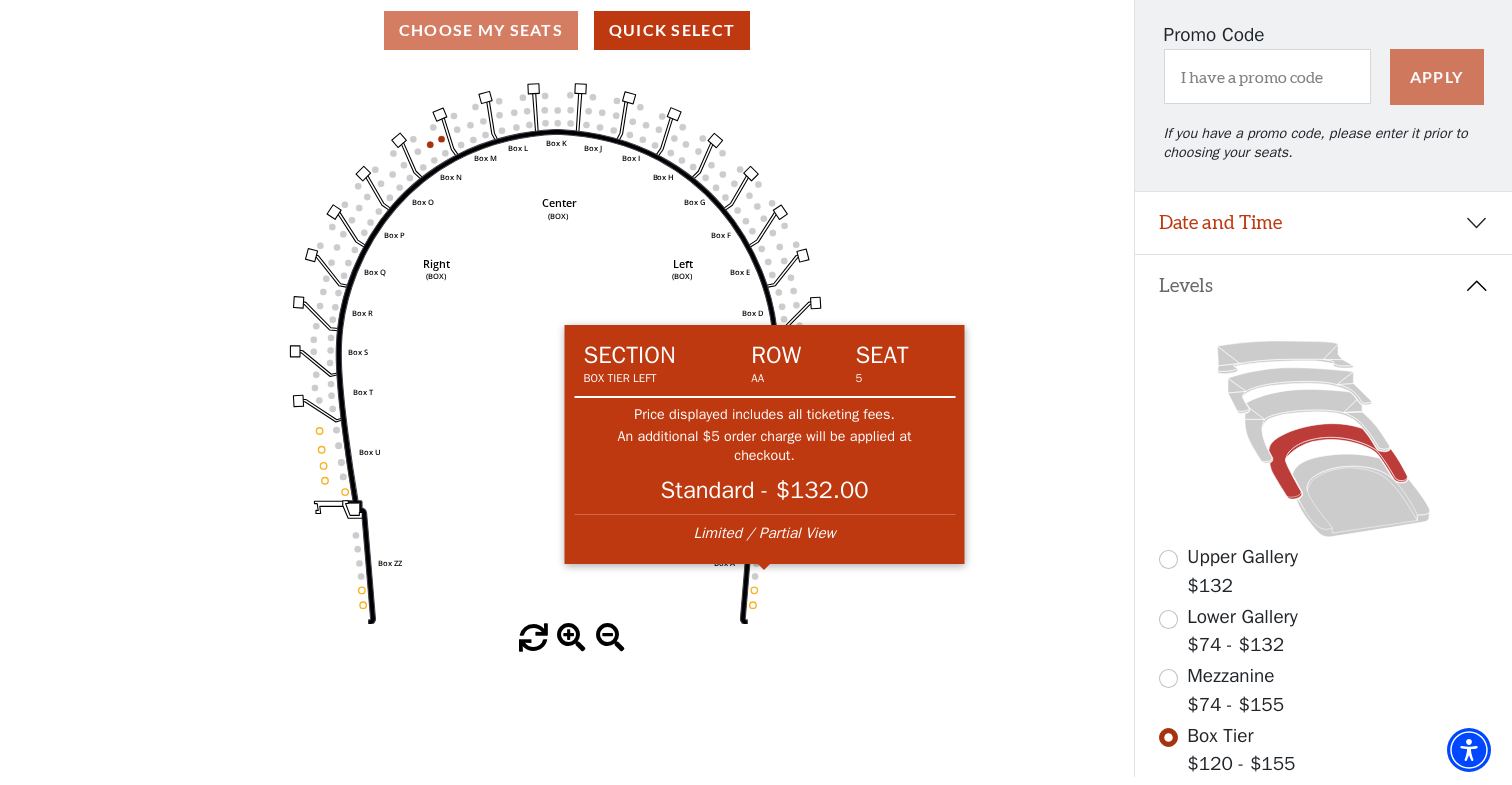 drag, startPoint x: 762, startPoint y: 573, endPoint x: 752, endPoint y: 581, distance: 12.806249 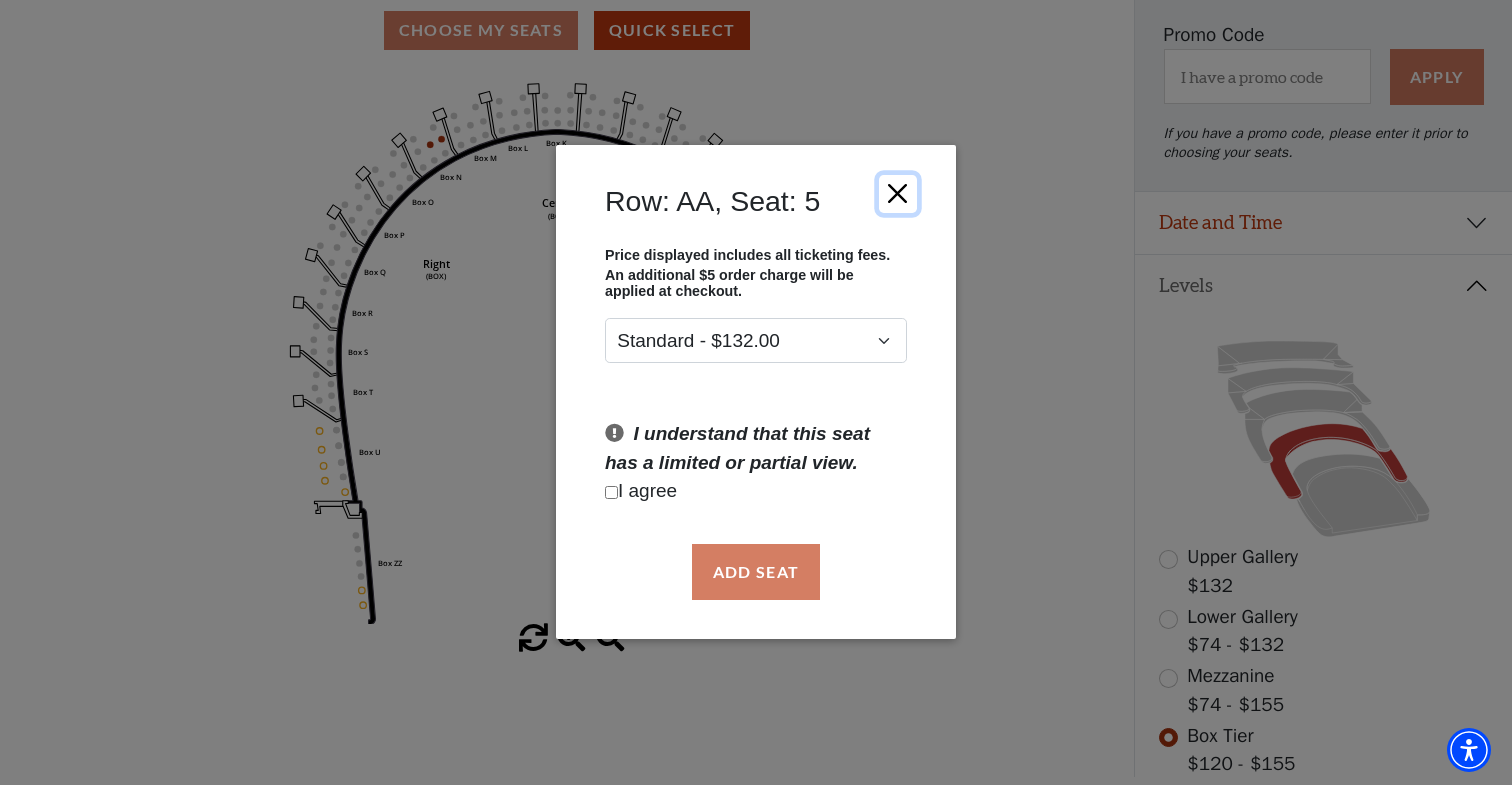 click at bounding box center [898, 194] 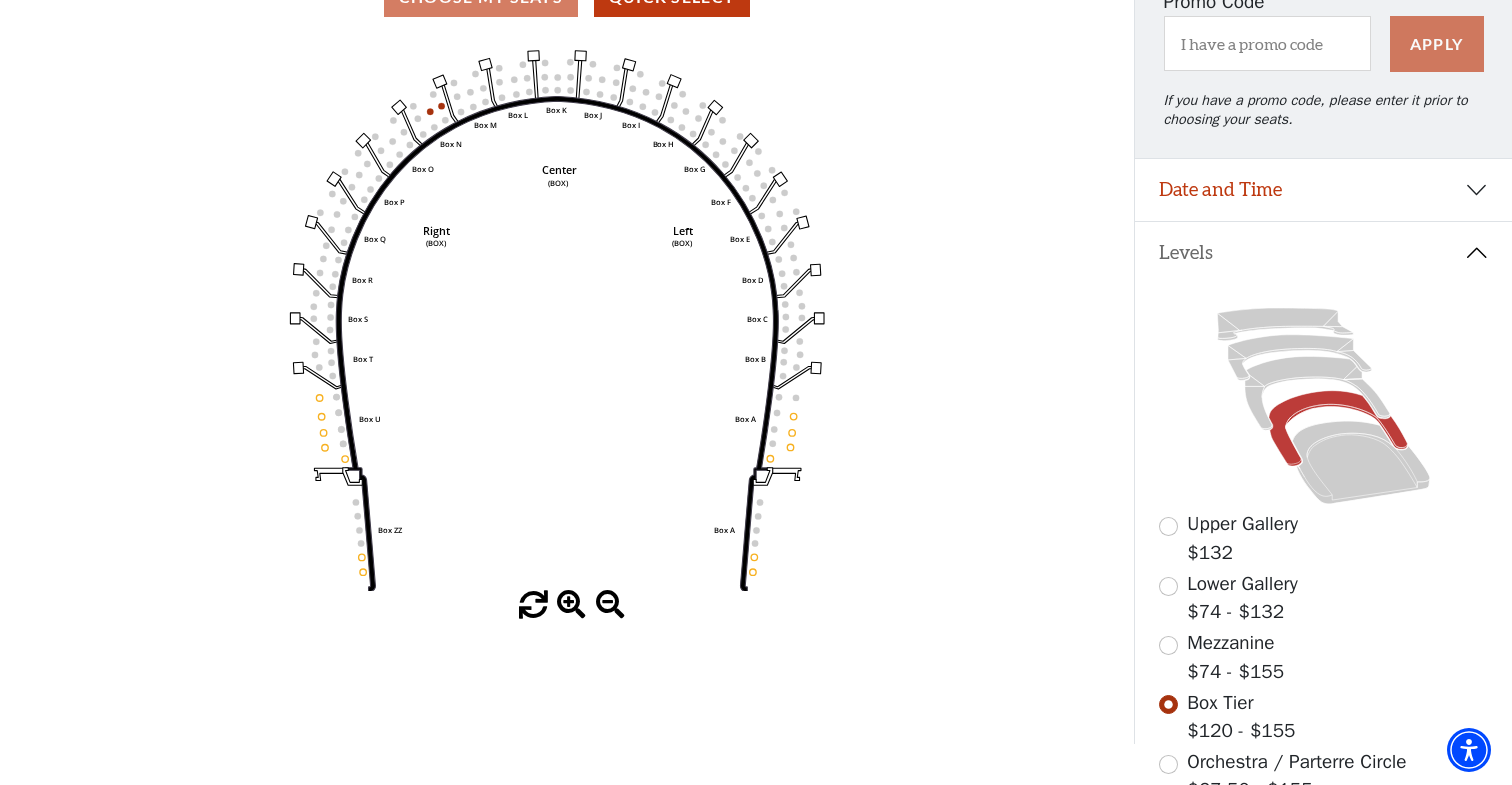 scroll, scrollTop: 229, scrollLeft: 0, axis: vertical 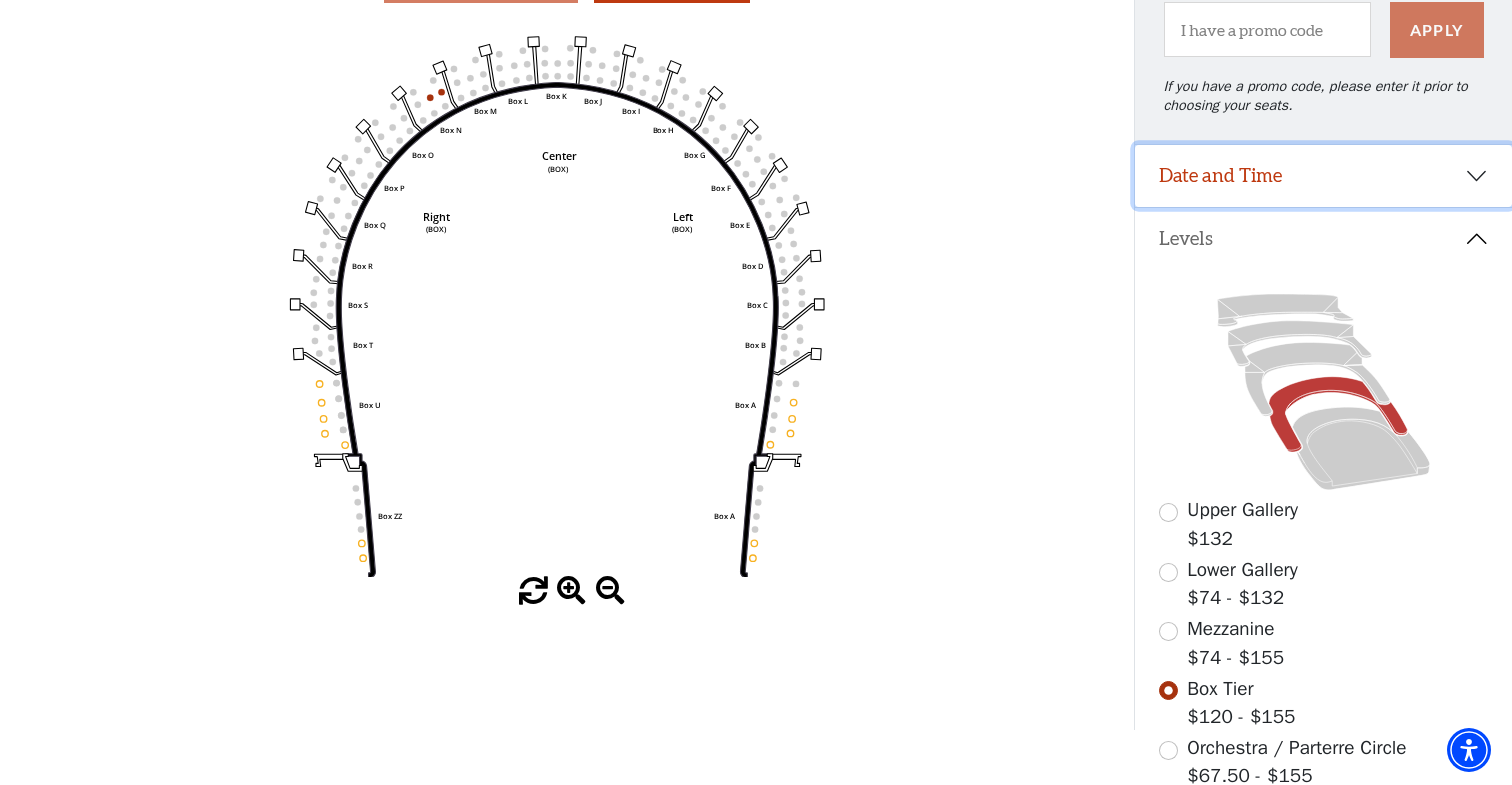 click on "Date and Time" at bounding box center (1323, 176) 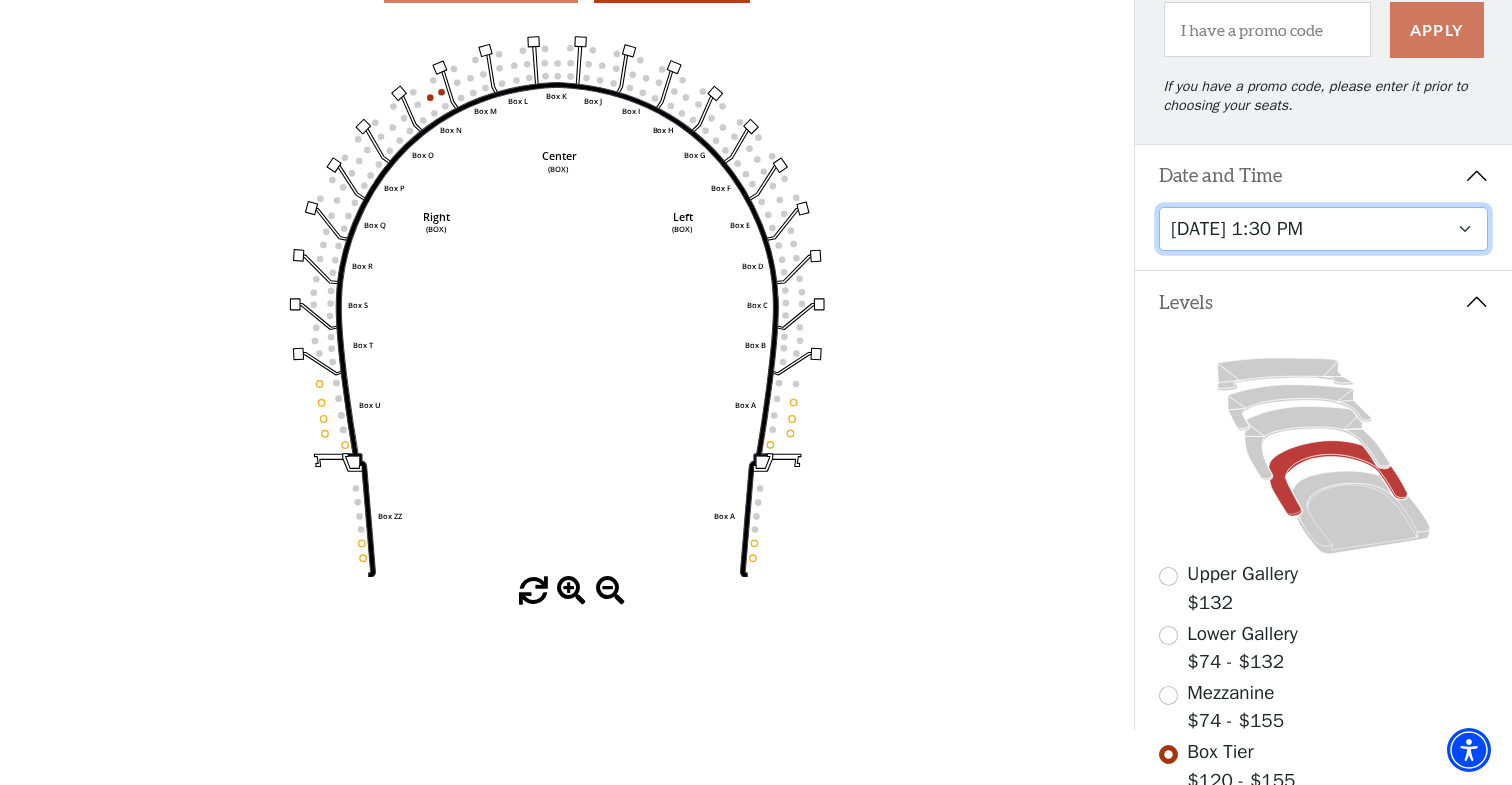click on "Tuesday, July 15 at 7:30 PM Wednesday, July 16 at 7:30 PM Thursday, July 17 at 7:30 PM Friday, July 18 at 7:30 PM Saturday, July 19 at 1:30 PM Saturday, July 19 at 7:30 PM Sunday, July 20 at 1:30 PM Sunday, July 20 at 6:30 PM" at bounding box center [1324, 229] 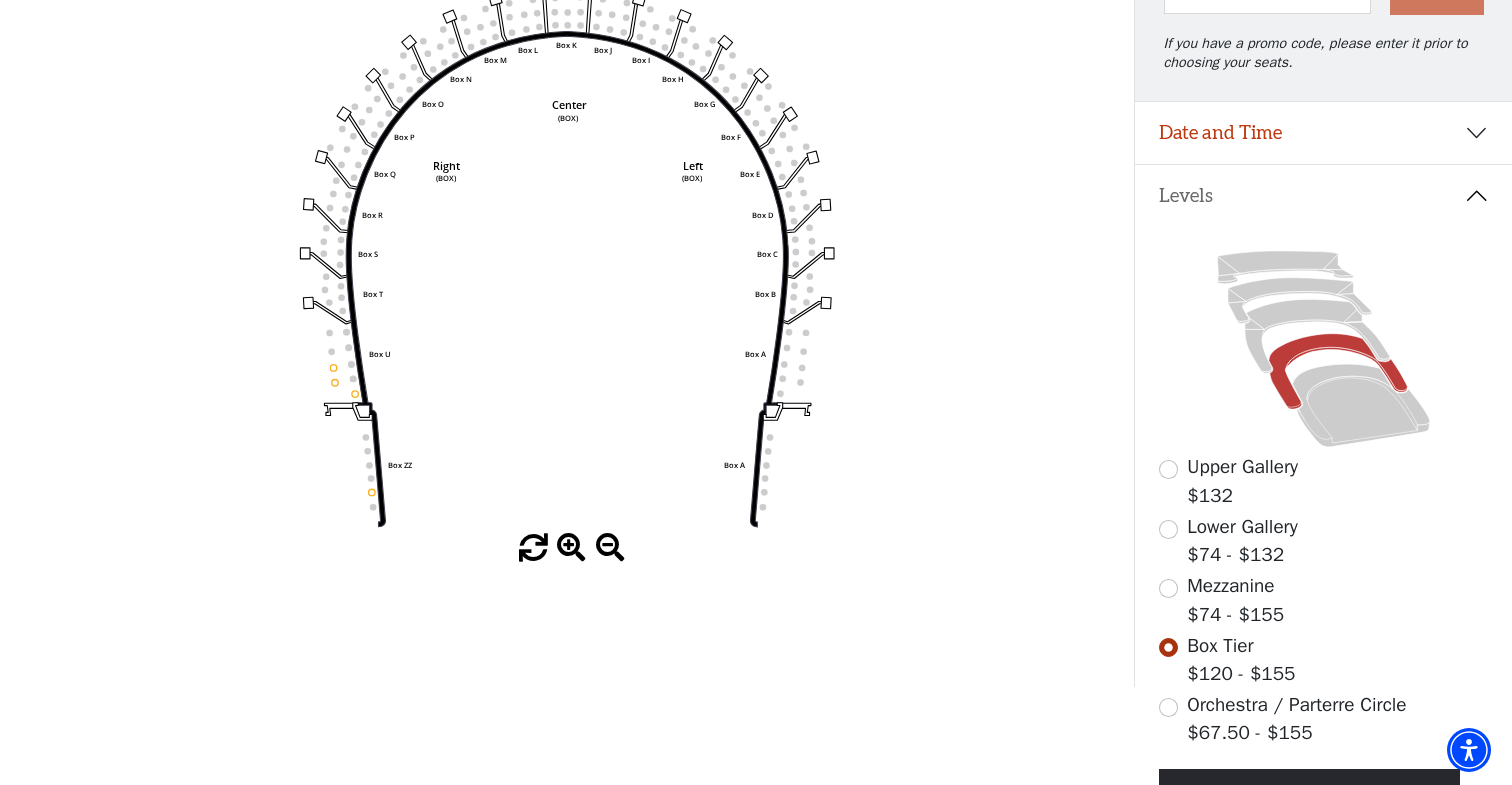 scroll, scrollTop: 283, scrollLeft: 0, axis: vertical 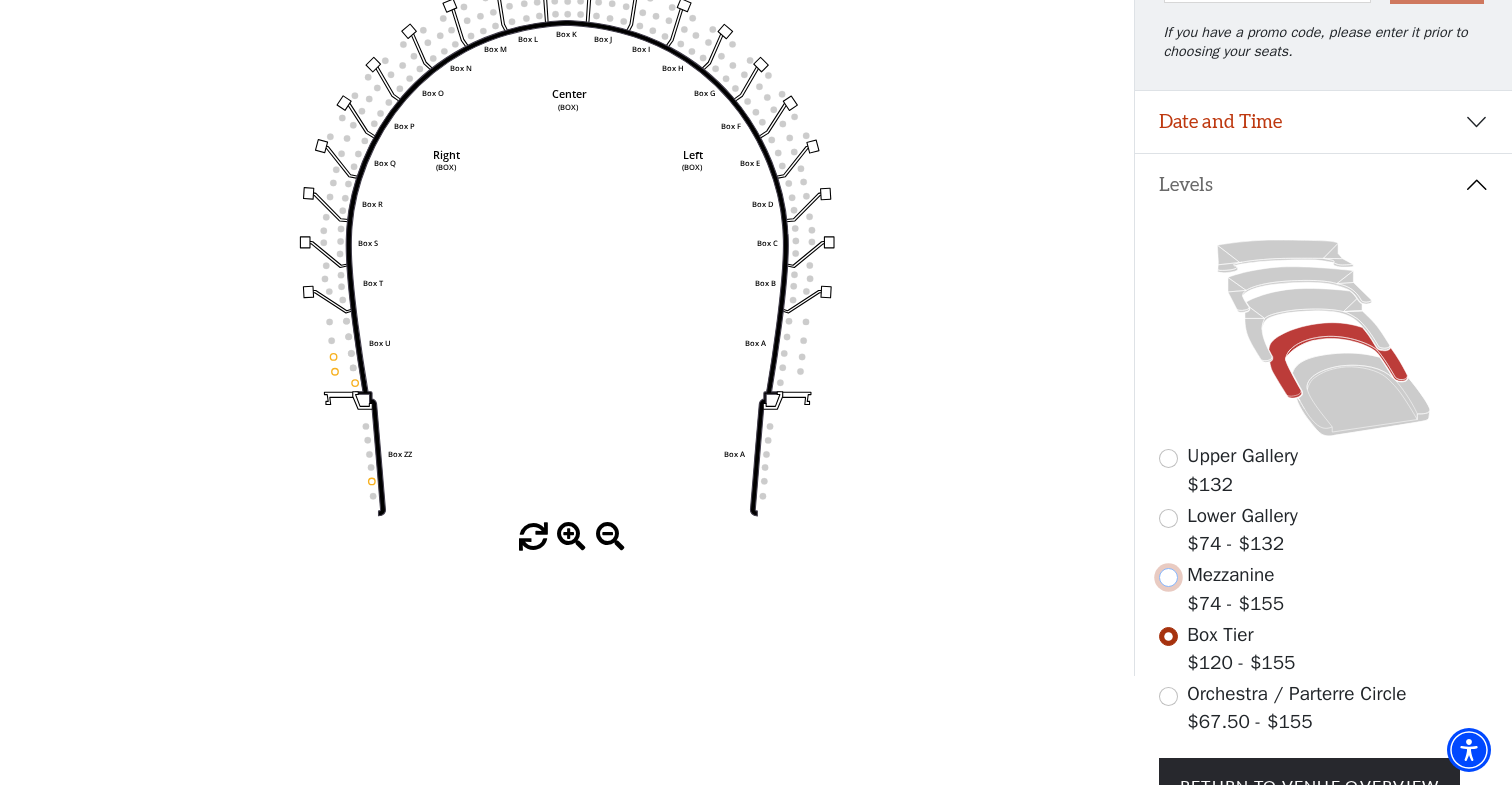 click at bounding box center [1168, 577] 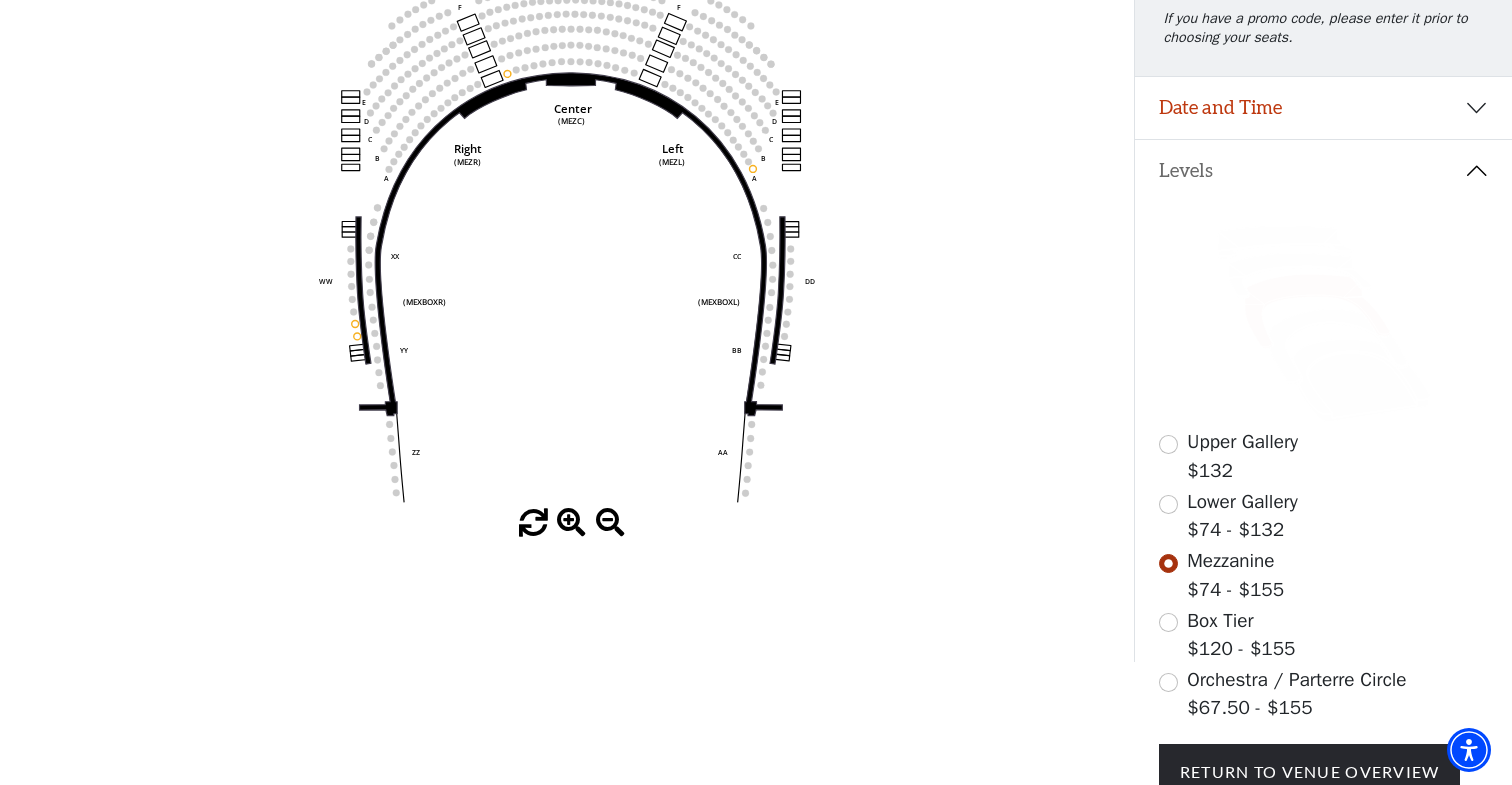 scroll, scrollTop: 322, scrollLeft: 0, axis: vertical 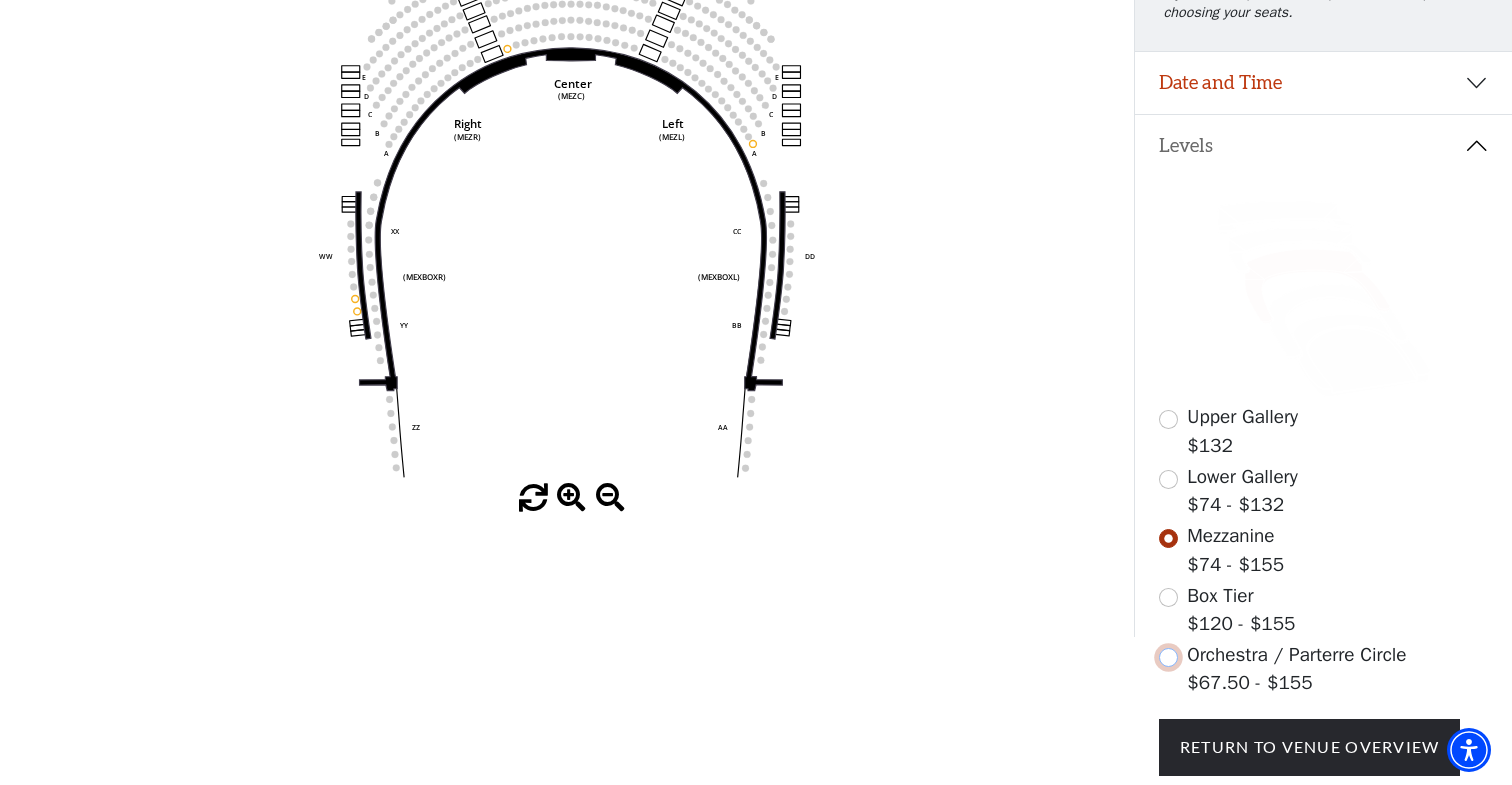 click at bounding box center (1168, 657) 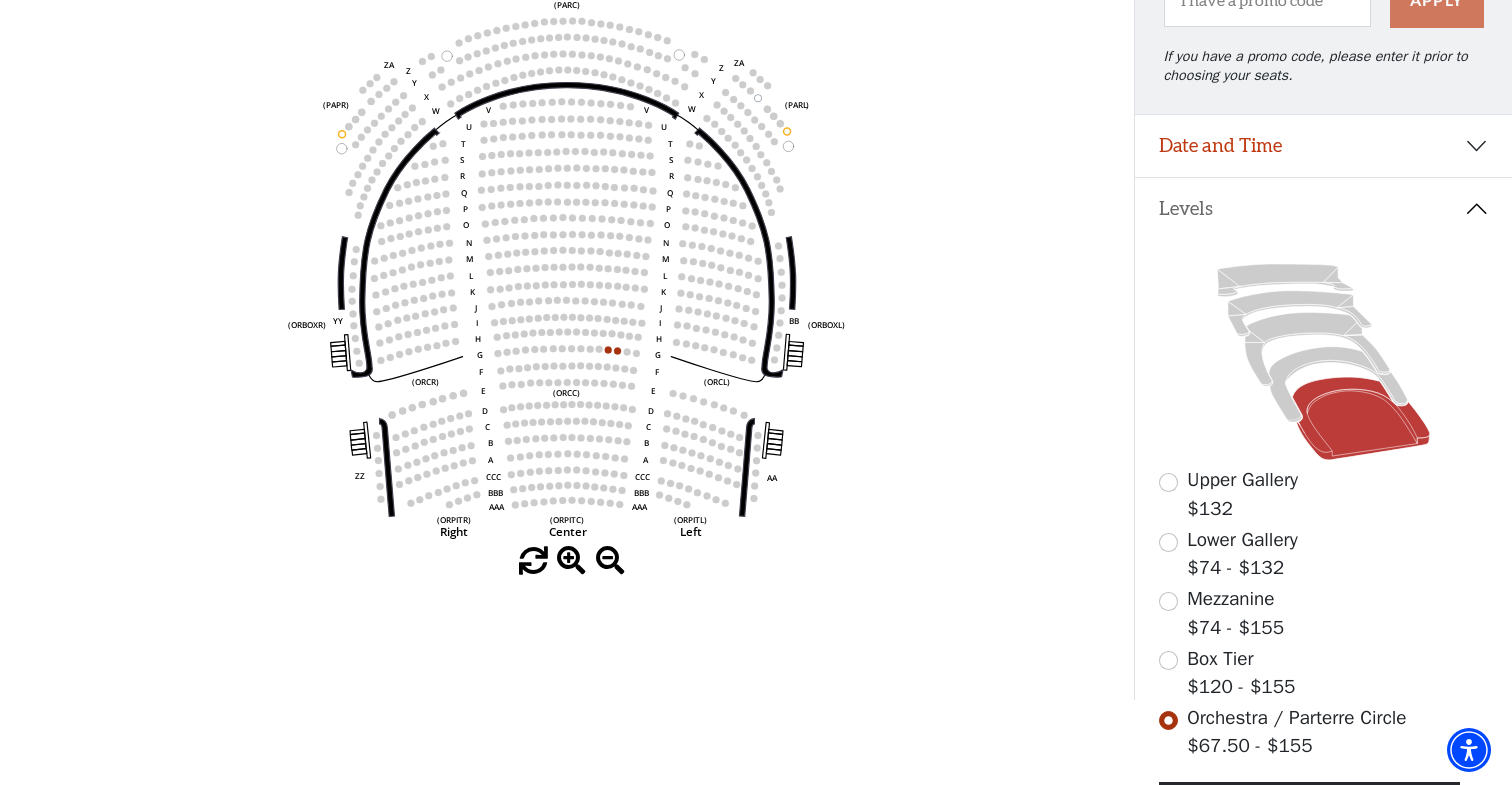 scroll, scrollTop: 268, scrollLeft: 0, axis: vertical 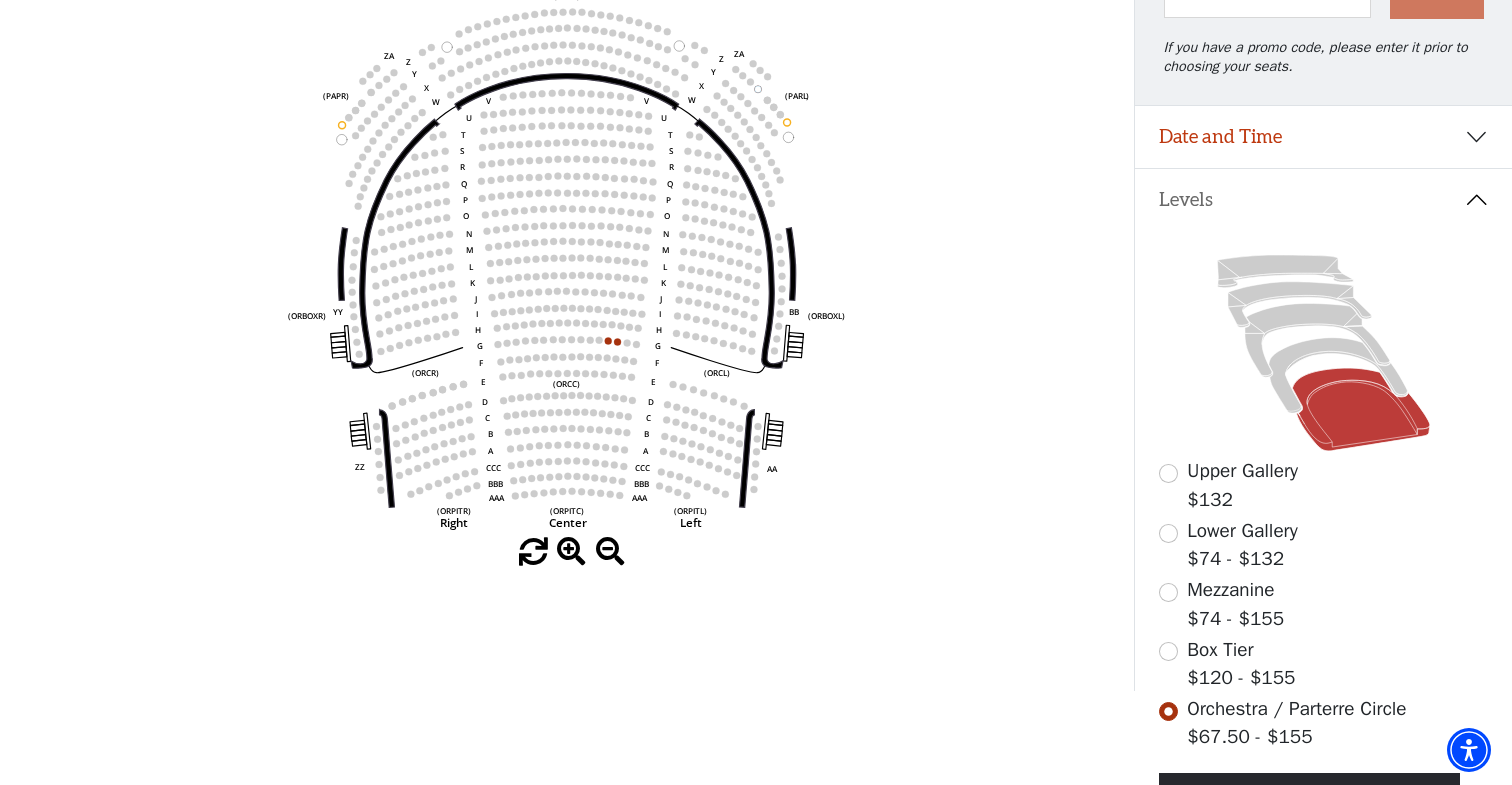 click on "Box Tier" at bounding box center [1220, 650] 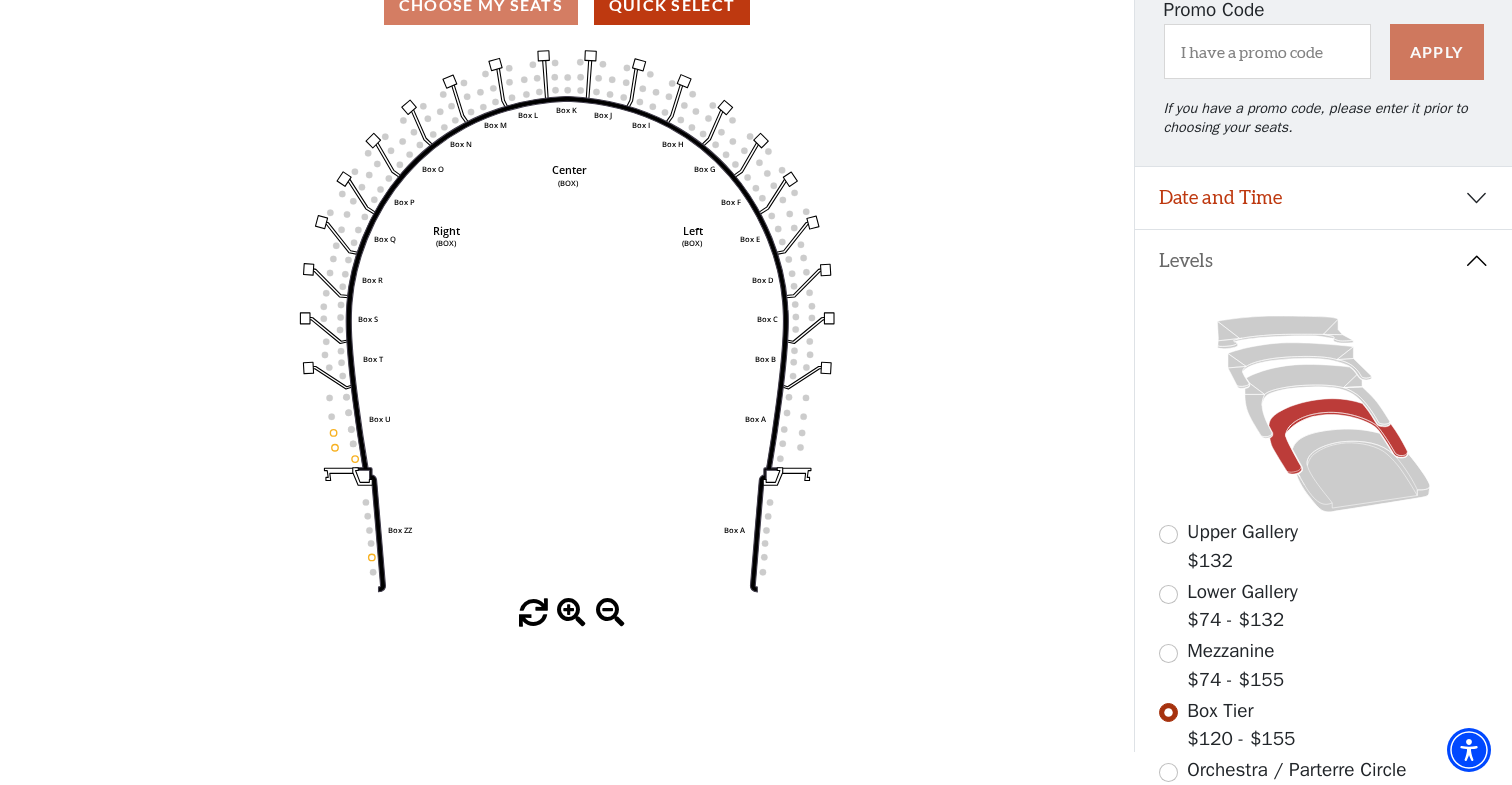 scroll, scrollTop: 241, scrollLeft: 0, axis: vertical 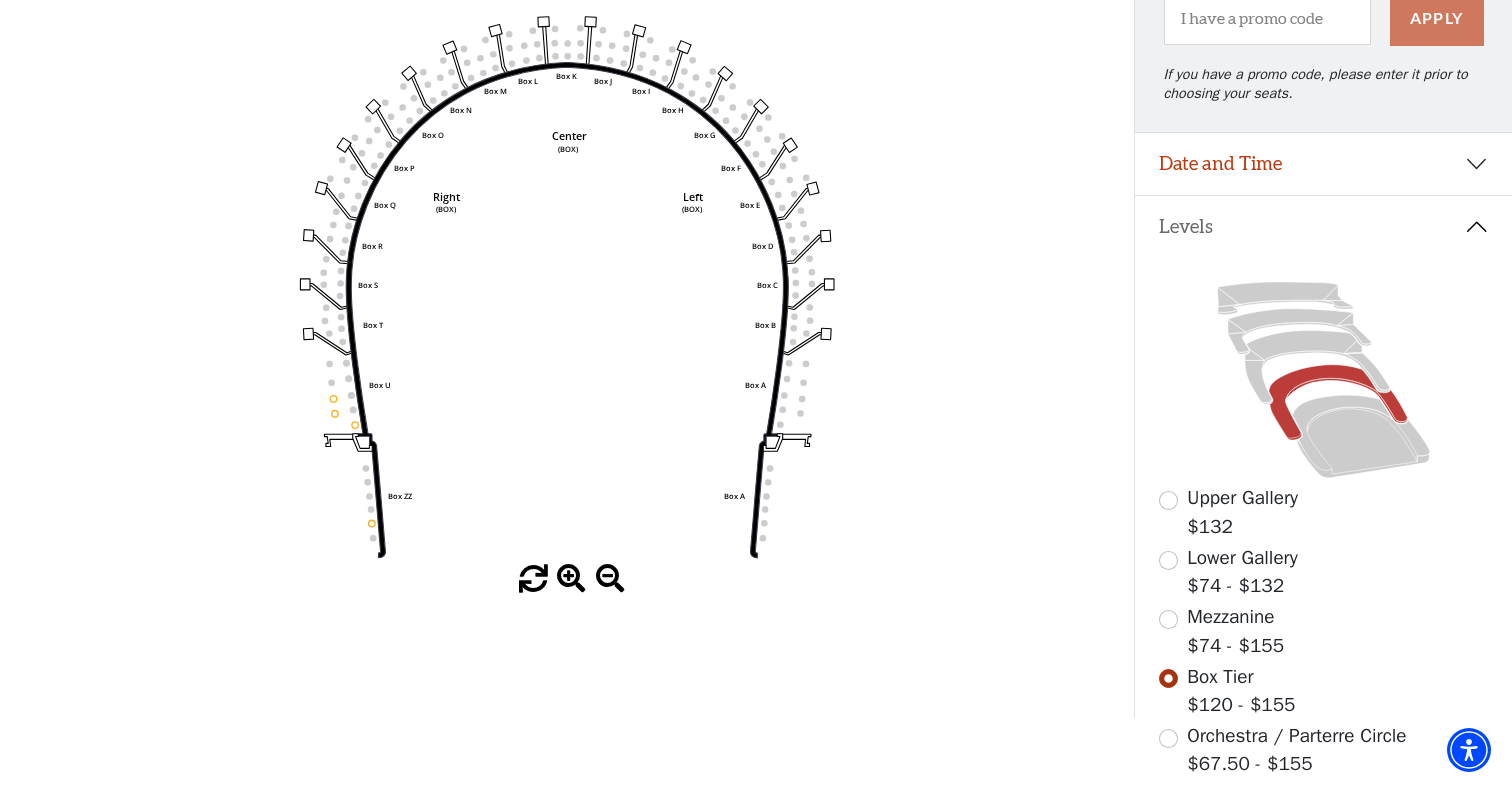 click on "Mezzanine" at bounding box center [1230, 617] 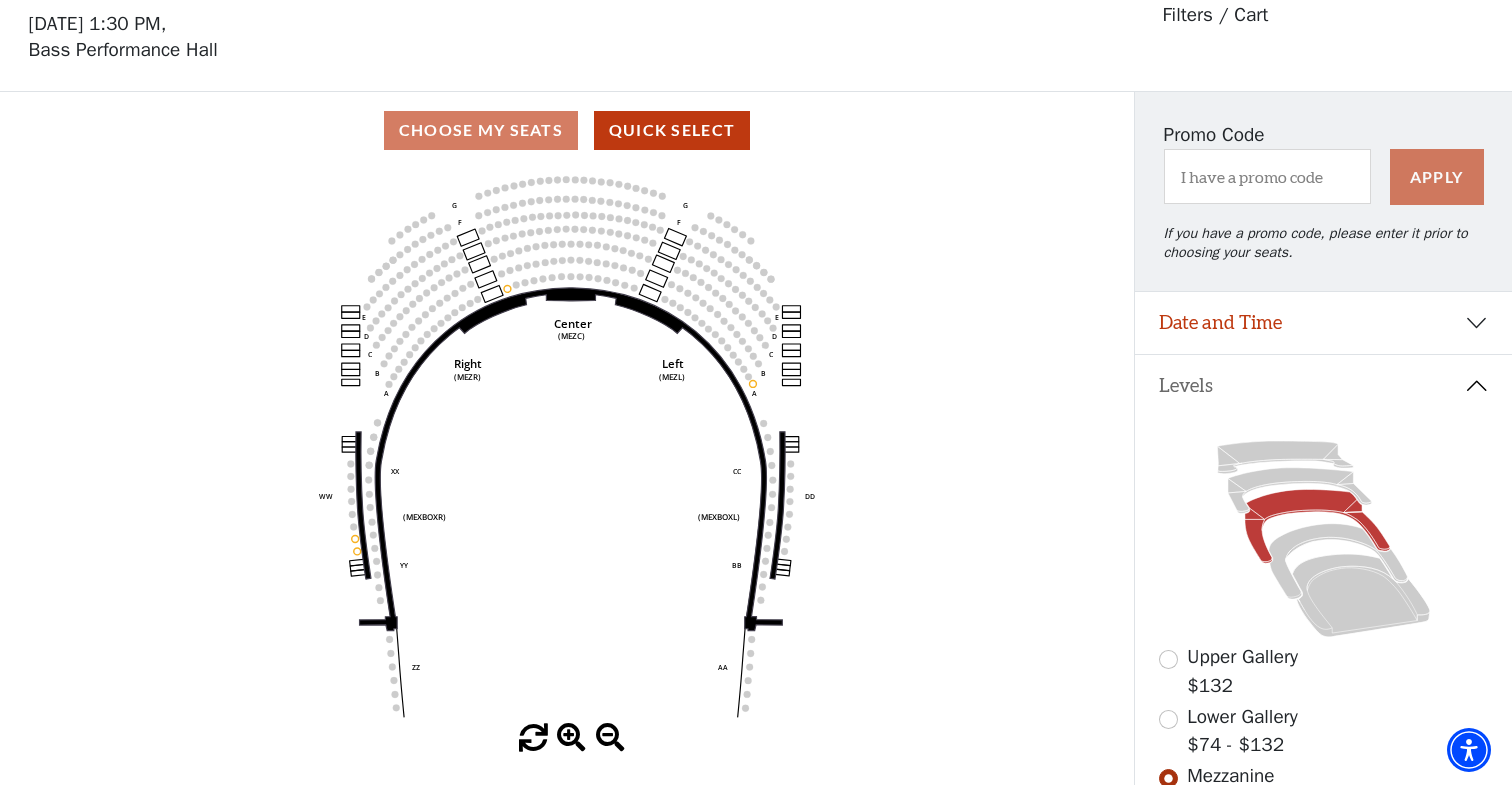 scroll, scrollTop: 92, scrollLeft: 0, axis: vertical 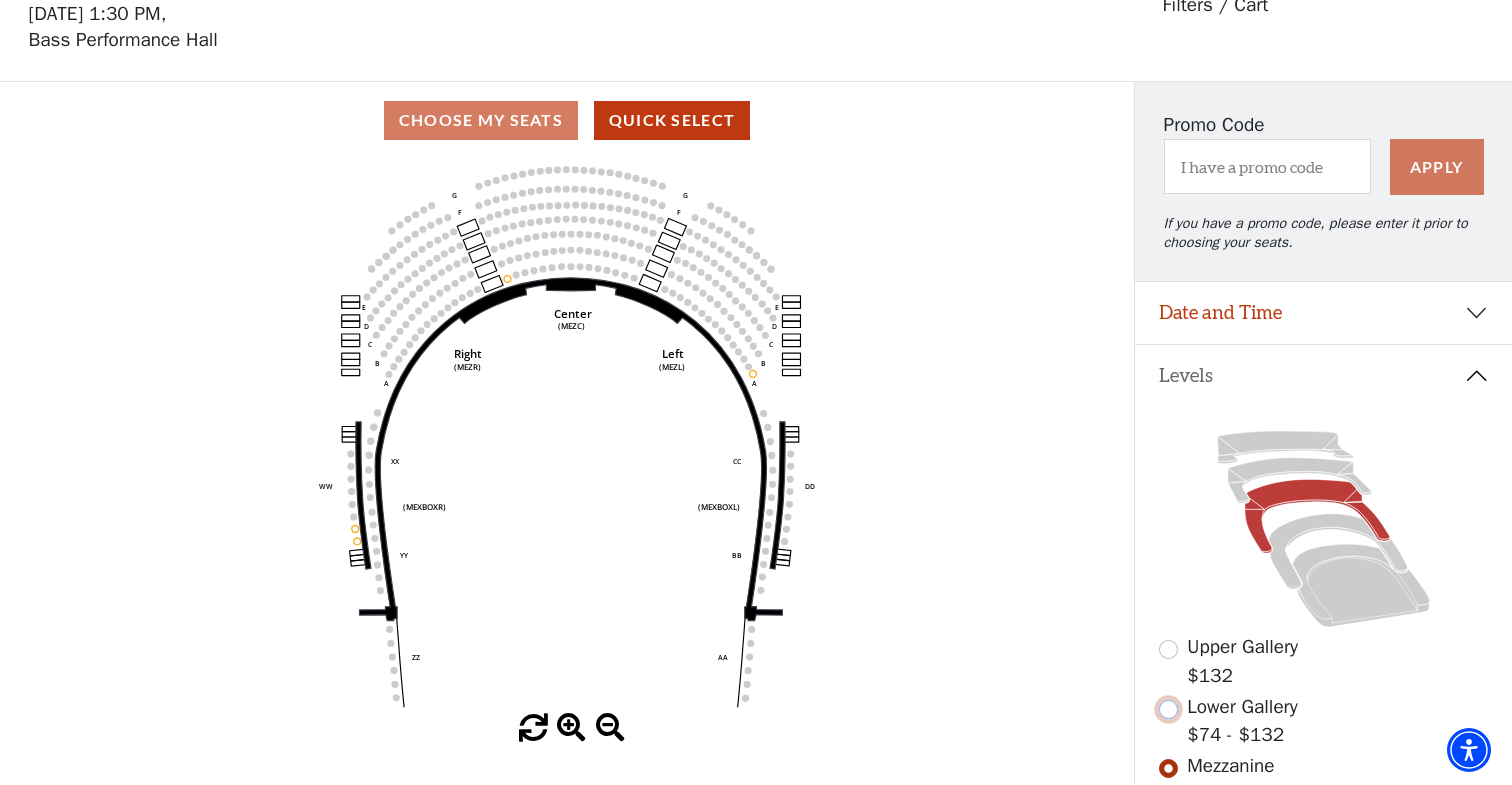 click at bounding box center [1168, 709] 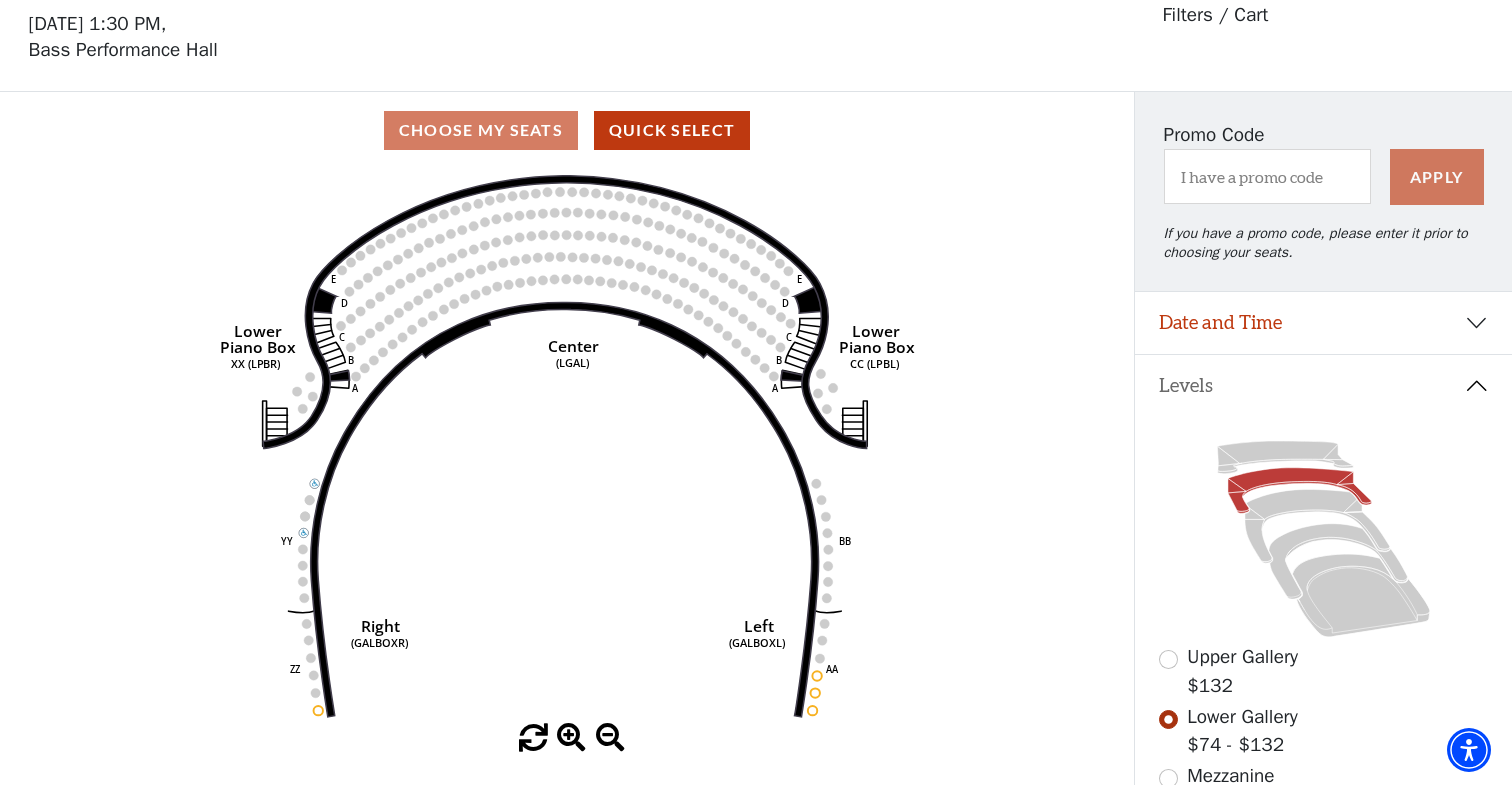 scroll, scrollTop: 92, scrollLeft: 0, axis: vertical 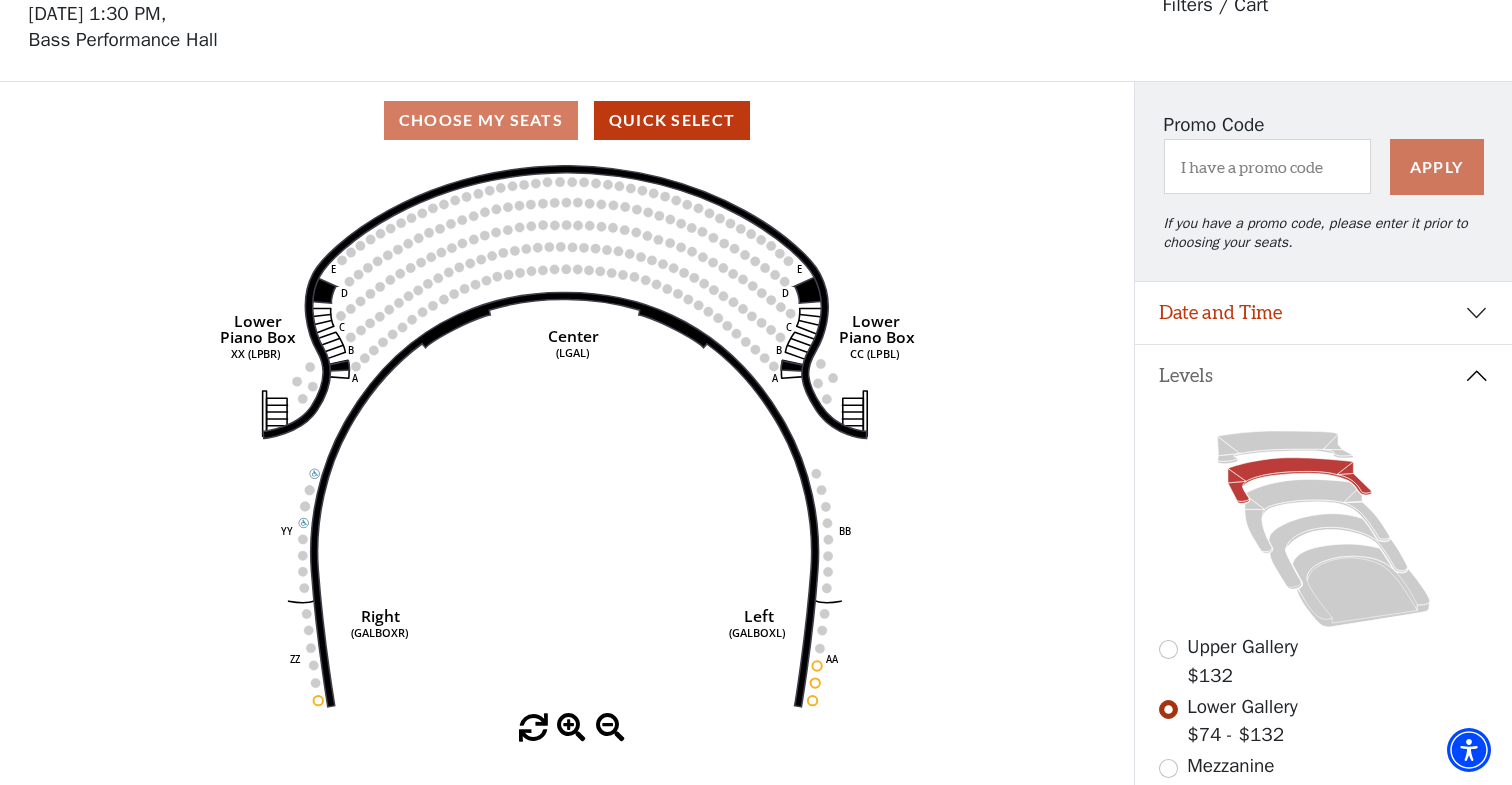click on "Upper Gallery $132" at bounding box center (1324, 661) 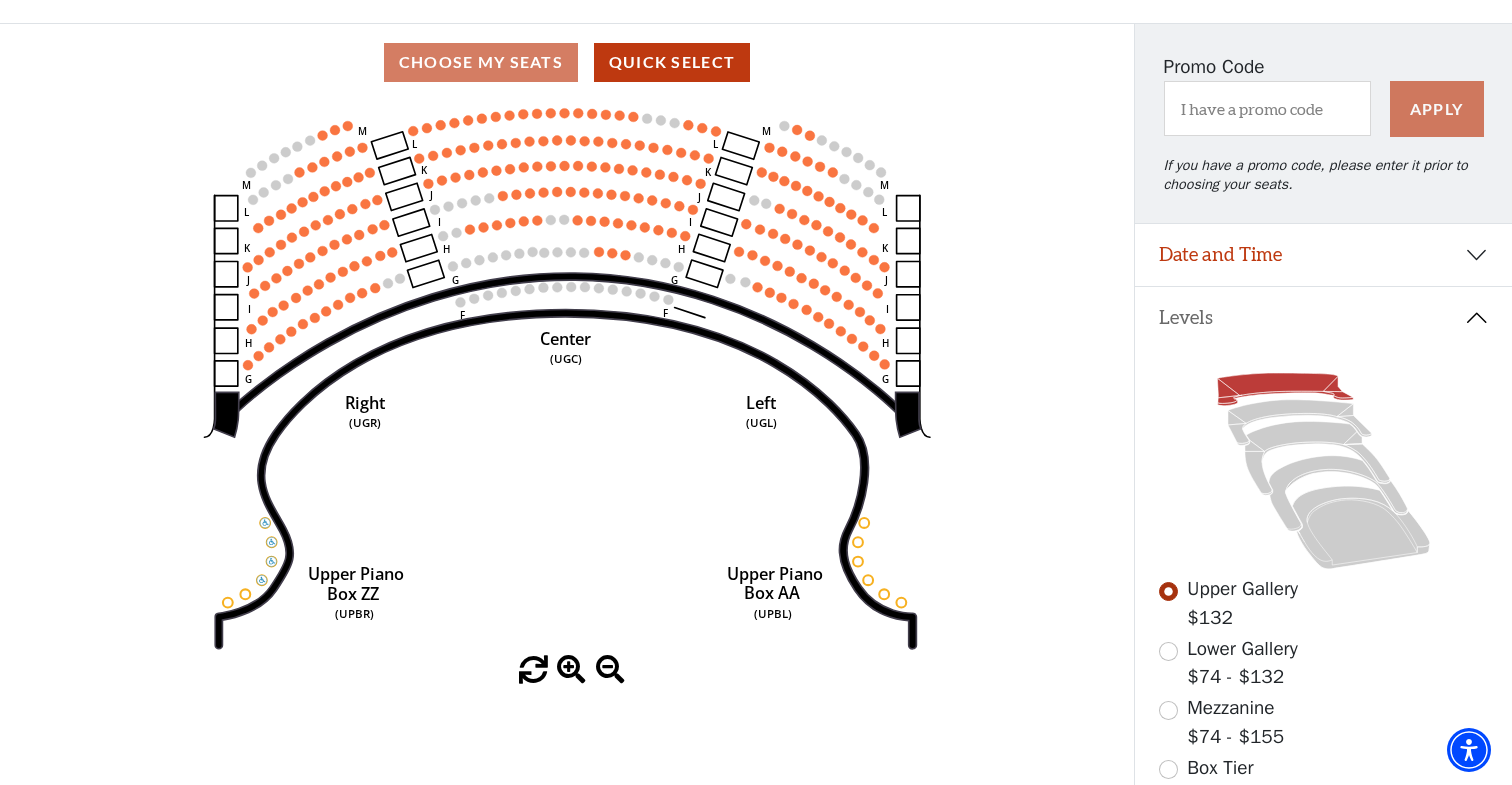 scroll, scrollTop: 154, scrollLeft: 0, axis: vertical 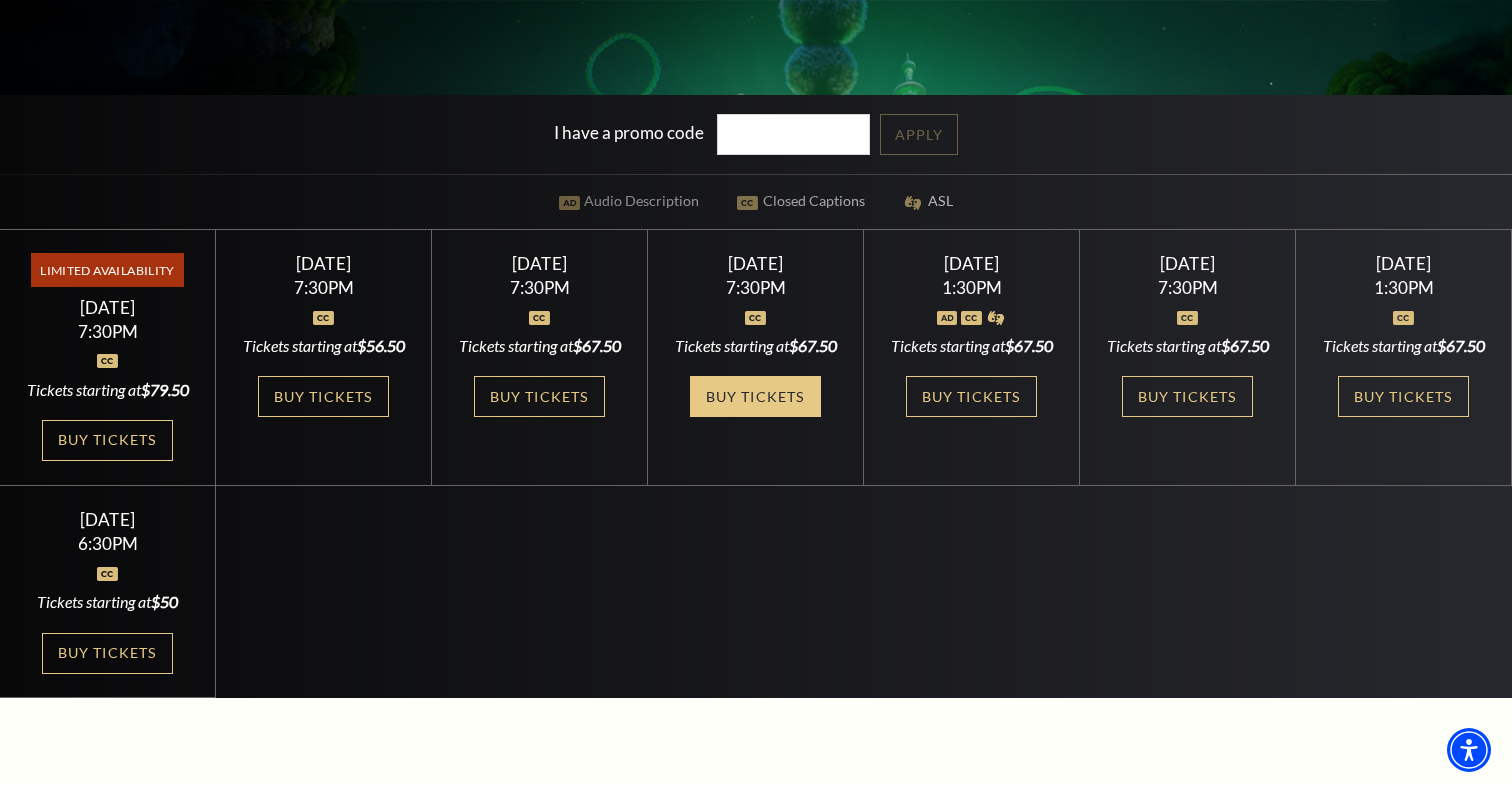 click on "Buy Tickets" at bounding box center [755, 396] 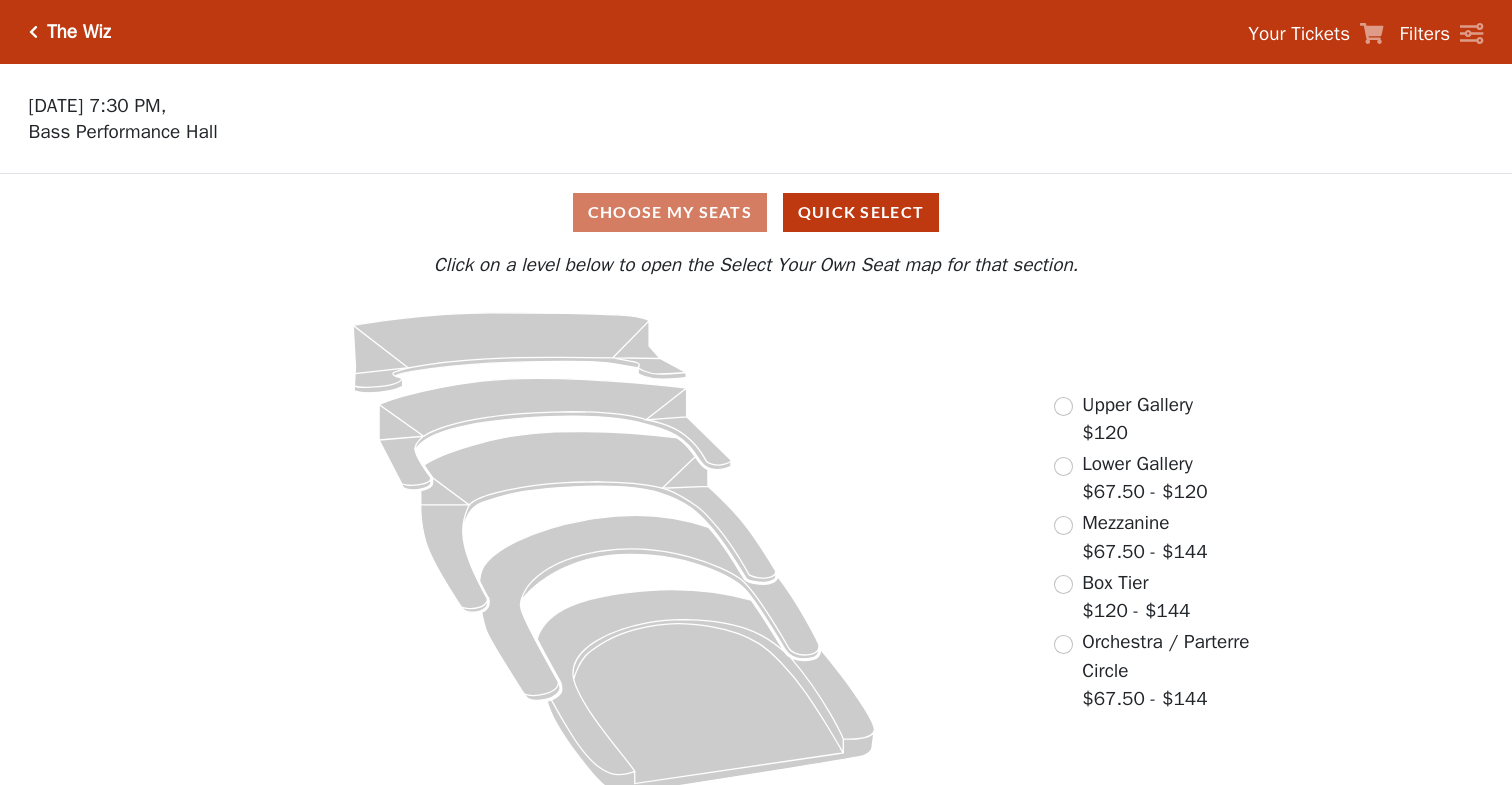 scroll, scrollTop: 0, scrollLeft: 0, axis: both 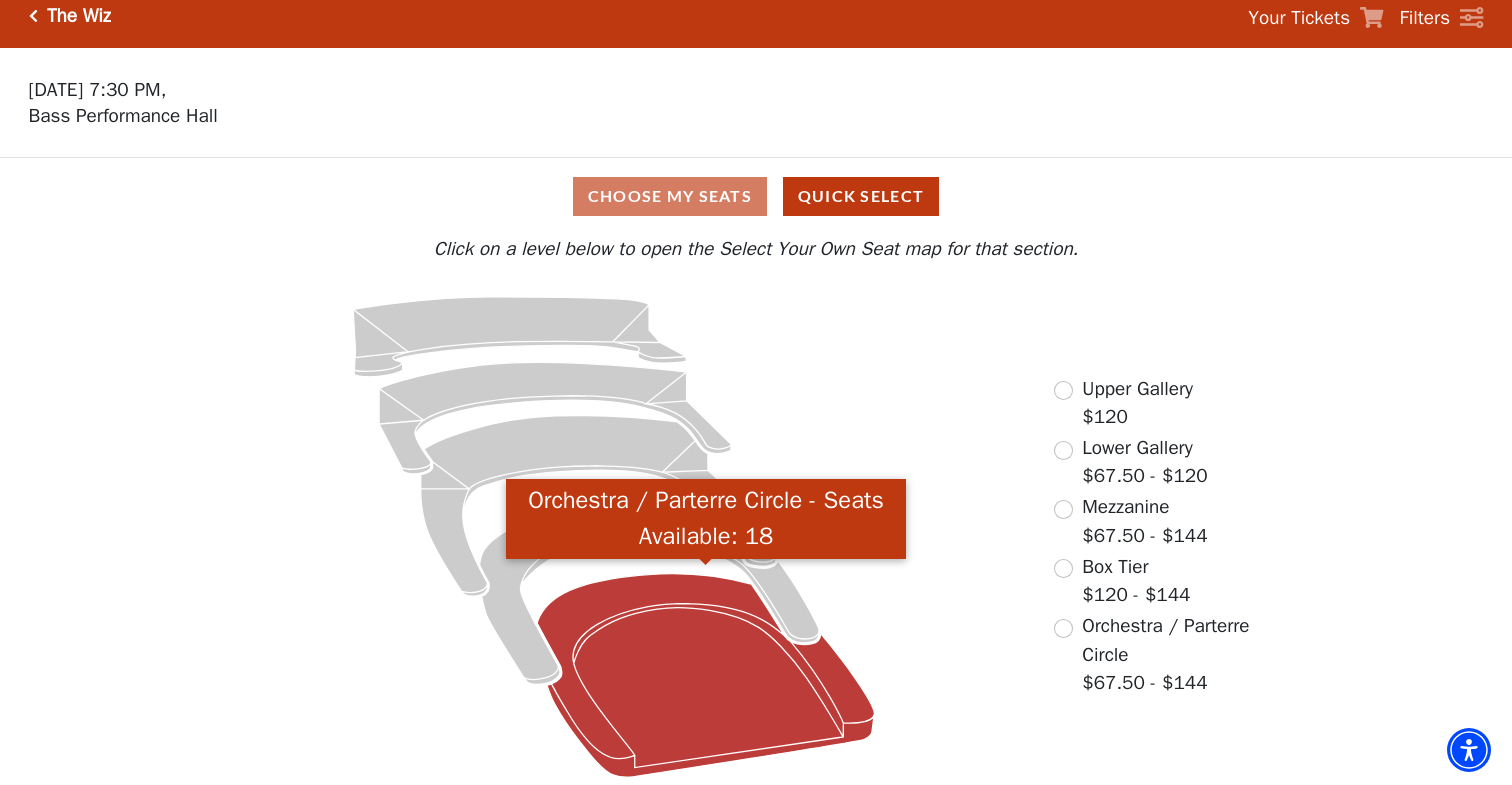 click 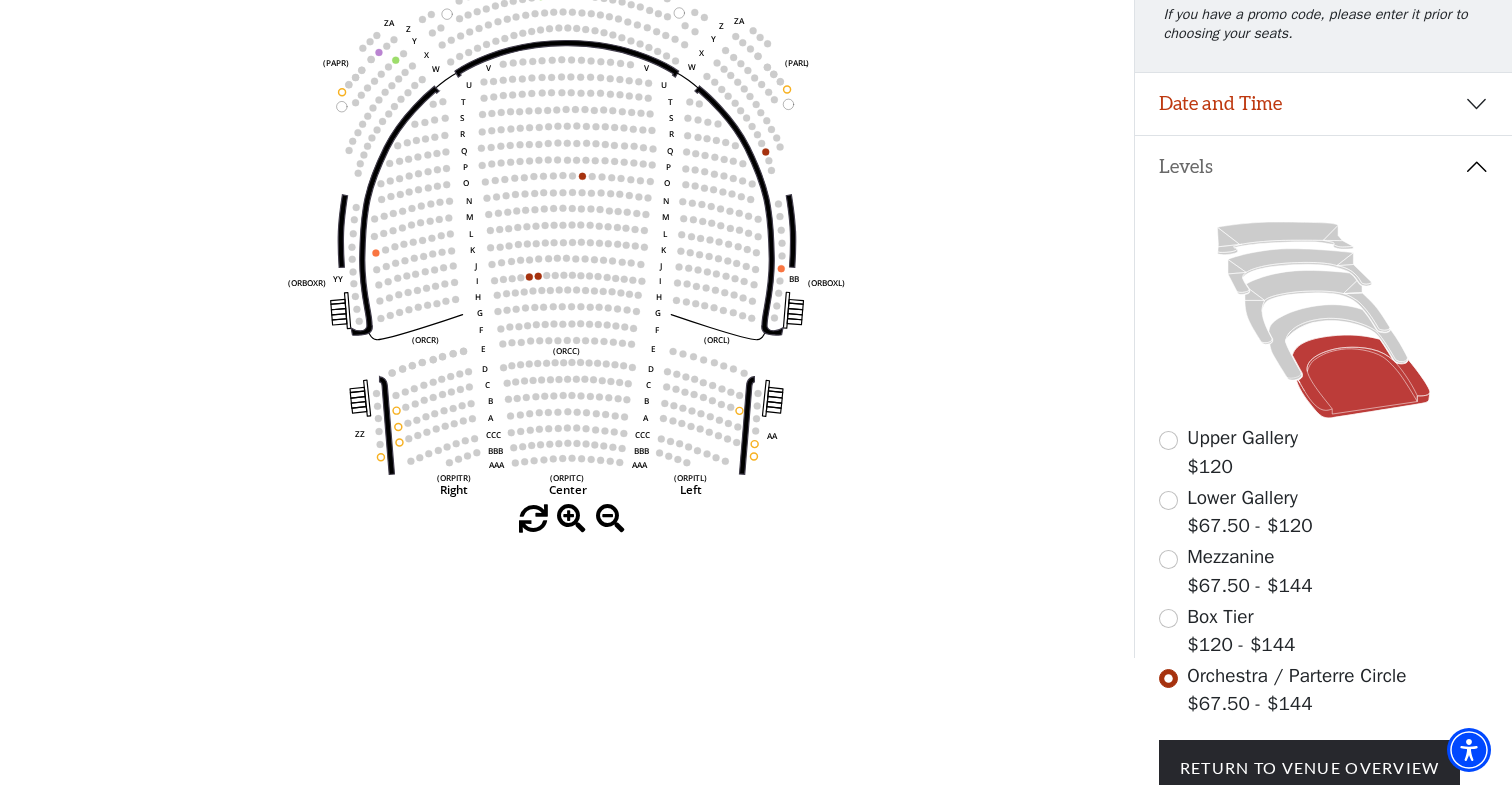scroll, scrollTop: 322, scrollLeft: 0, axis: vertical 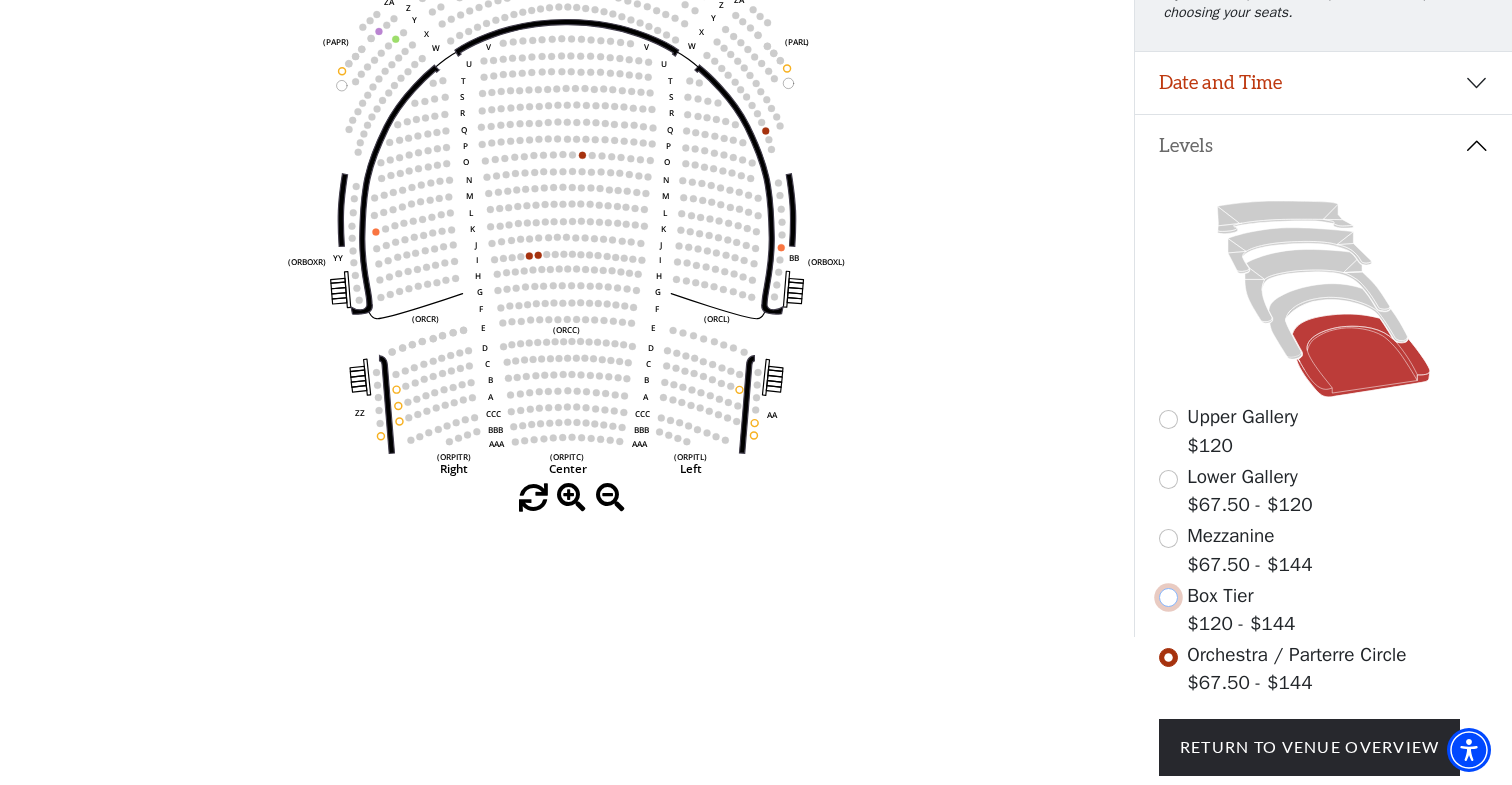 click at bounding box center [1168, 597] 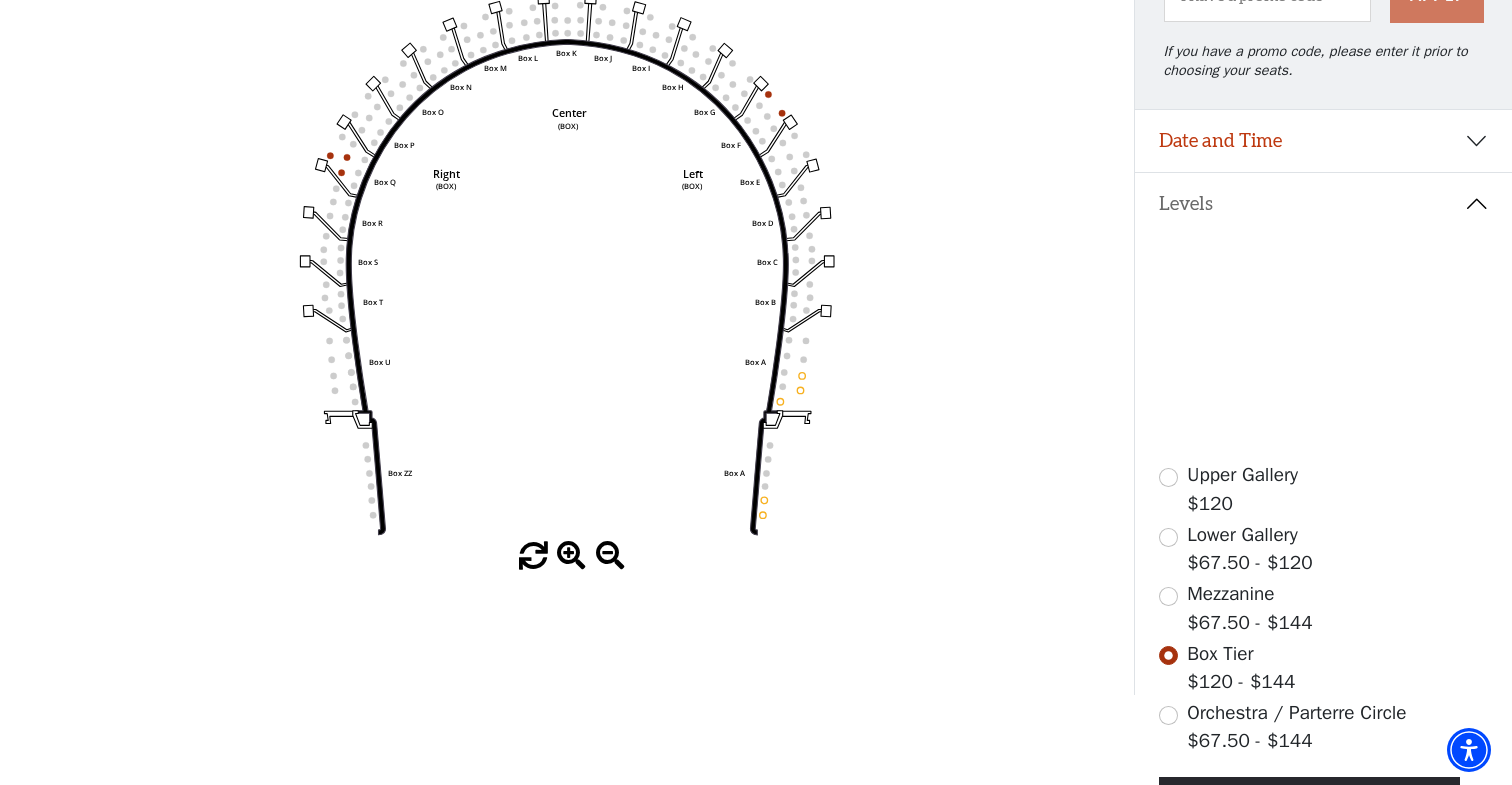 scroll, scrollTop: 290, scrollLeft: 0, axis: vertical 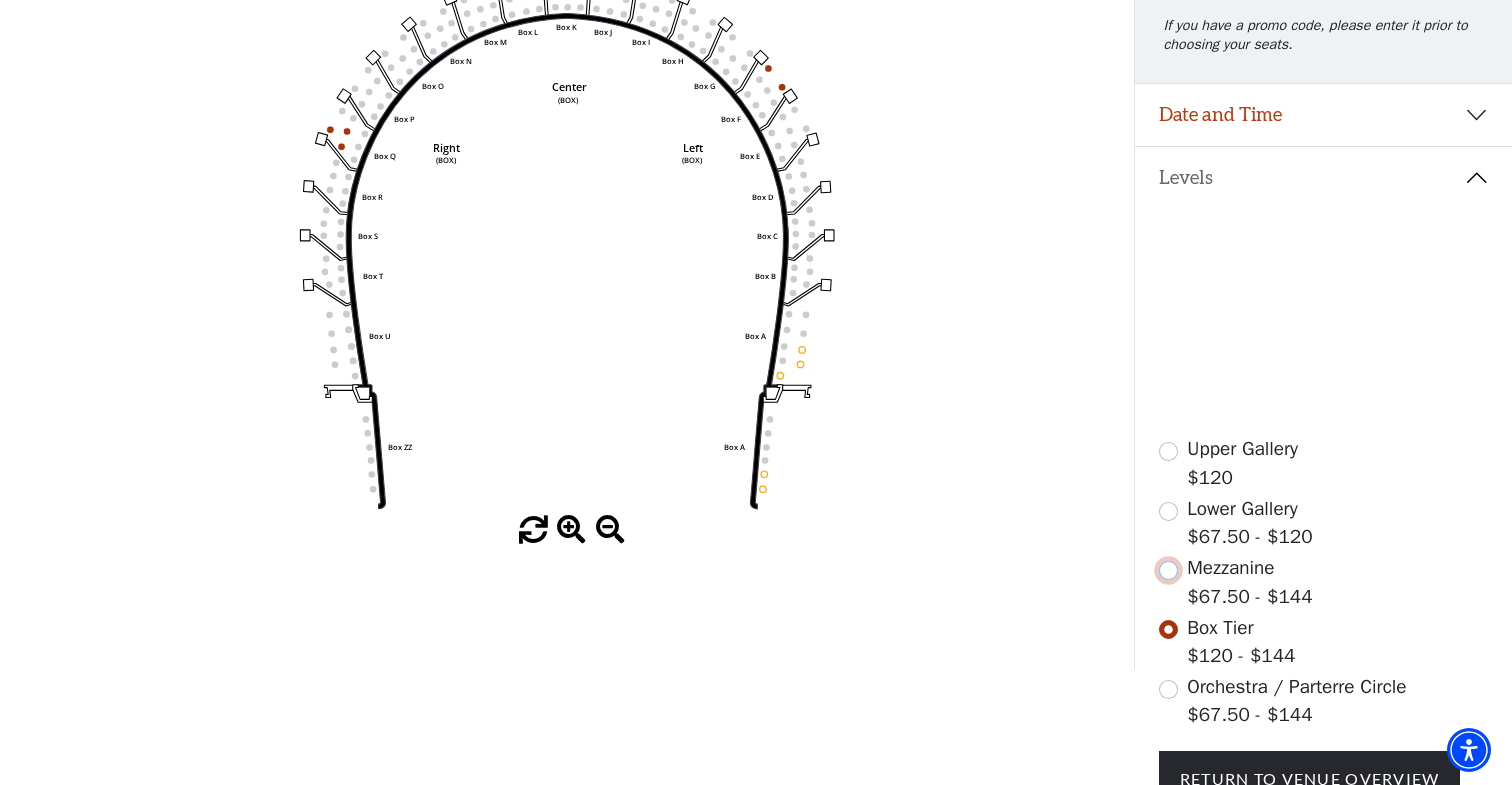 click at bounding box center [1168, 570] 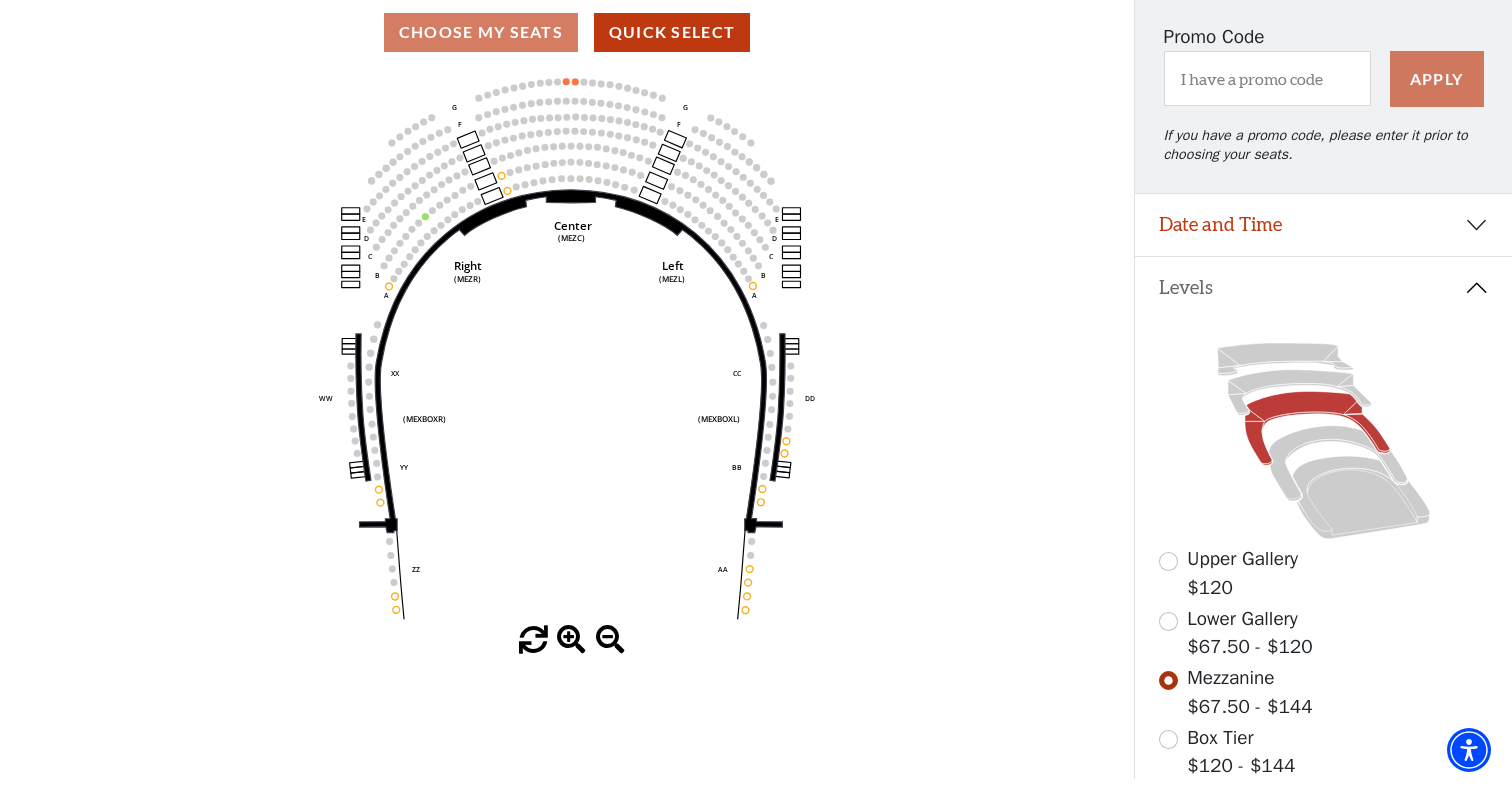 scroll, scrollTop: 178, scrollLeft: 0, axis: vertical 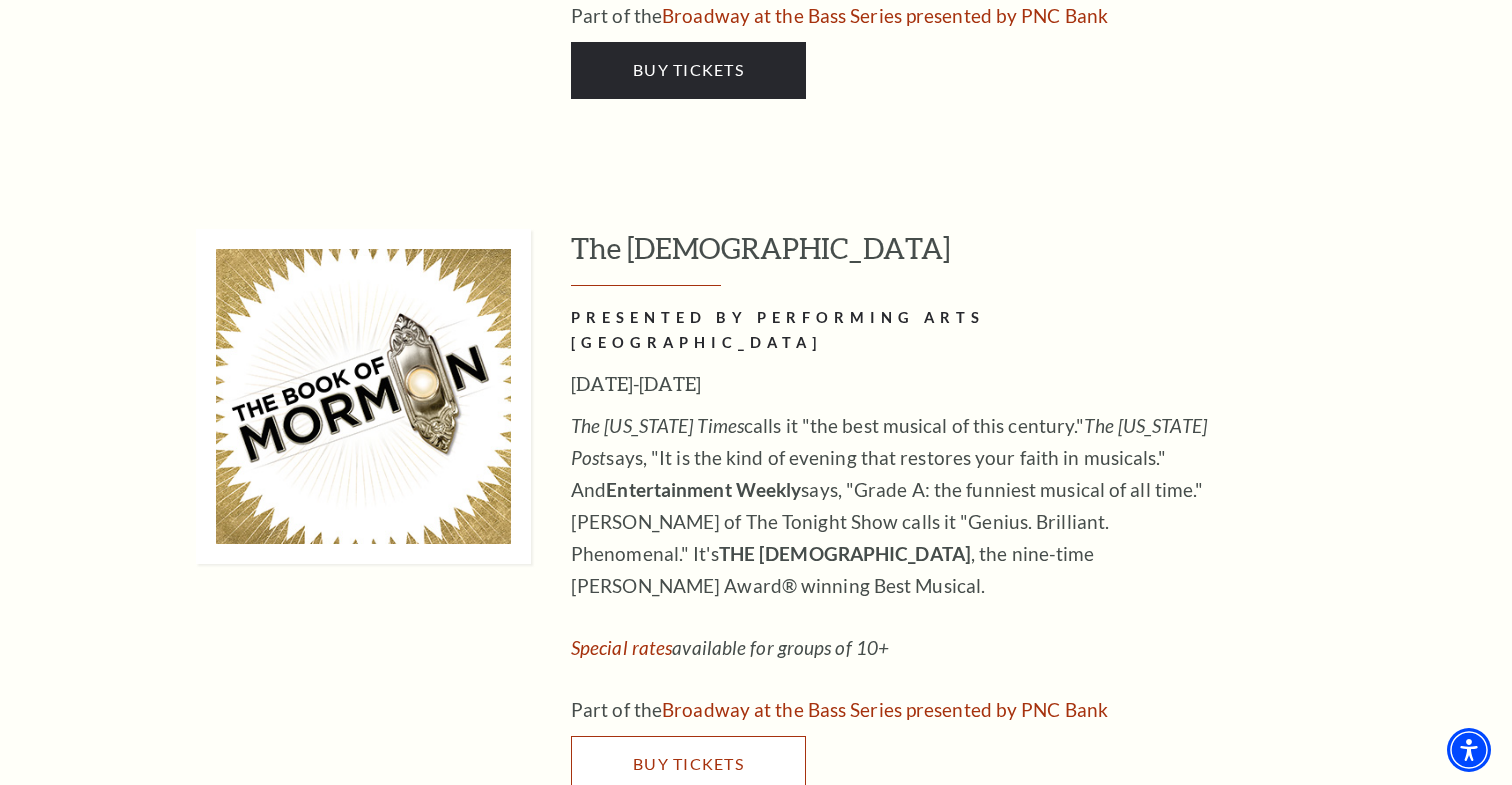 click on "Buy Tickets" at bounding box center (688, 763) 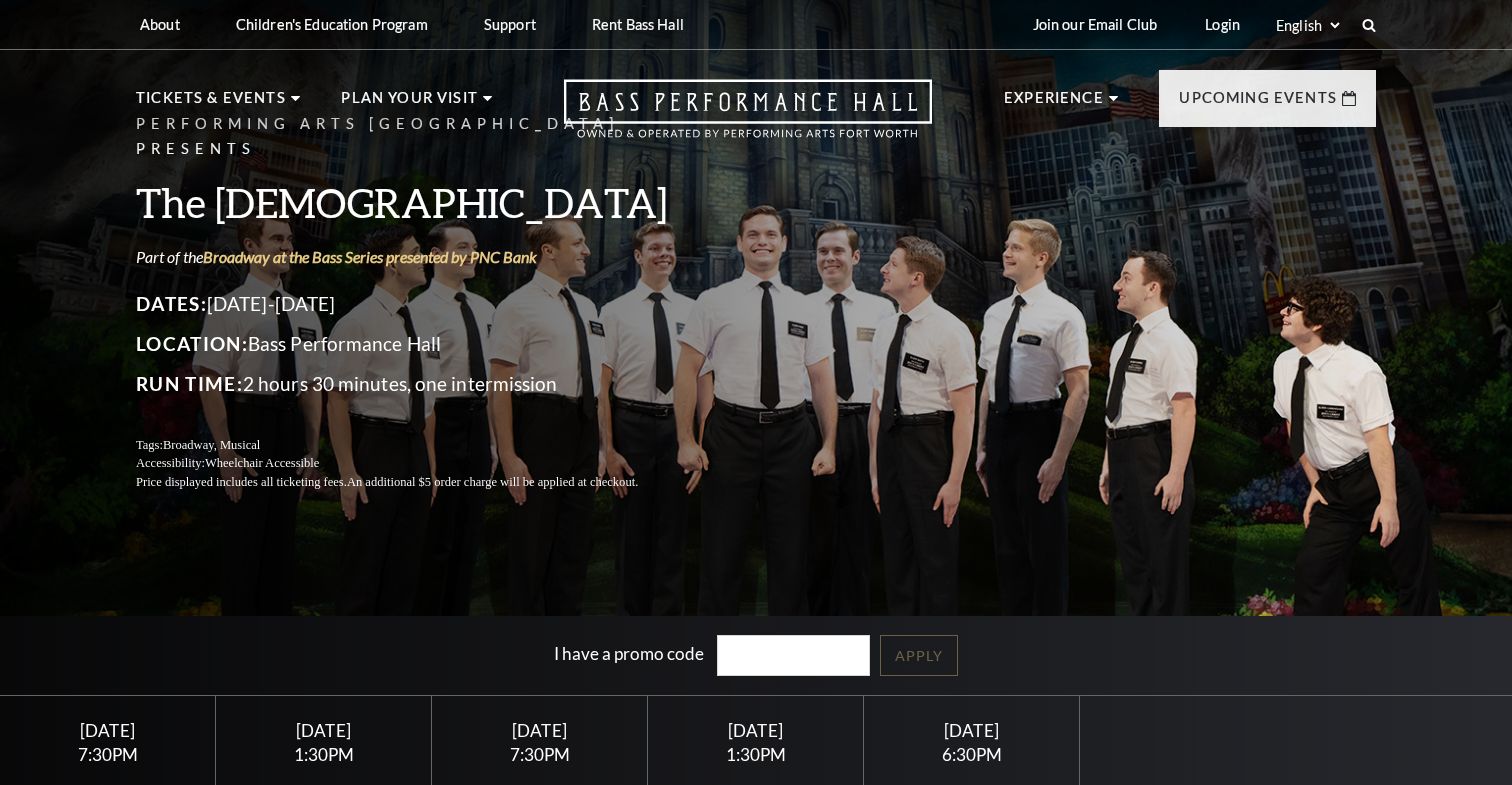 scroll, scrollTop: 0, scrollLeft: 0, axis: both 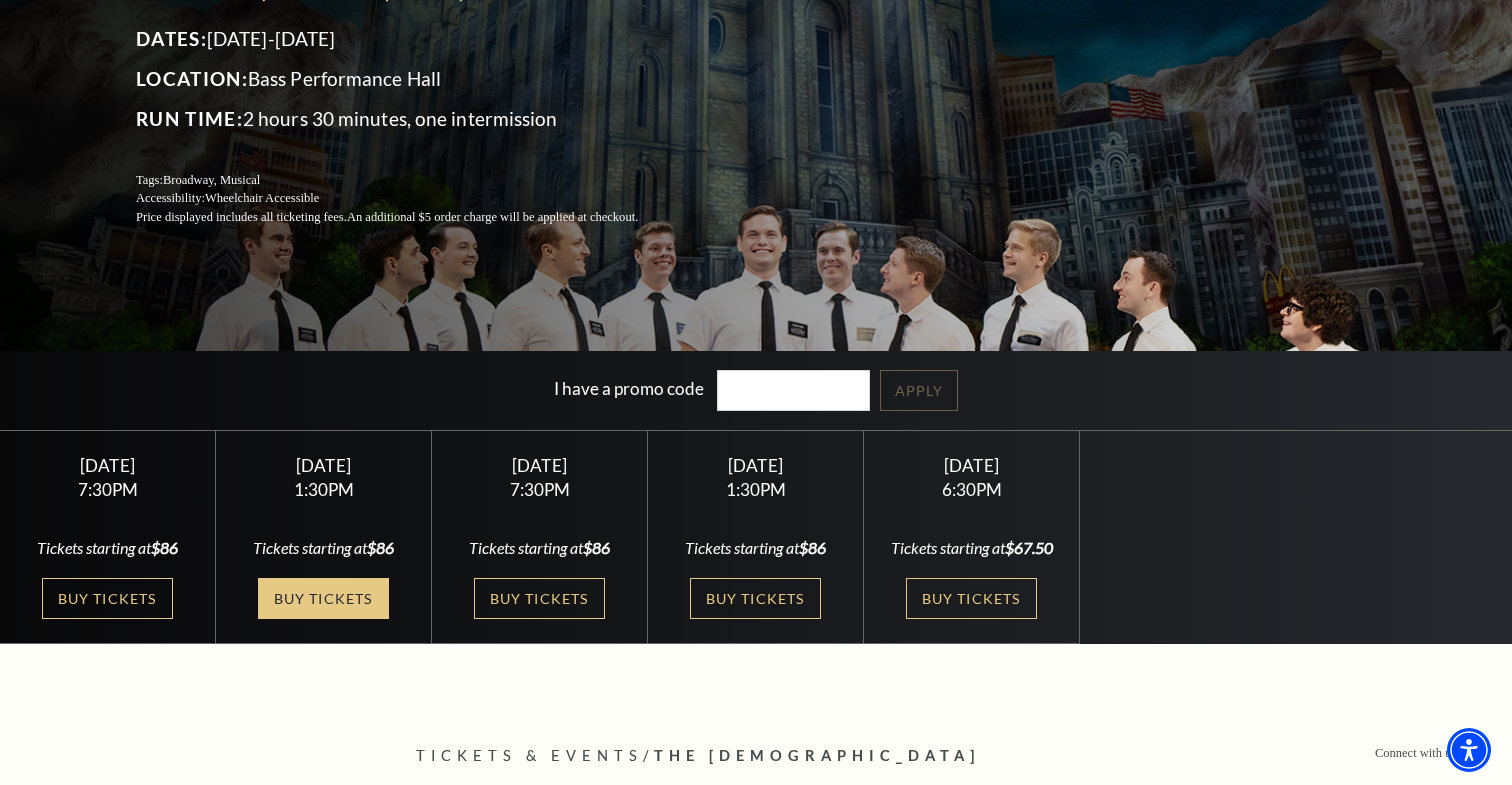 click on "Buy Tickets" at bounding box center [323, 598] 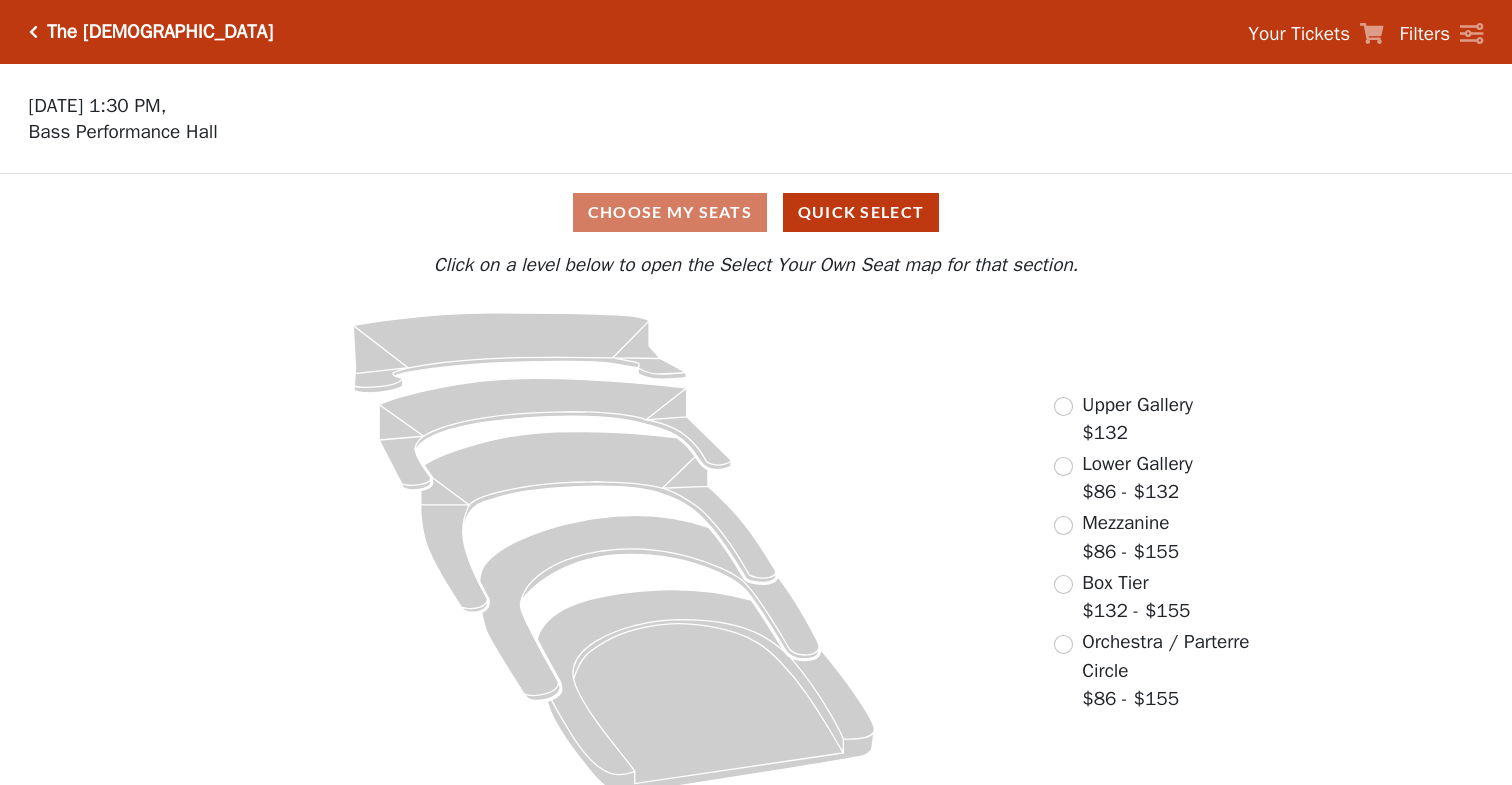 scroll, scrollTop: 0, scrollLeft: 0, axis: both 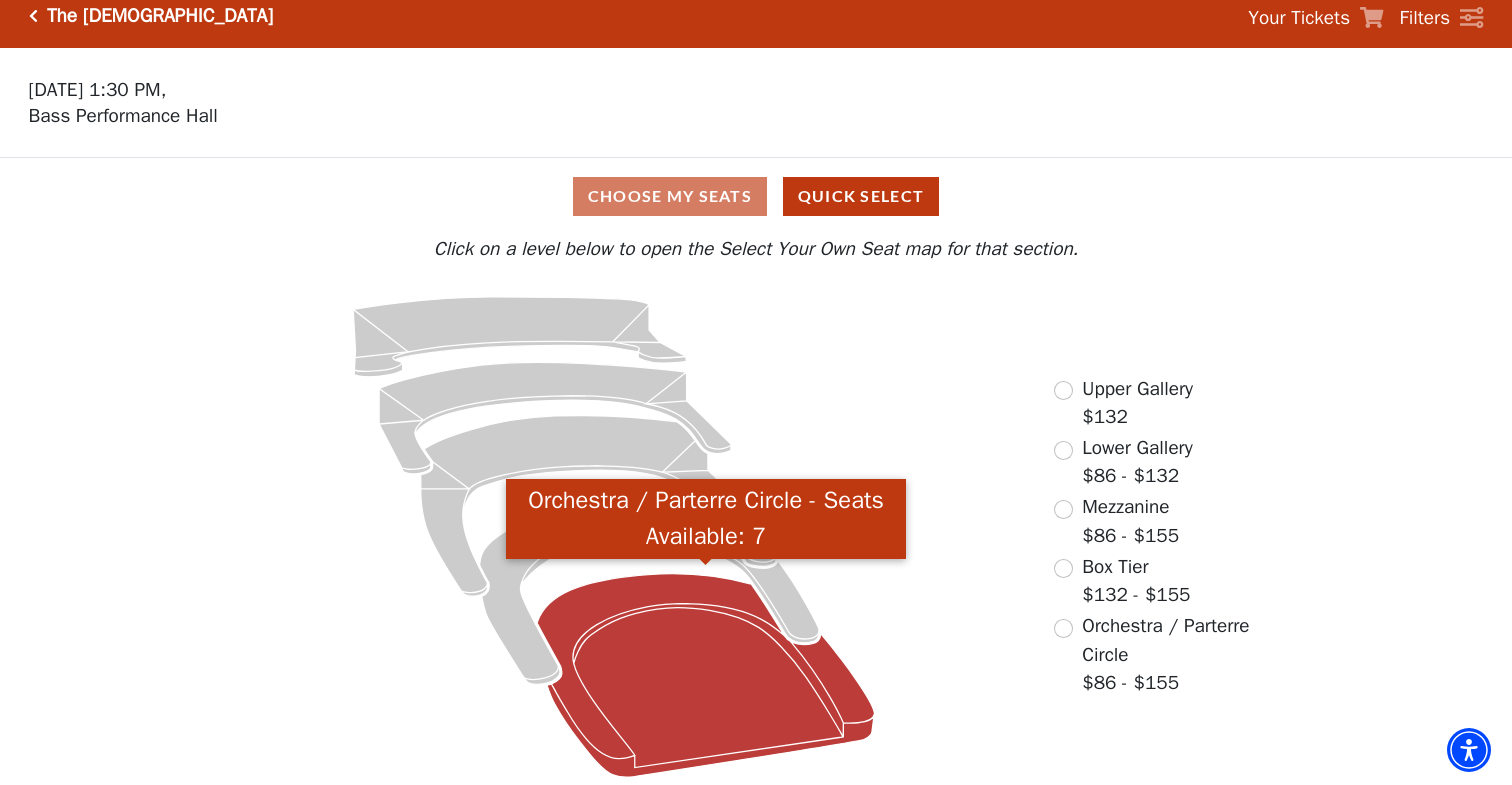 click 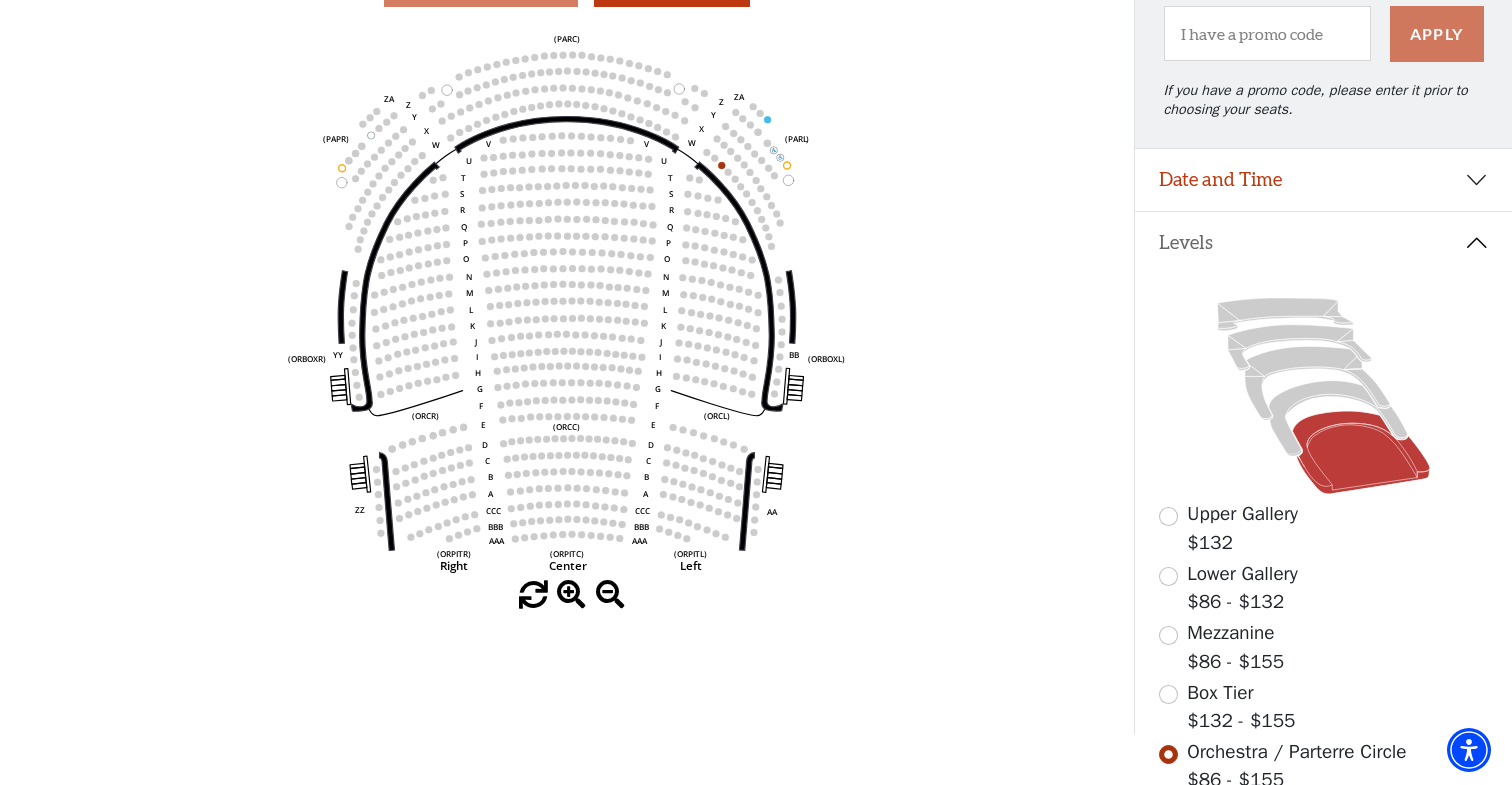 scroll, scrollTop: 234, scrollLeft: 0, axis: vertical 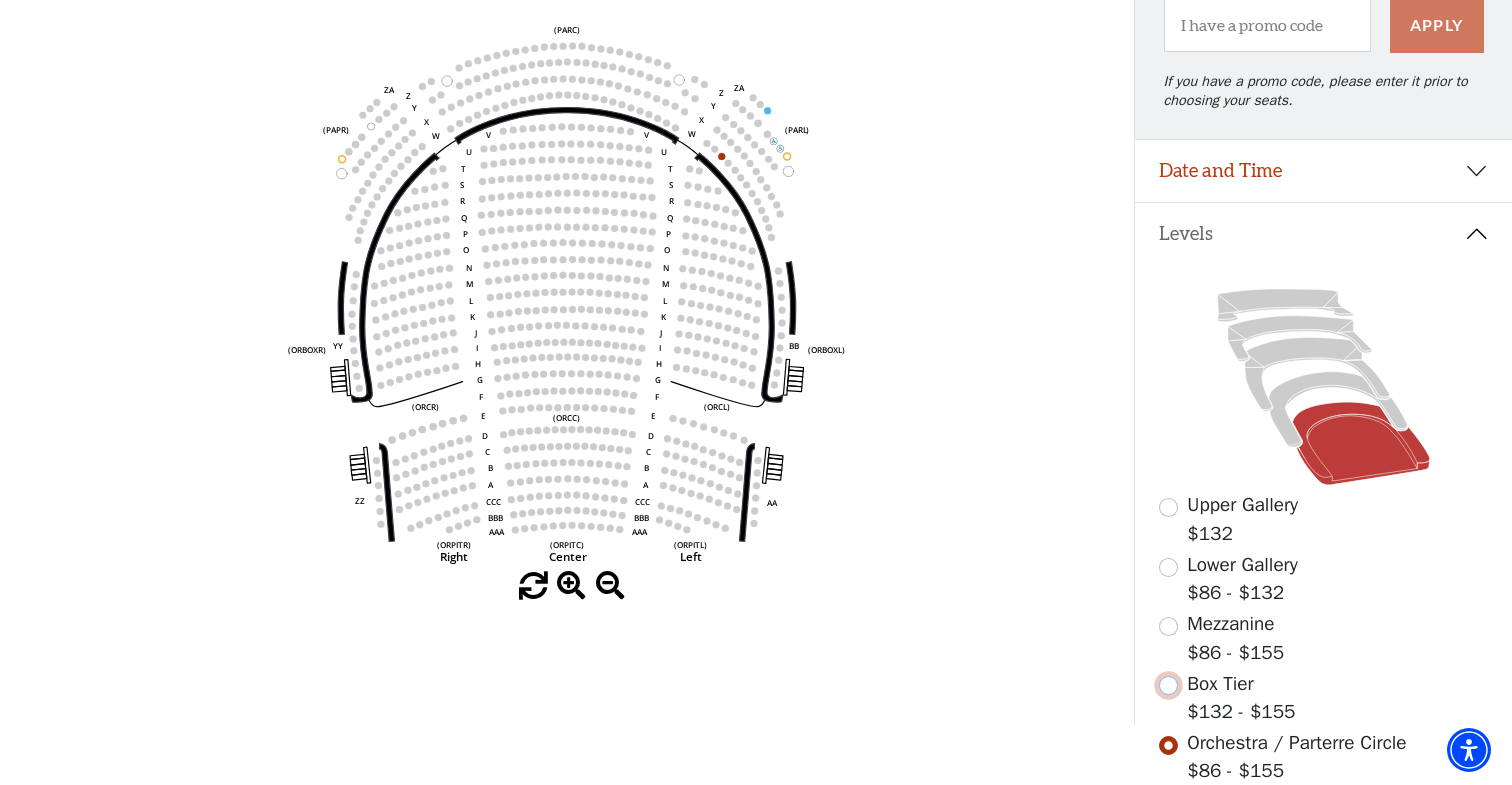 click at bounding box center [1168, 685] 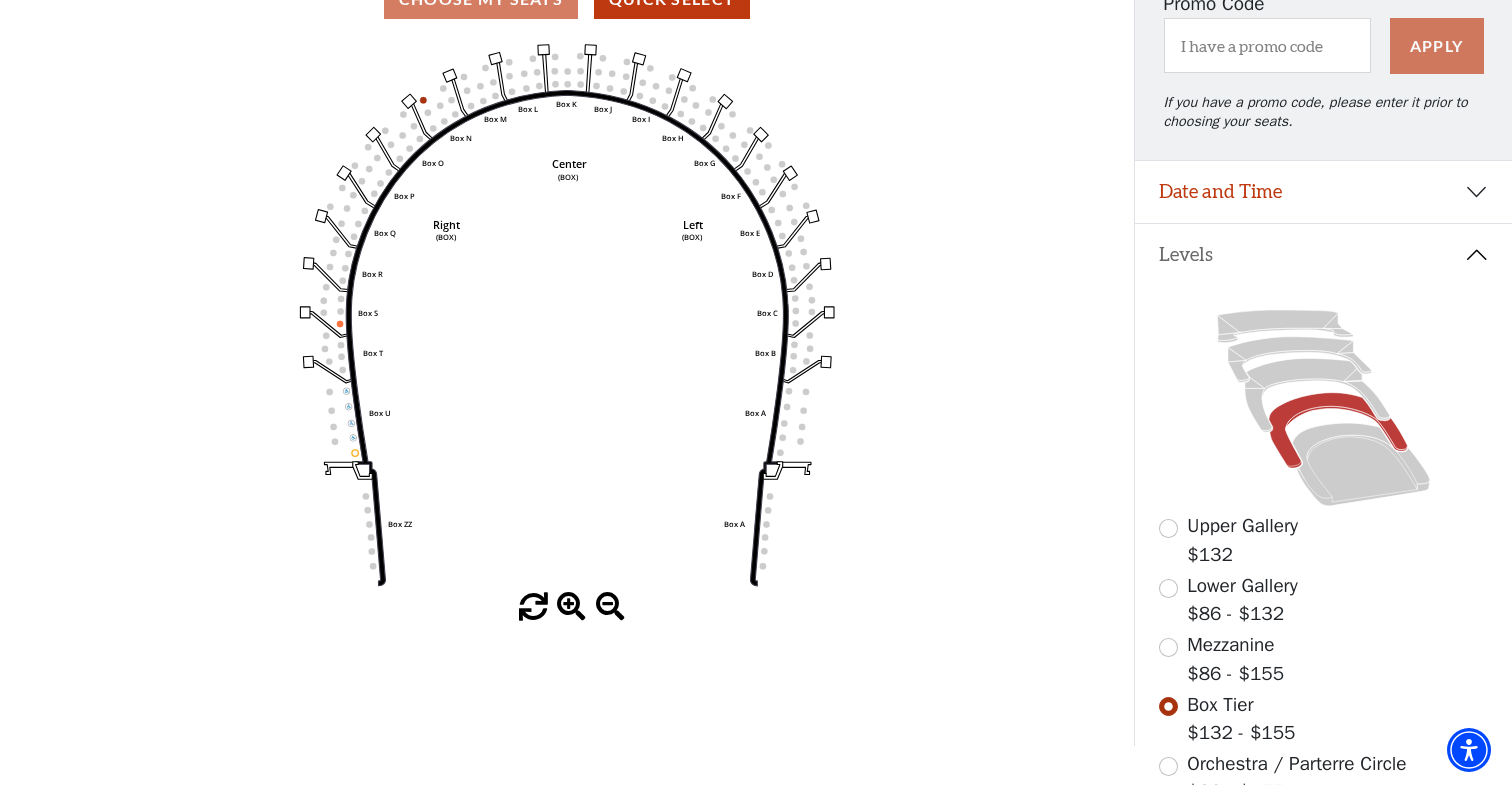 scroll, scrollTop: 214, scrollLeft: 0, axis: vertical 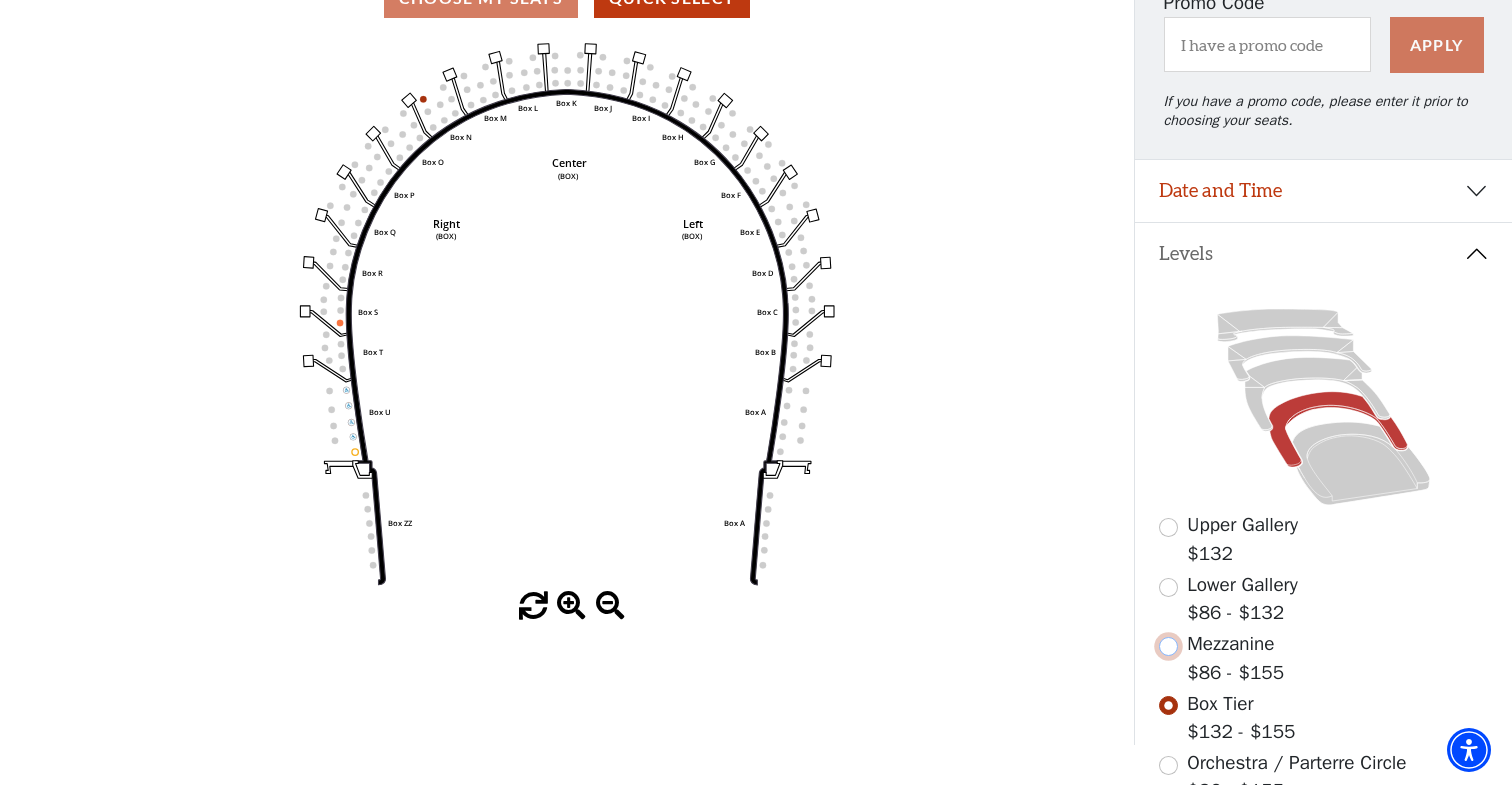 click at bounding box center [1168, 646] 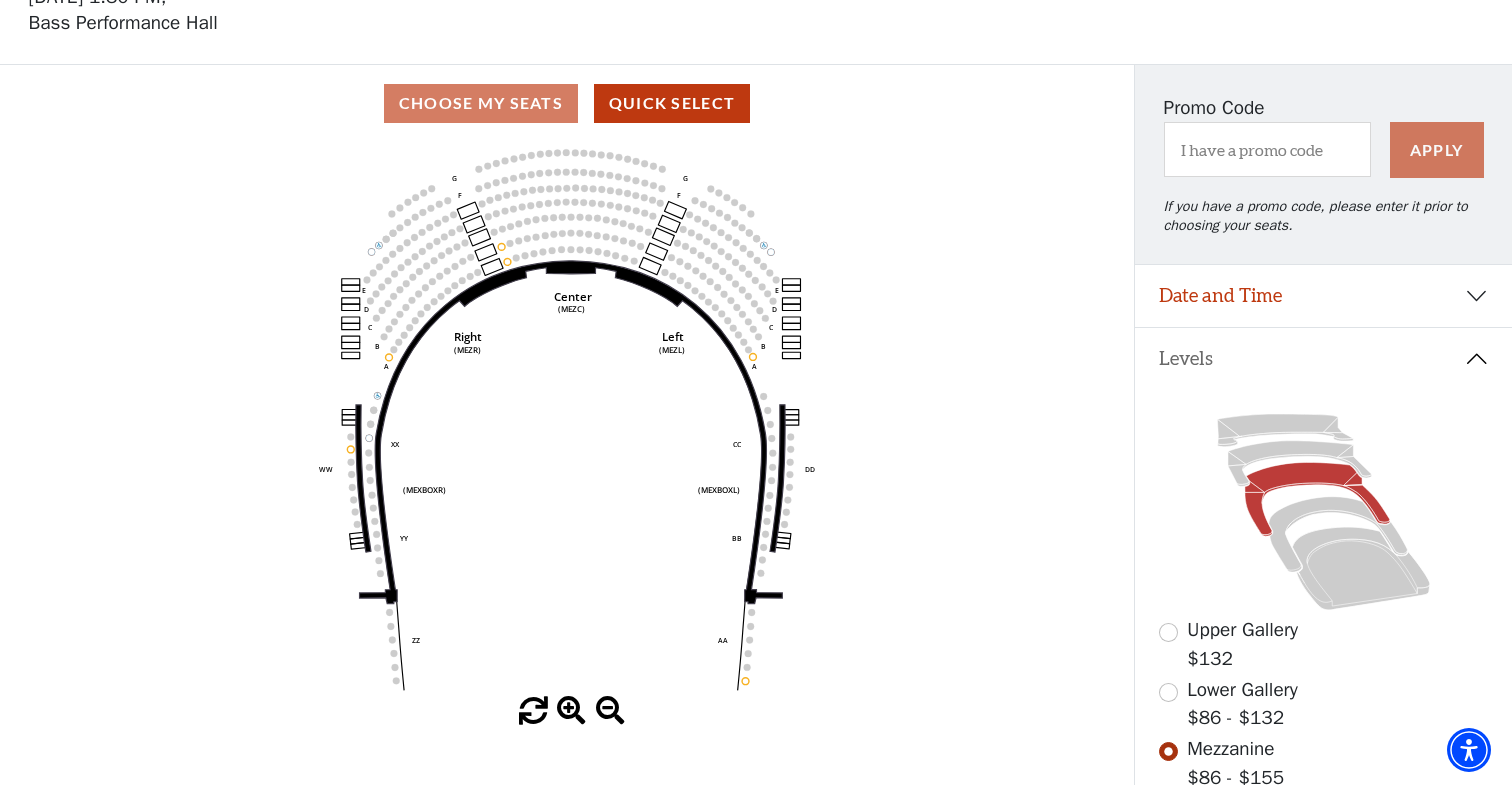 scroll, scrollTop: 0, scrollLeft: 0, axis: both 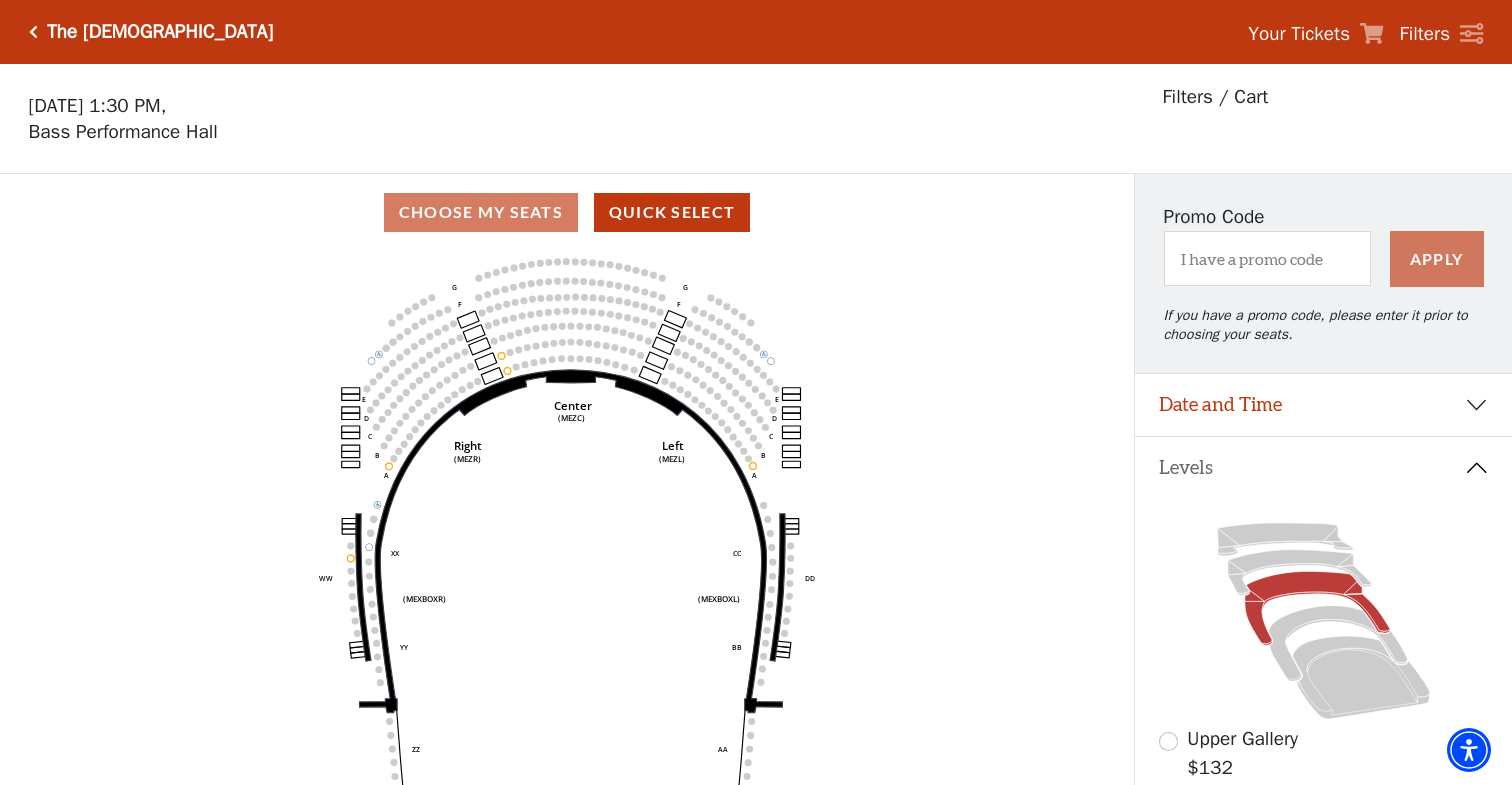click on "The [DEMOGRAPHIC_DATA]" at bounding box center [155, 32] 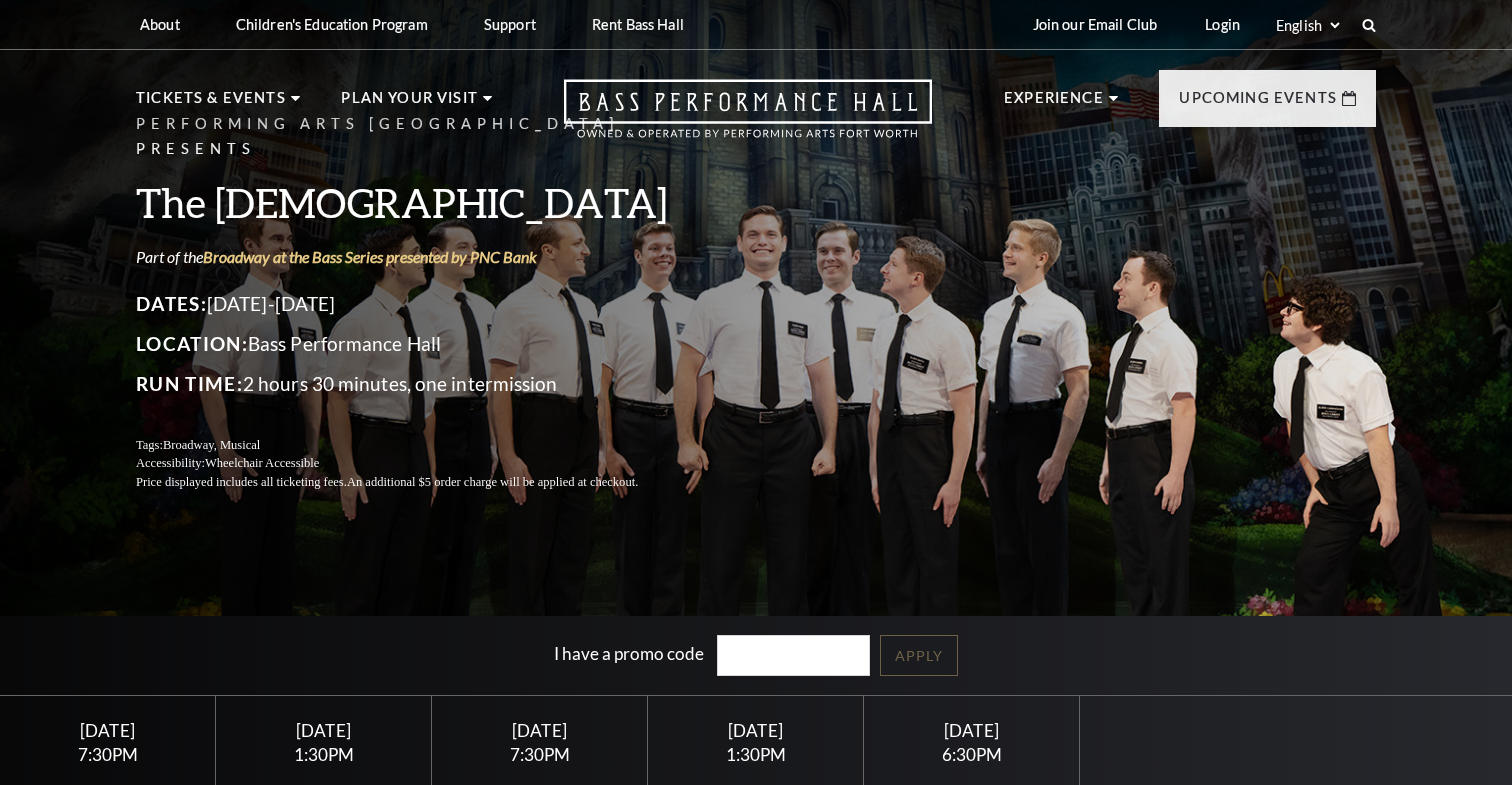 scroll, scrollTop: 0, scrollLeft: 0, axis: both 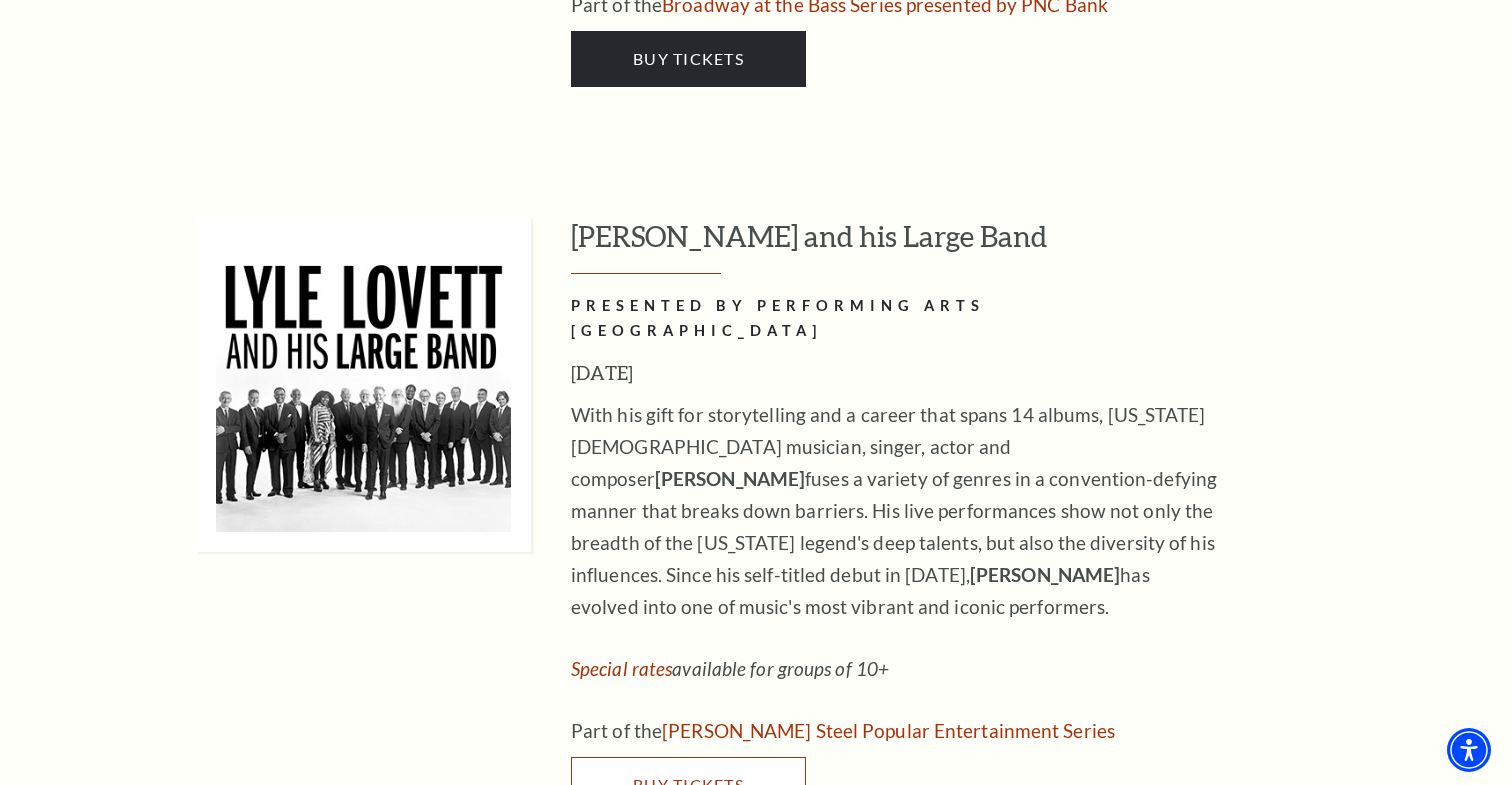 click on "Buy Tickets" at bounding box center [688, 785] 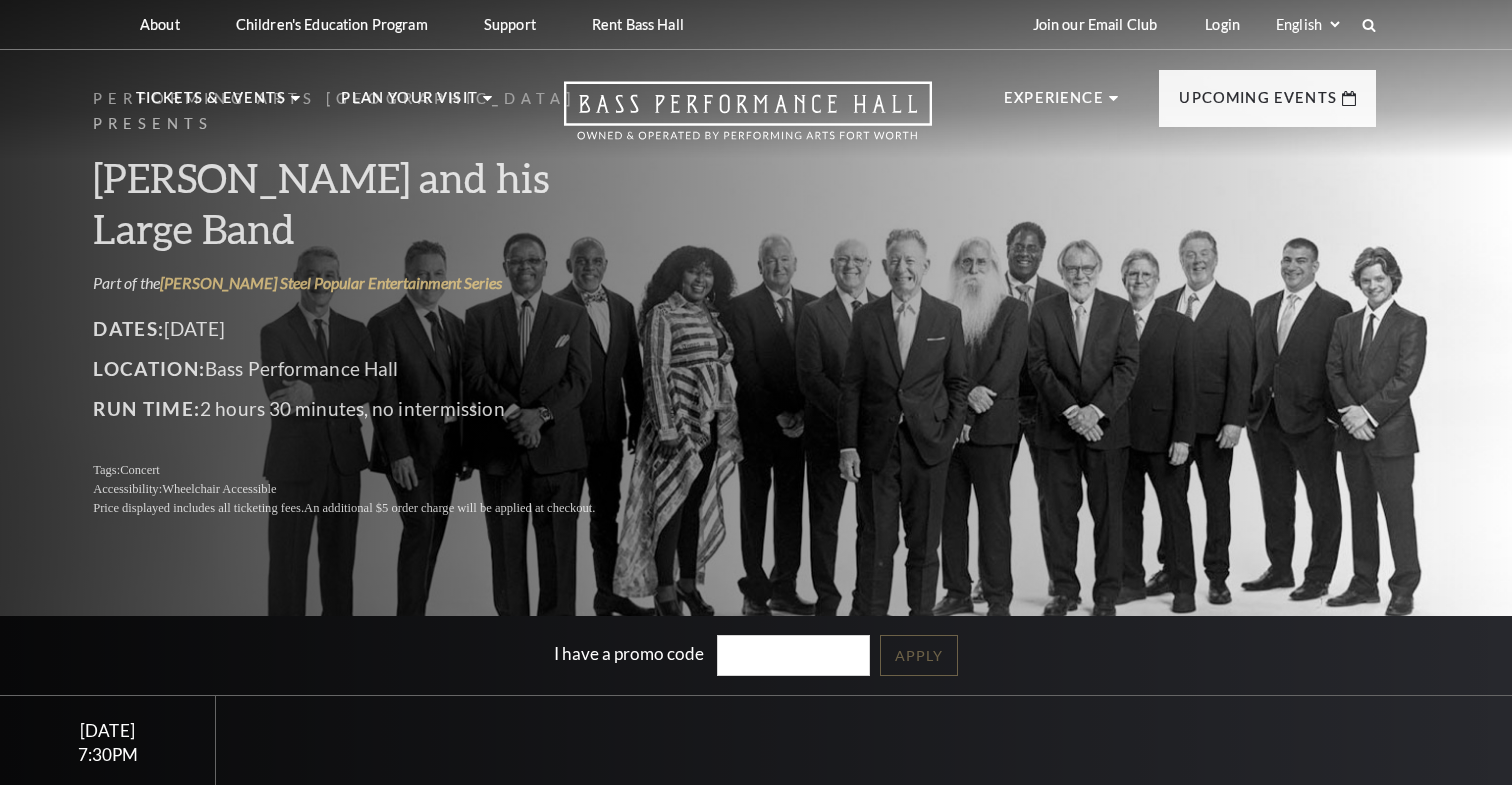 scroll, scrollTop: 0, scrollLeft: 0, axis: both 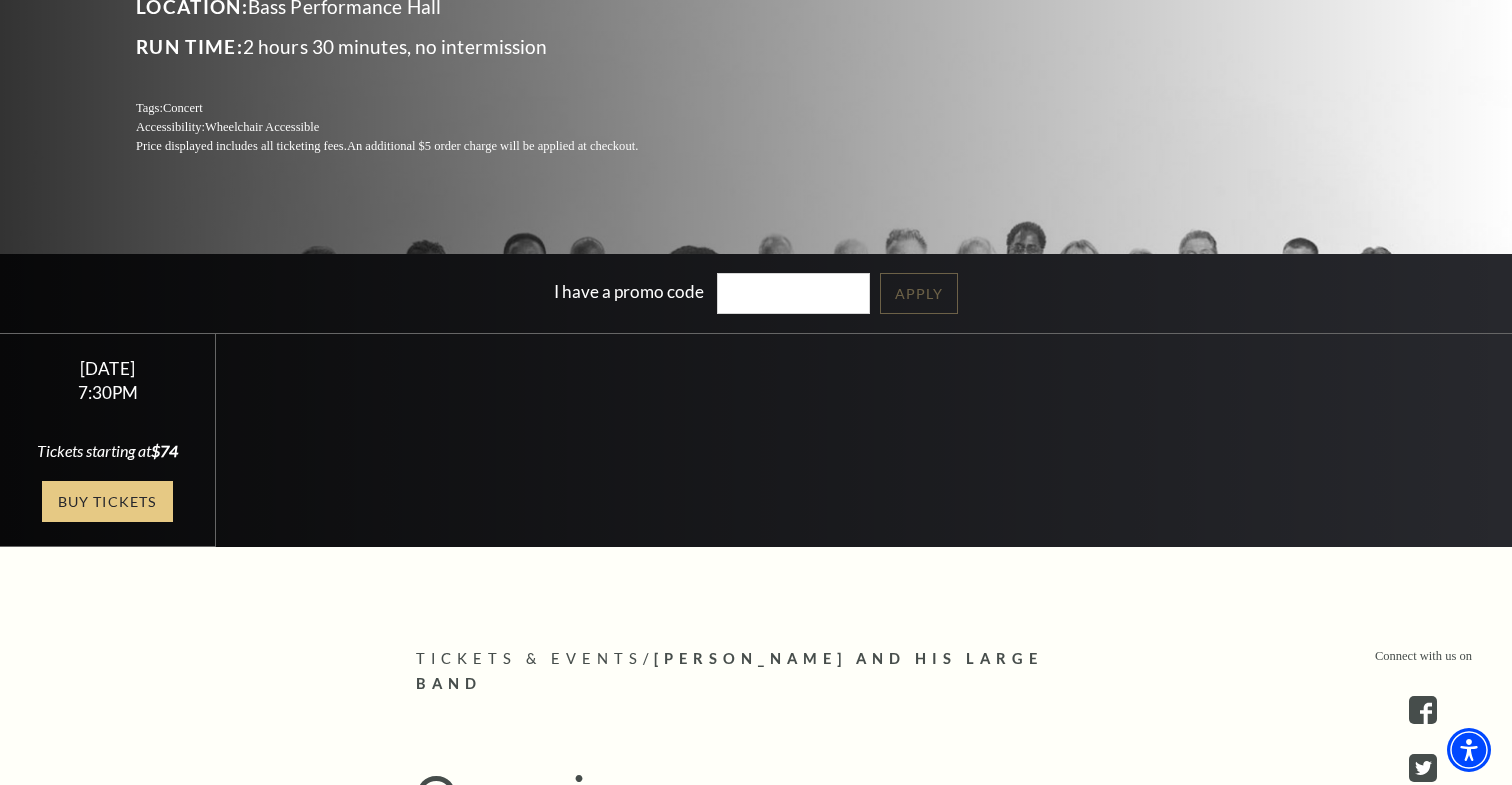 click on "Buy Tickets" at bounding box center [107, 501] 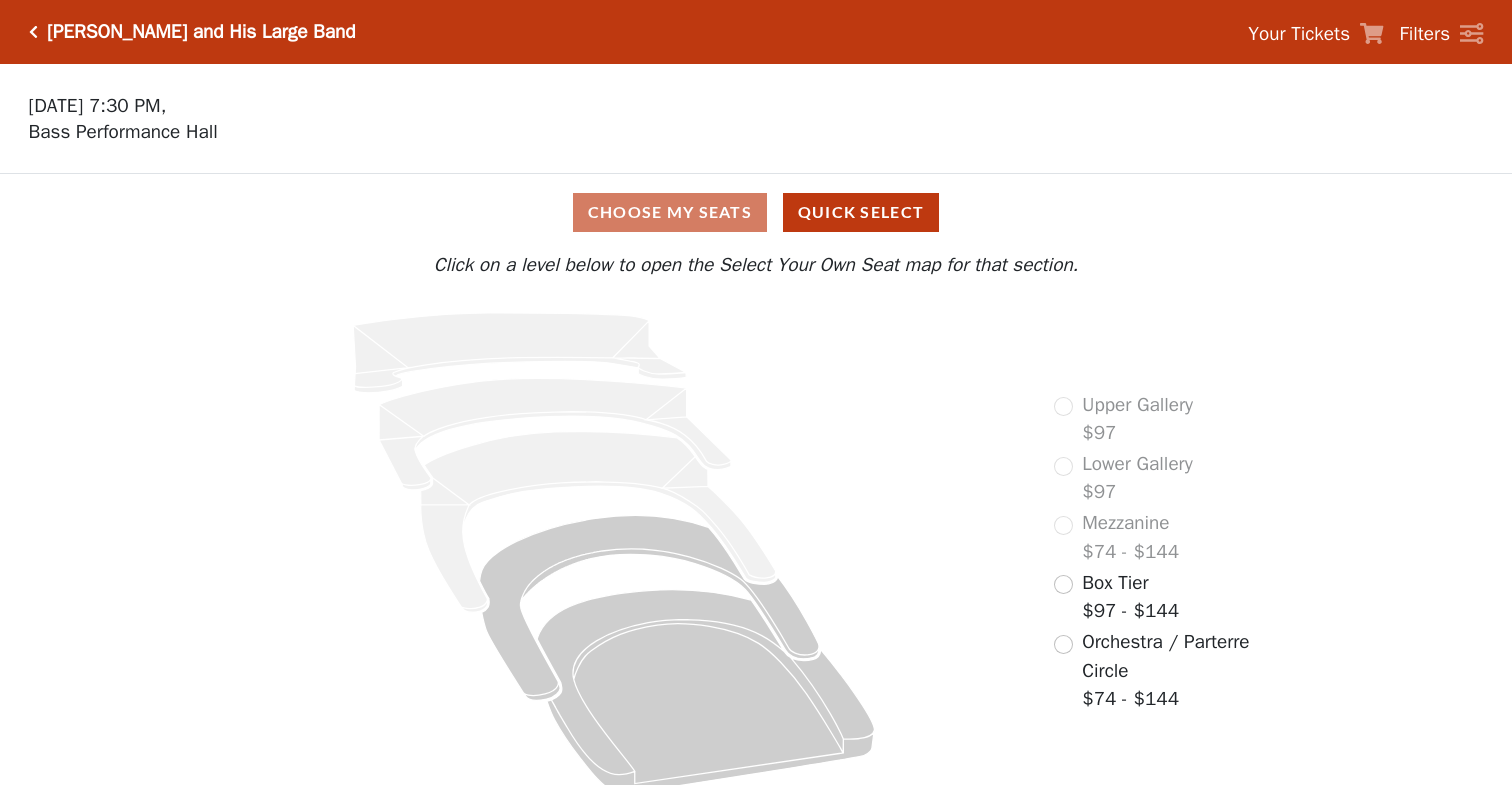 scroll, scrollTop: 0, scrollLeft: 0, axis: both 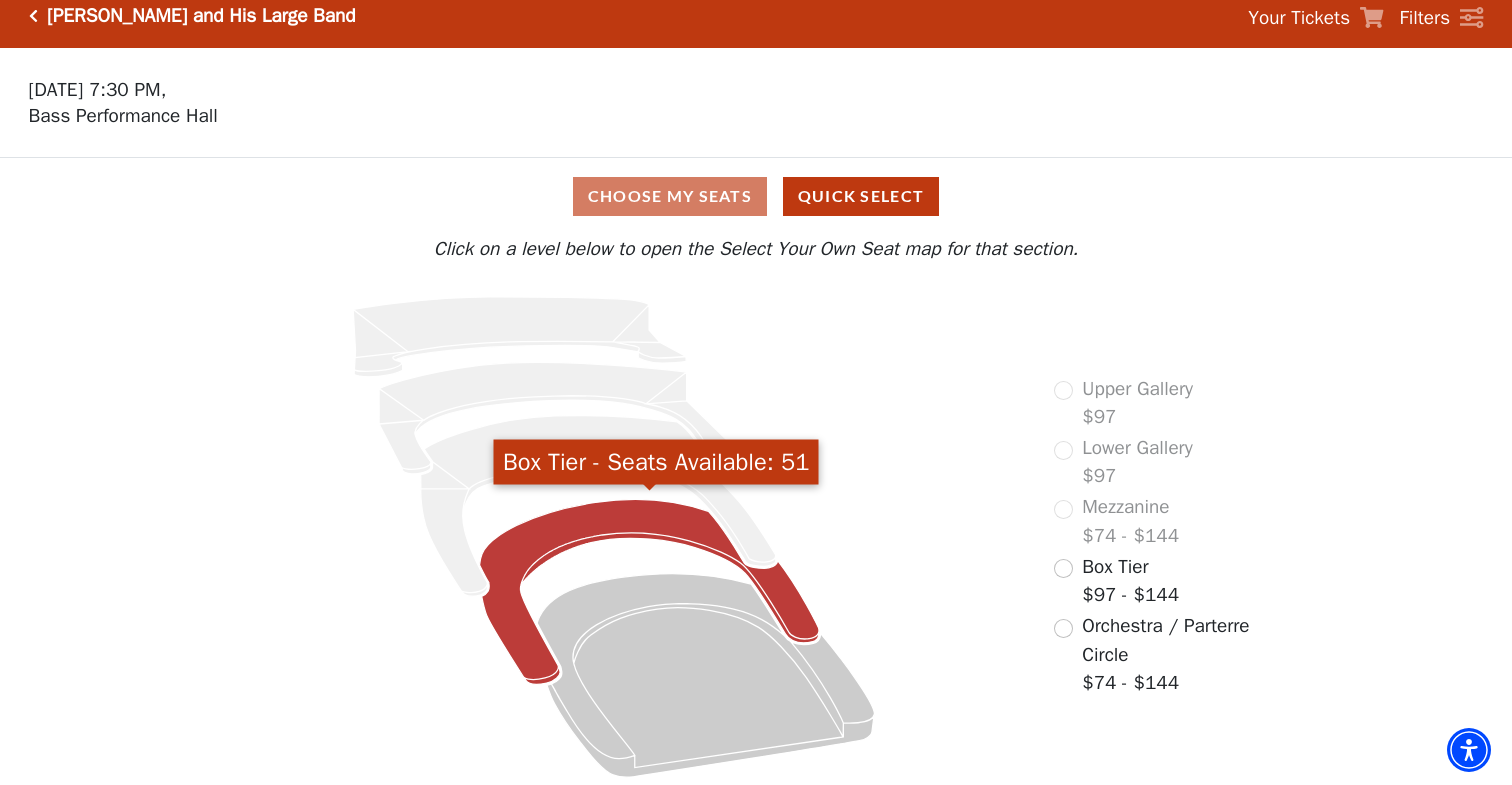 click 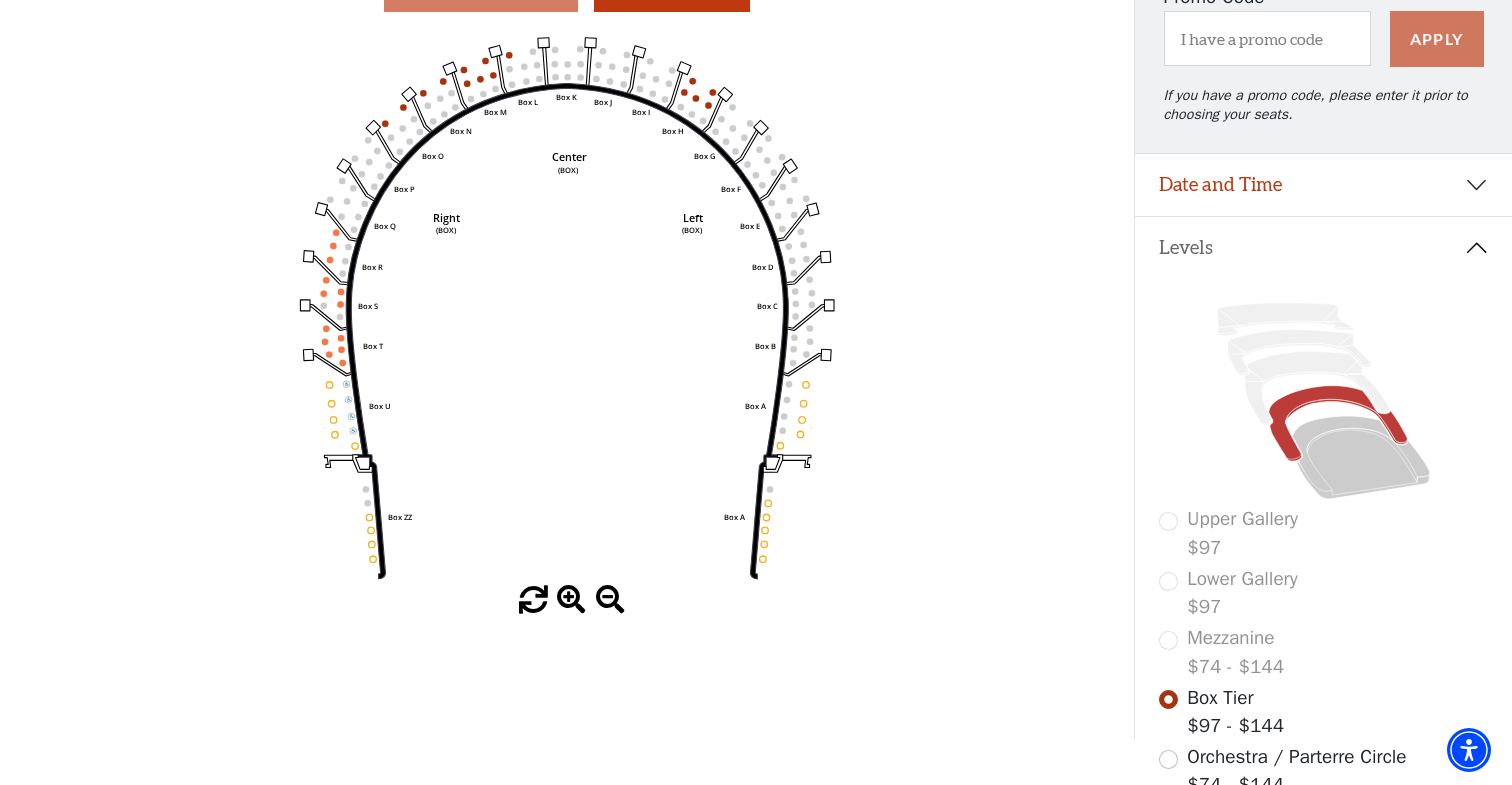 scroll, scrollTop: 221, scrollLeft: 0, axis: vertical 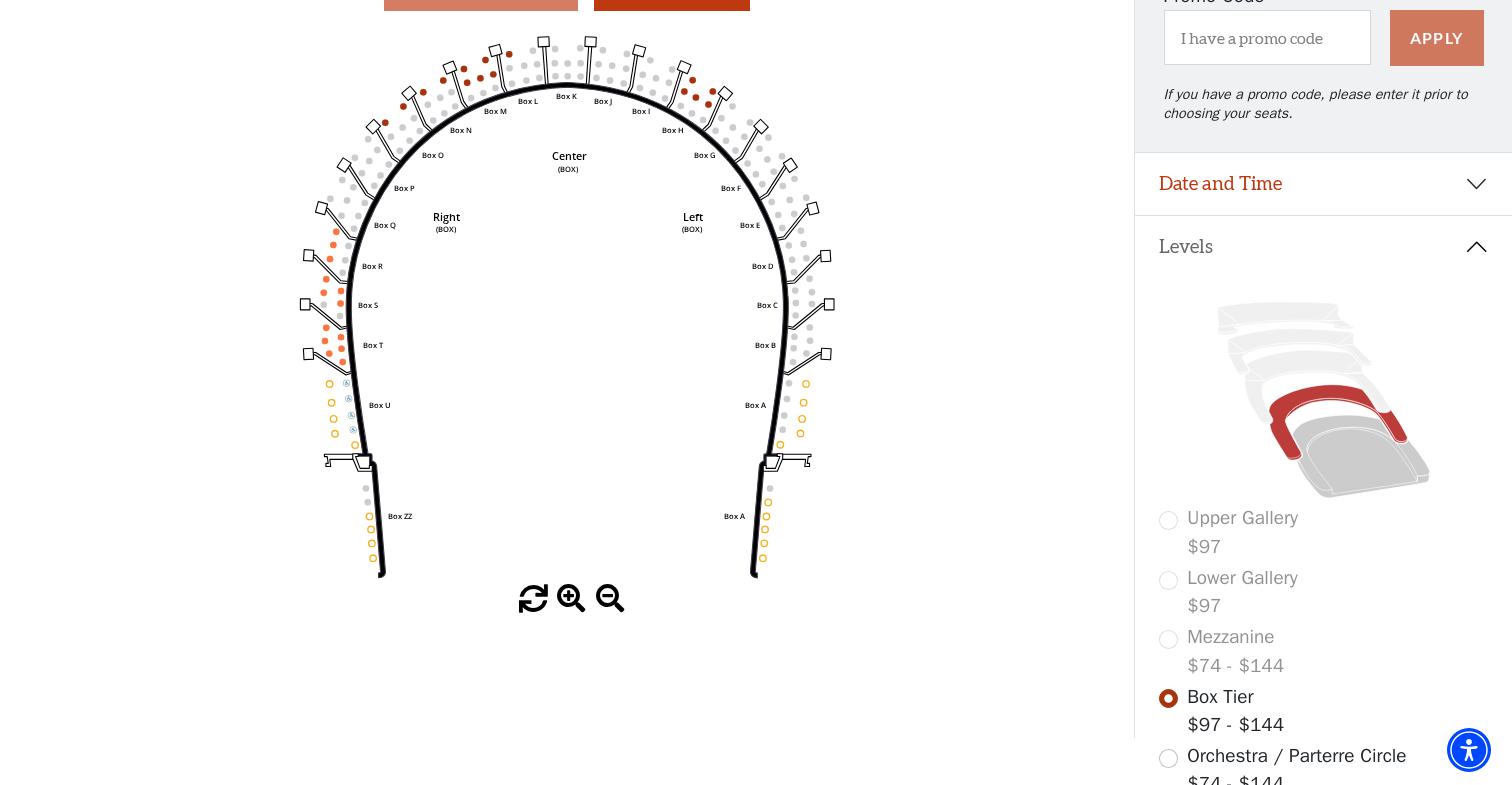 click on "Mezzanine" at bounding box center [1230, 637] 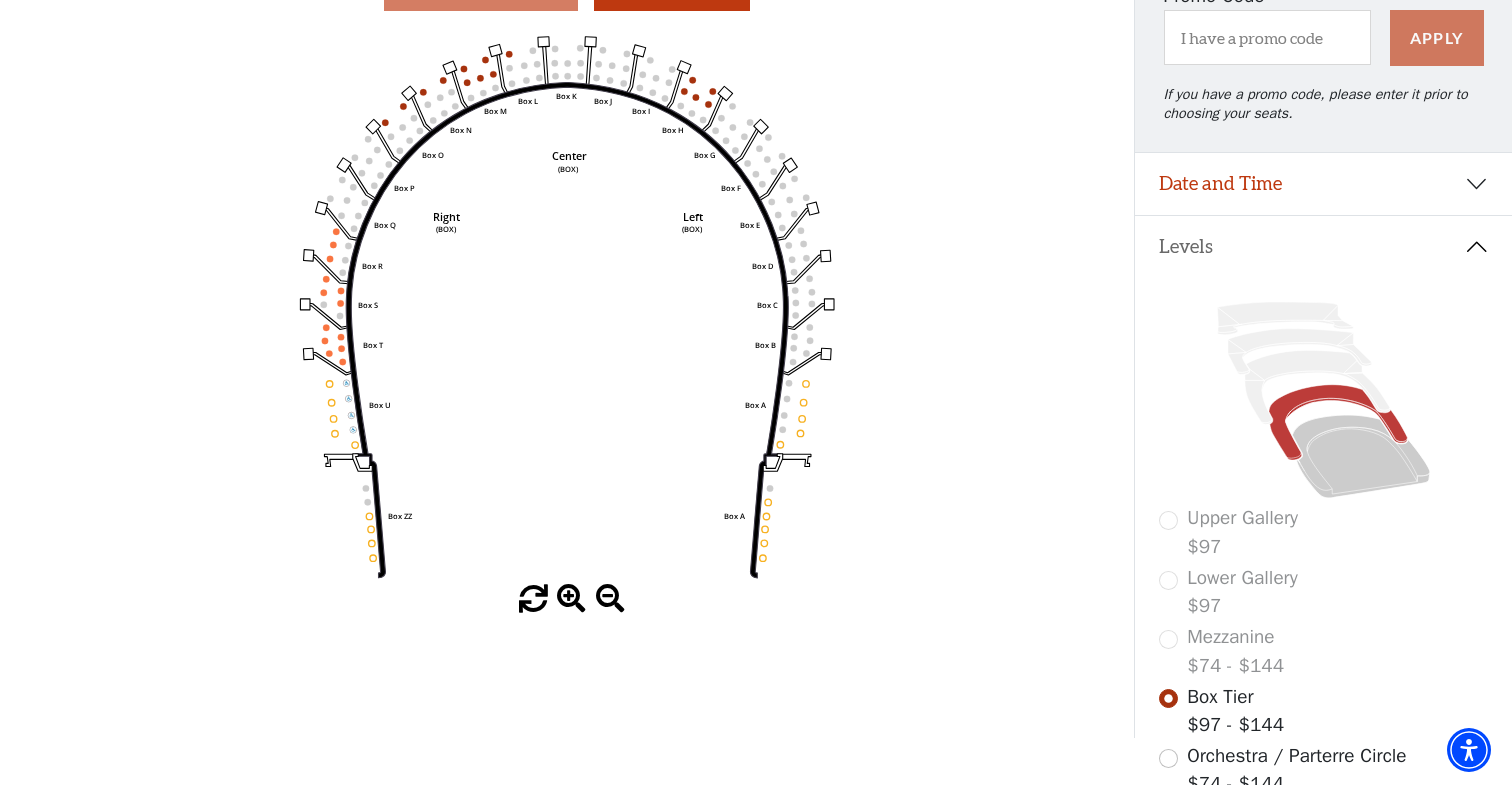 click on "Mezzanine $74 - $144" at bounding box center [1324, 651] 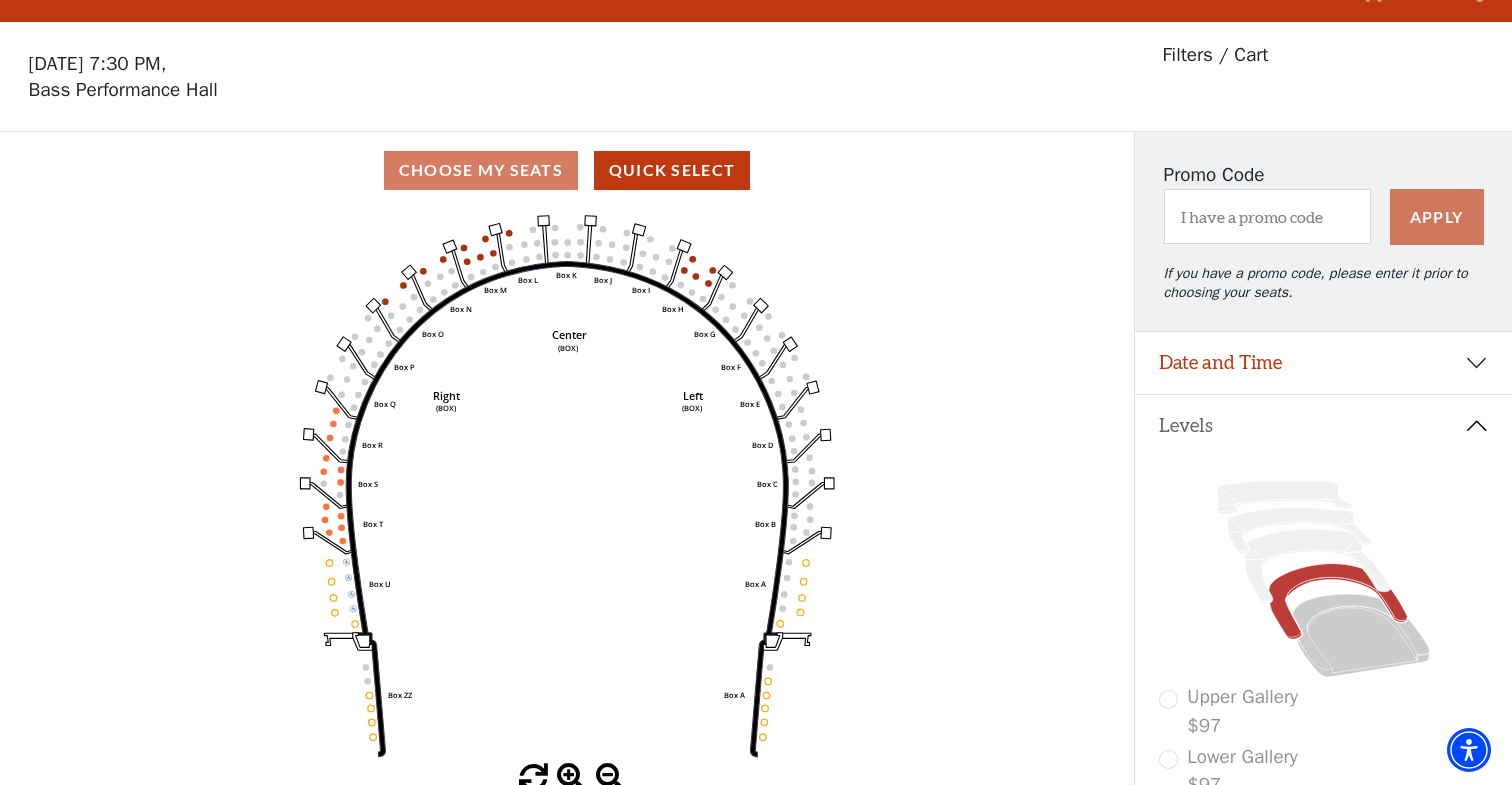 scroll, scrollTop: 38, scrollLeft: 0, axis: vertical 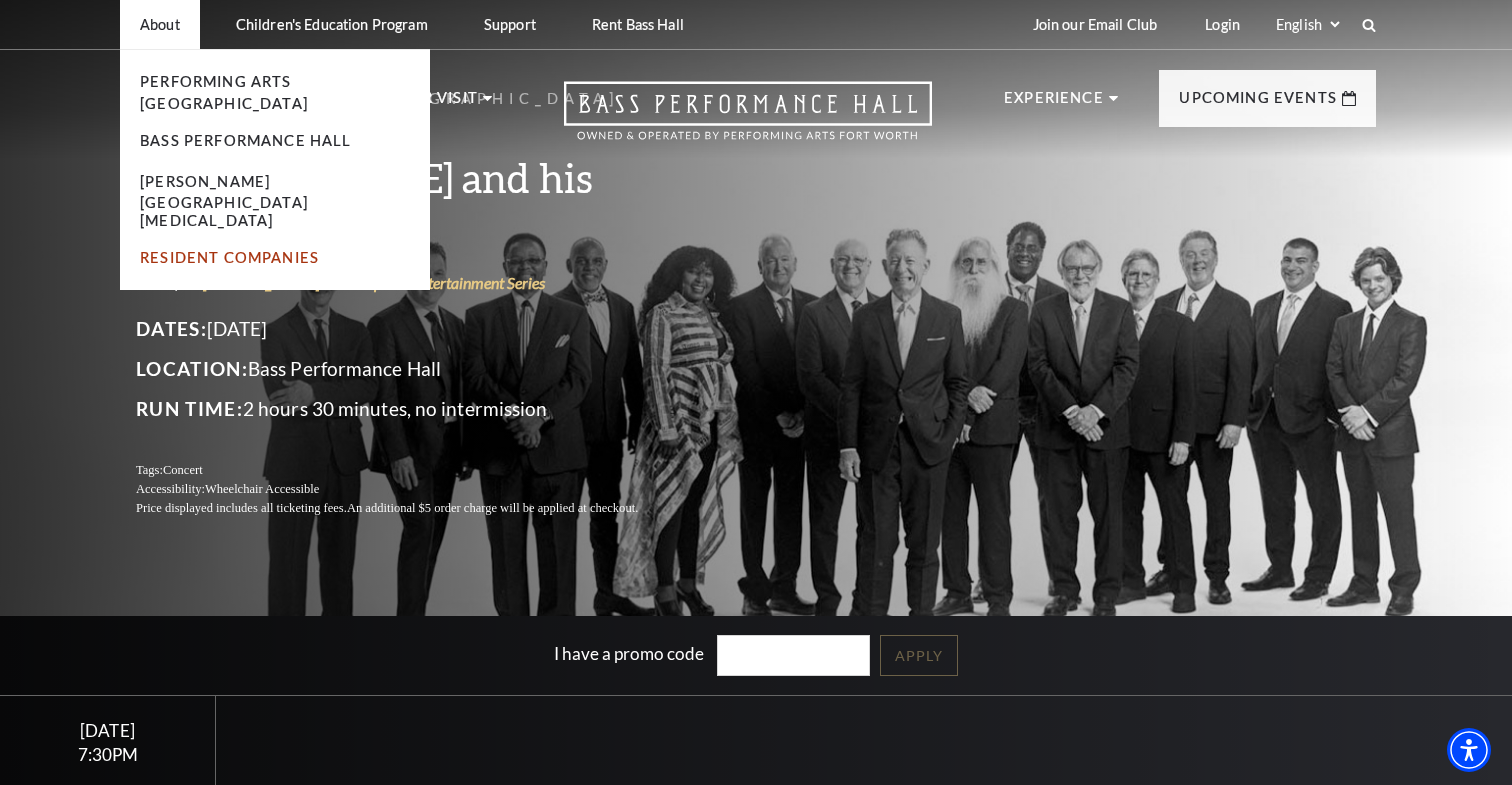 click on "Resident Companies" at bounding box center (229, 257) 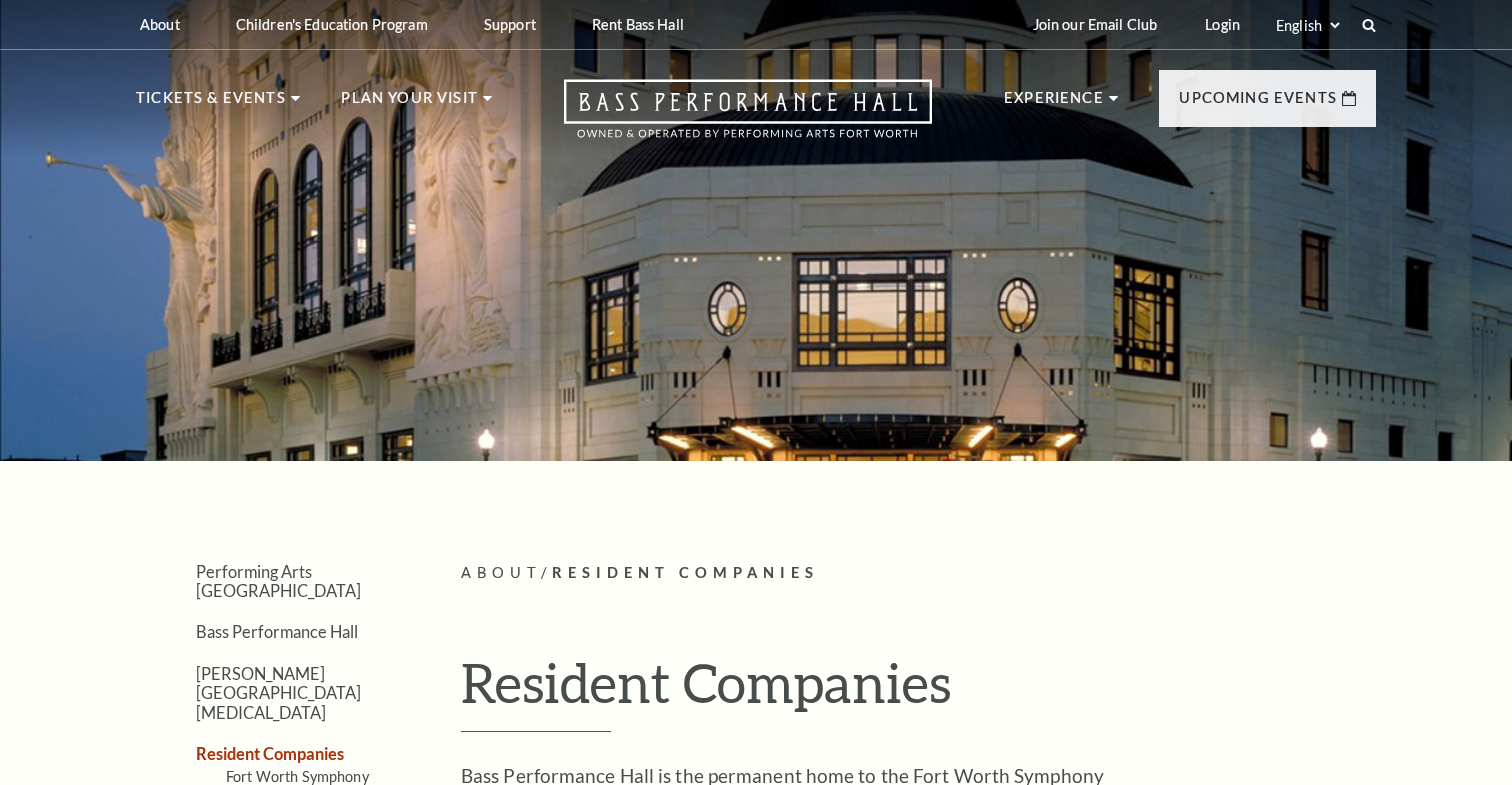 scroll, scrollTop: 0, scrollLeft: 0, axis: both 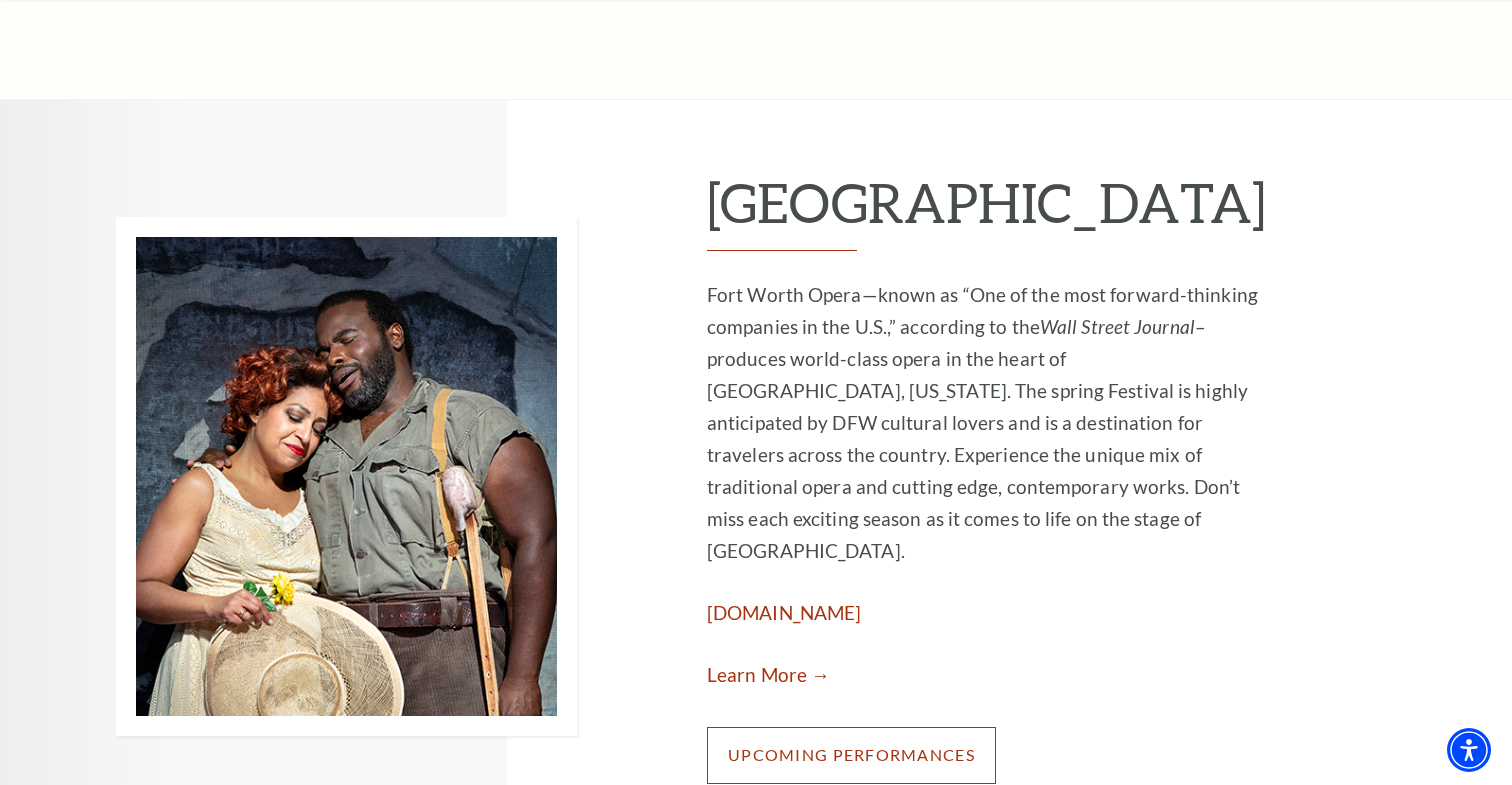 click on "Upcoming Performances" at bounding box center (875, -993) 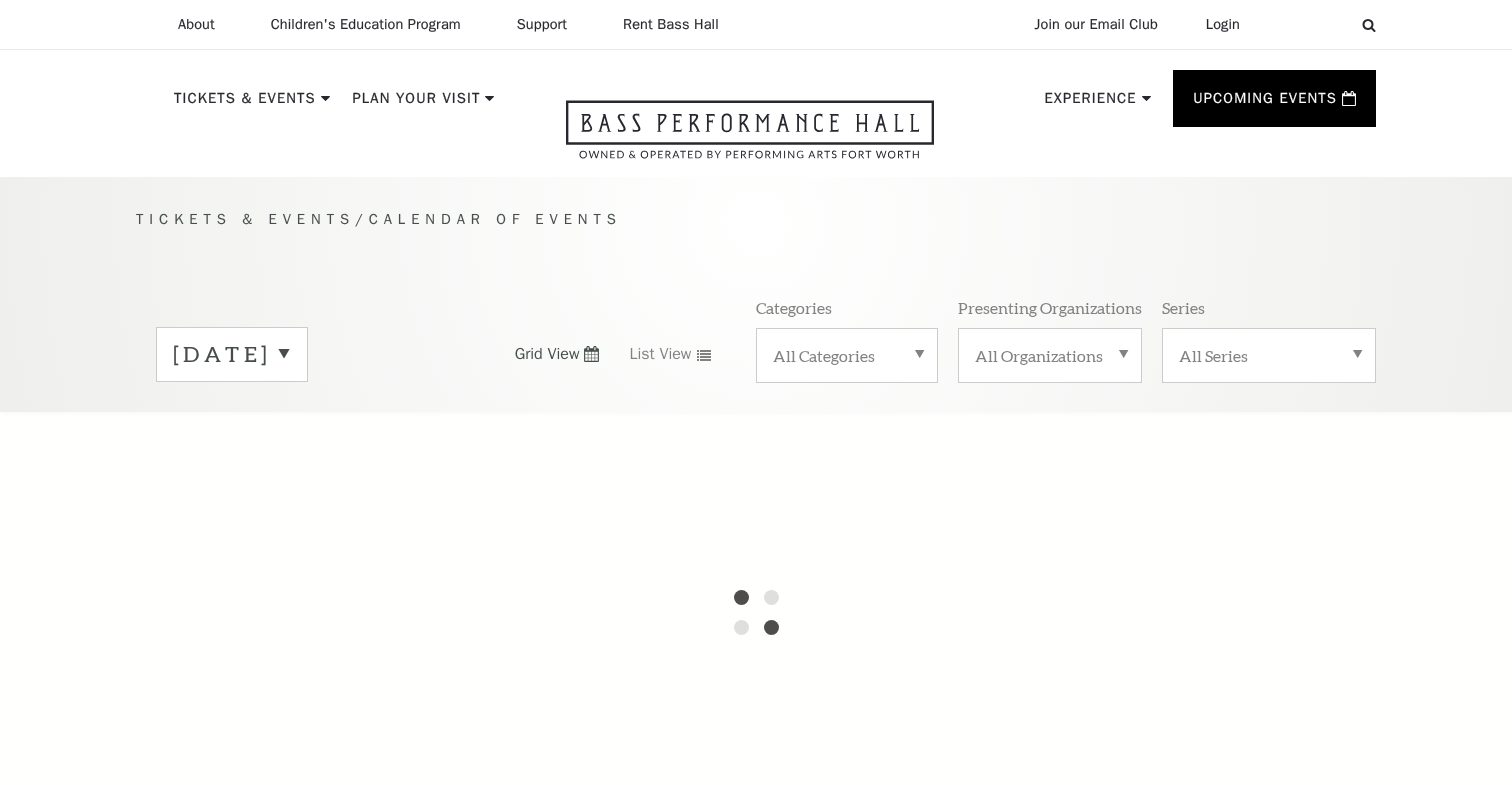 scroll, scrollTop: 0, scrollLeft: 0, axis: both 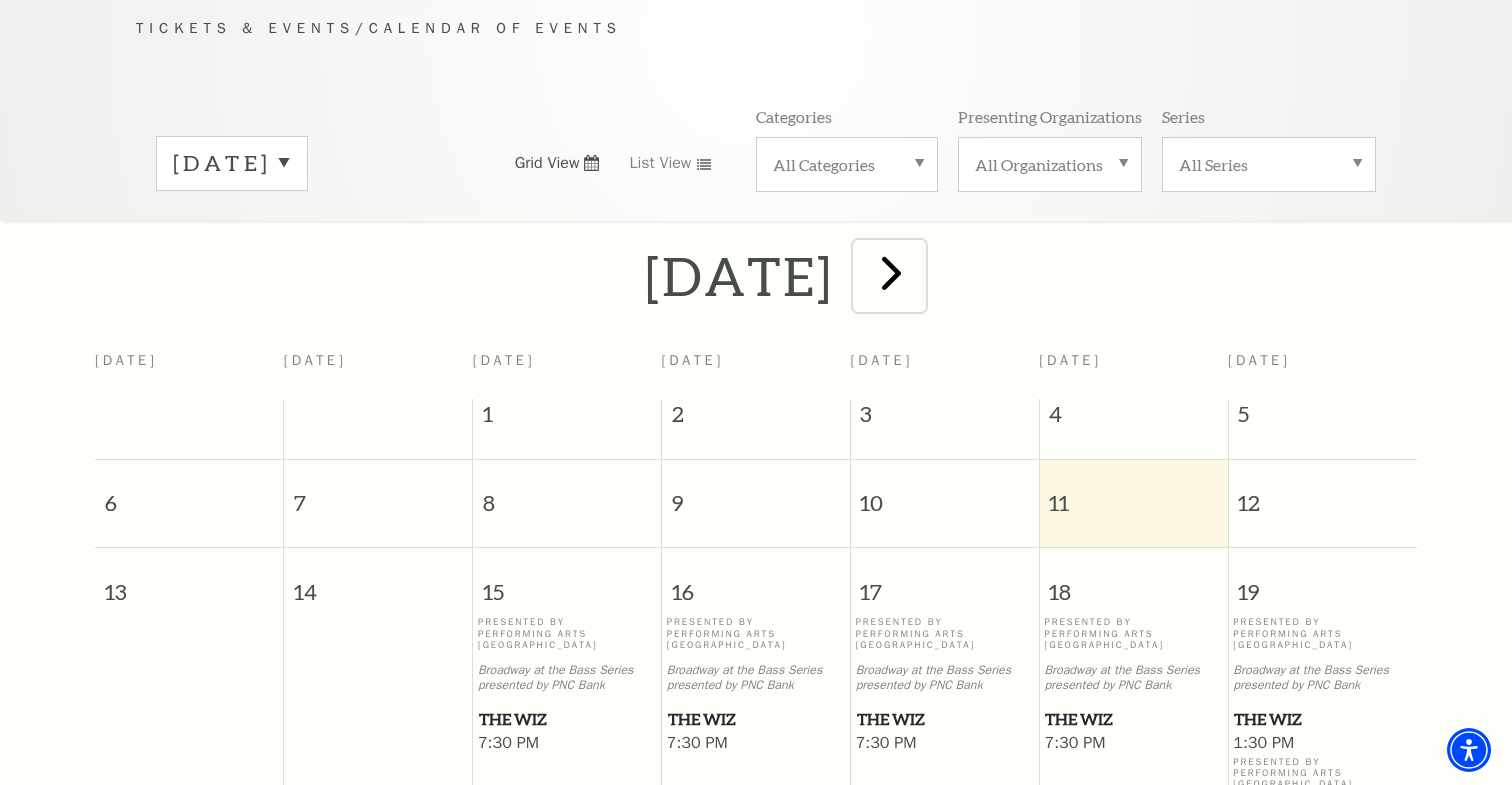 click at bounding box center (891, 272) 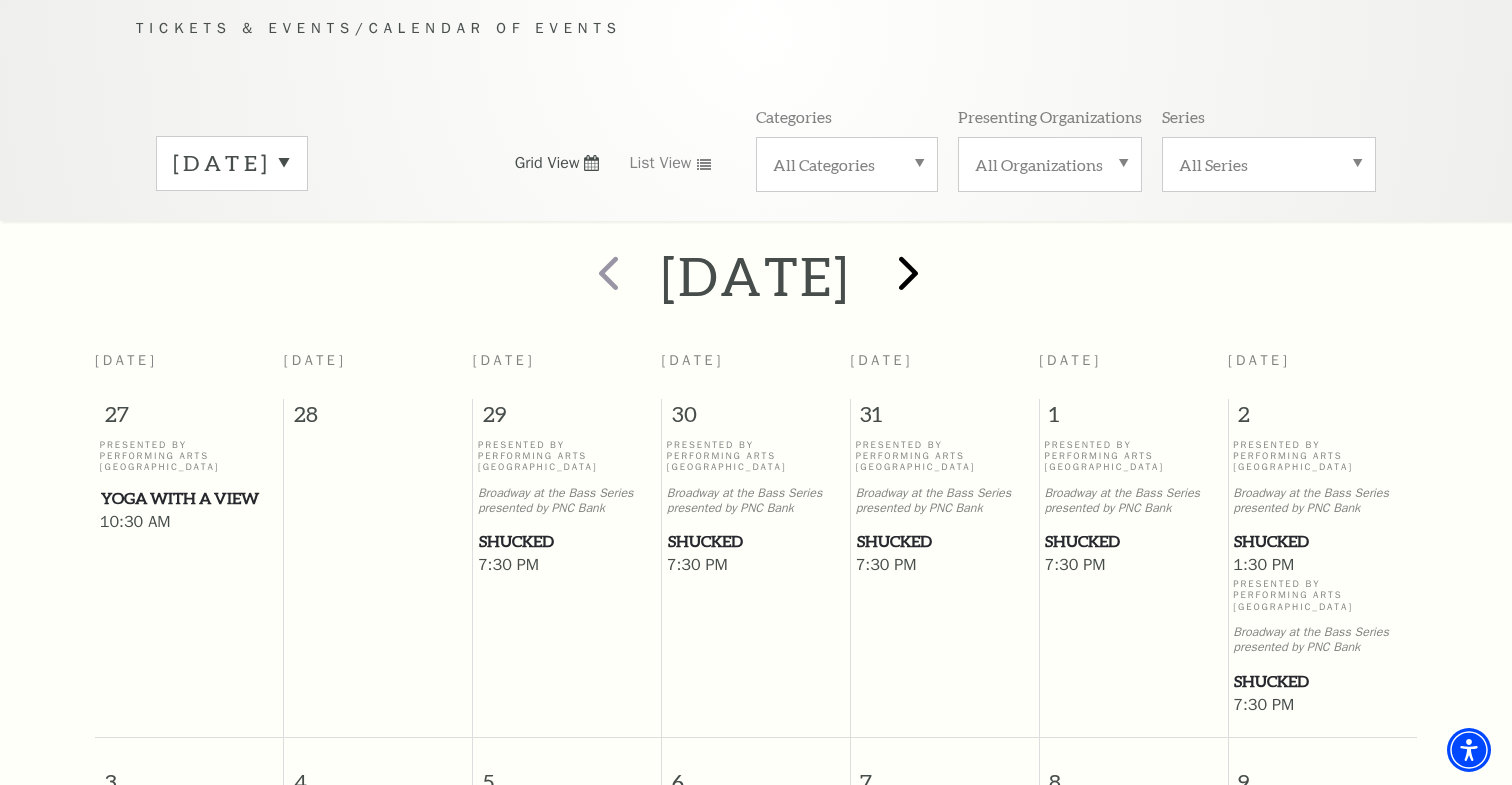 scroll, scrollTop: 177, scrollLeft: 0, axis: vertical 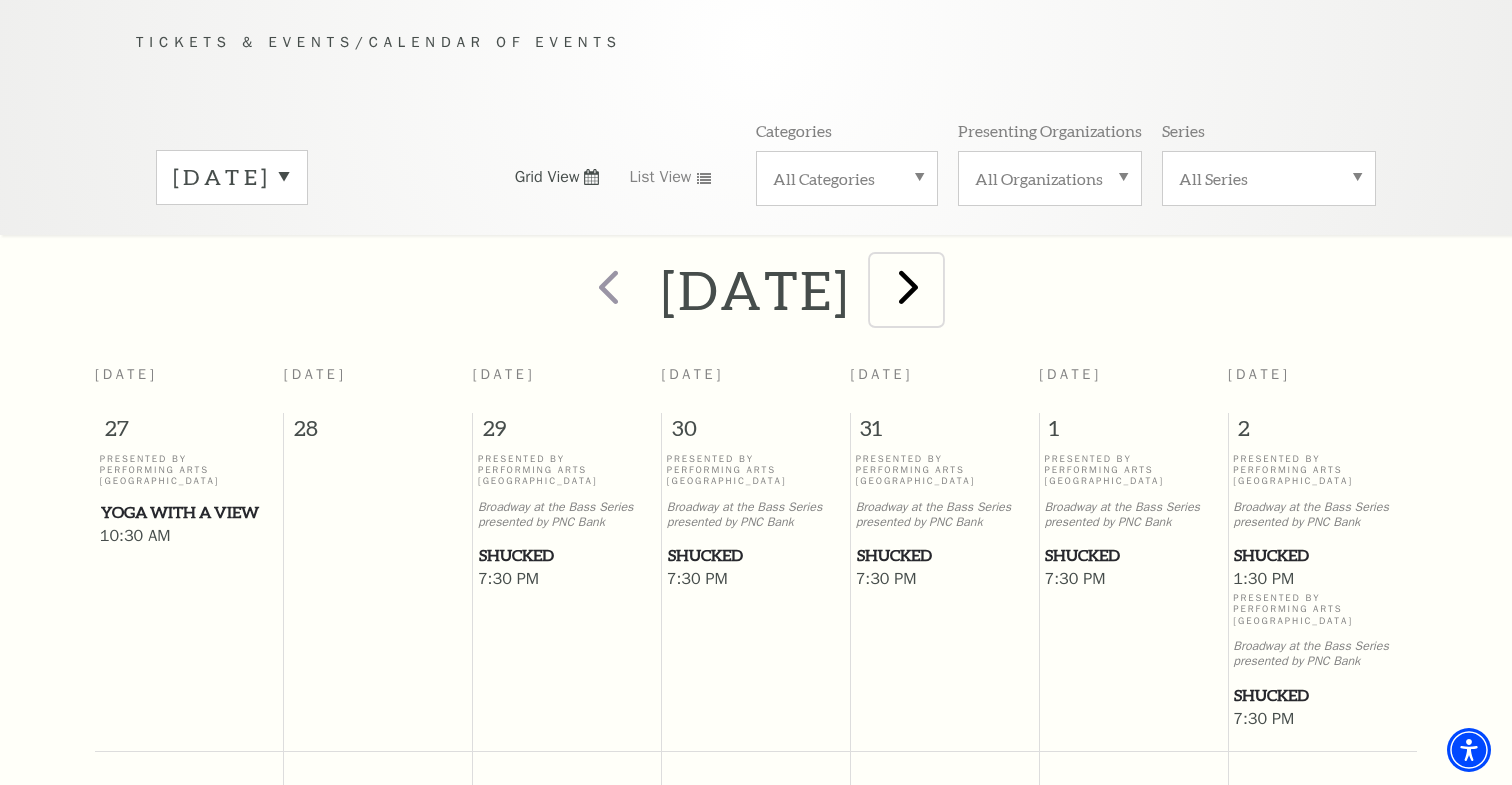 click at bounding box center [908, 286] 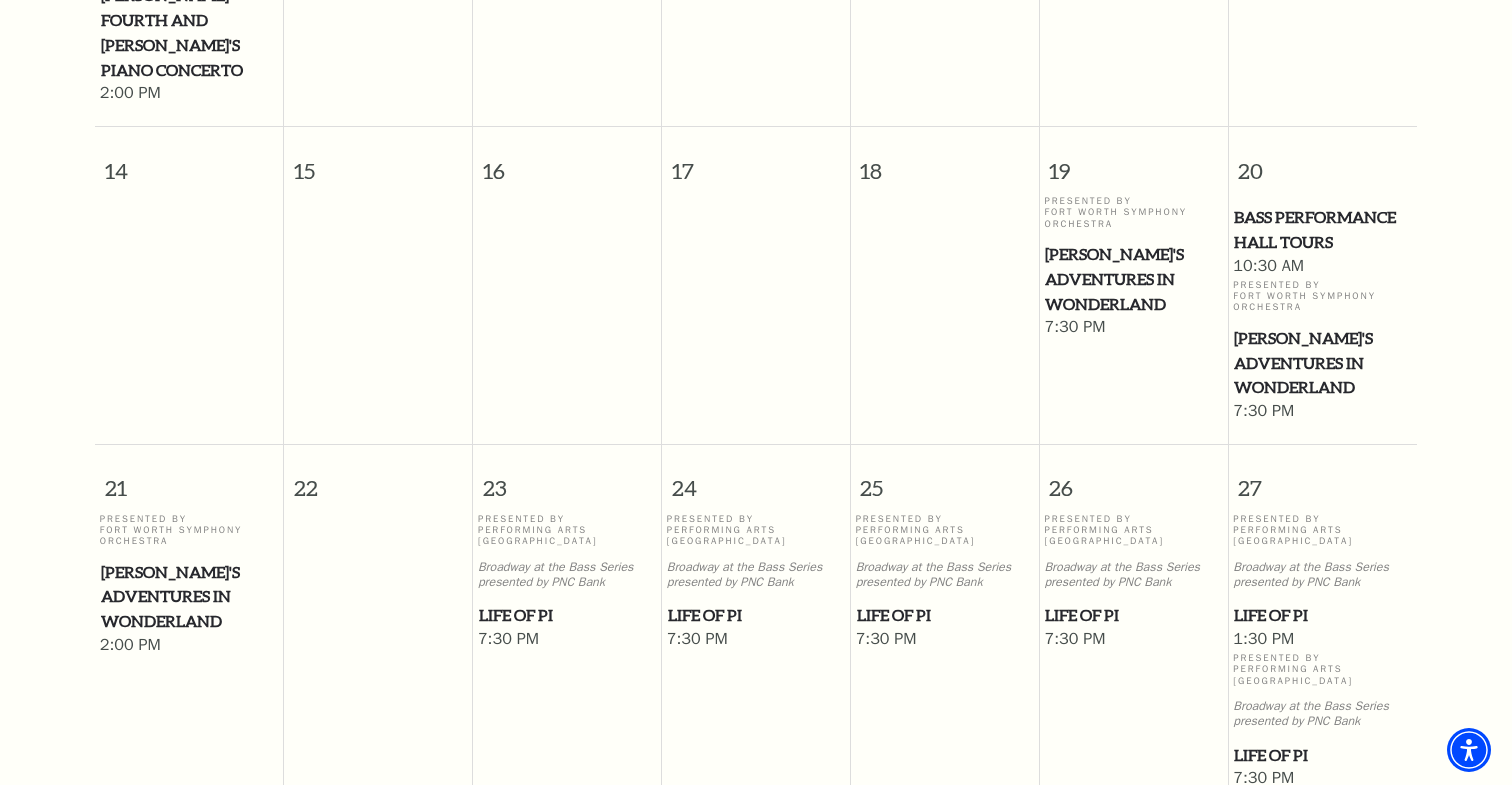 scroll, scrollTop: 956, scrollLeft: 0, axis: vertical 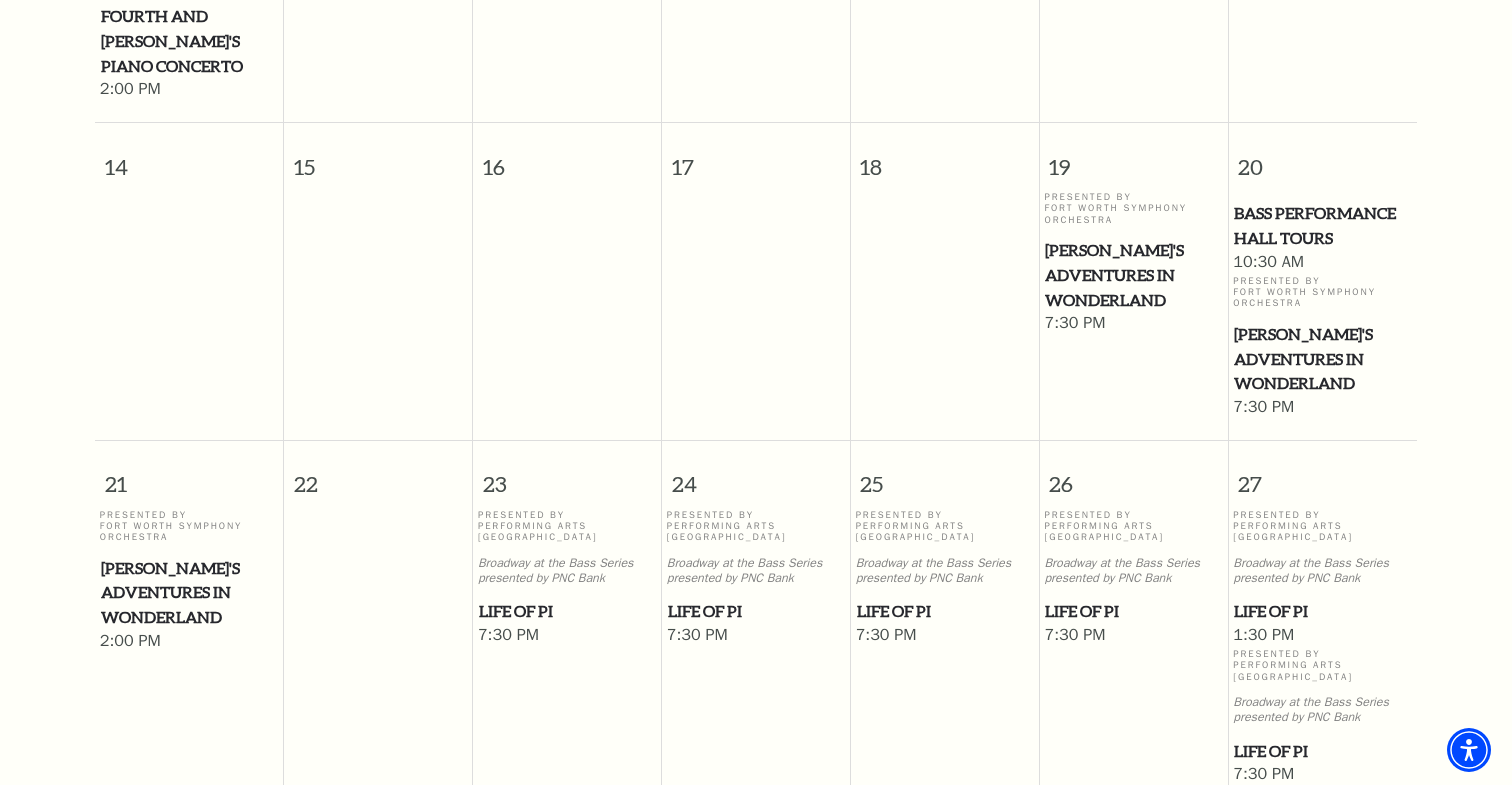 click on "Alice's Adventures in Wonderland" at bounding box center (1322, 359) 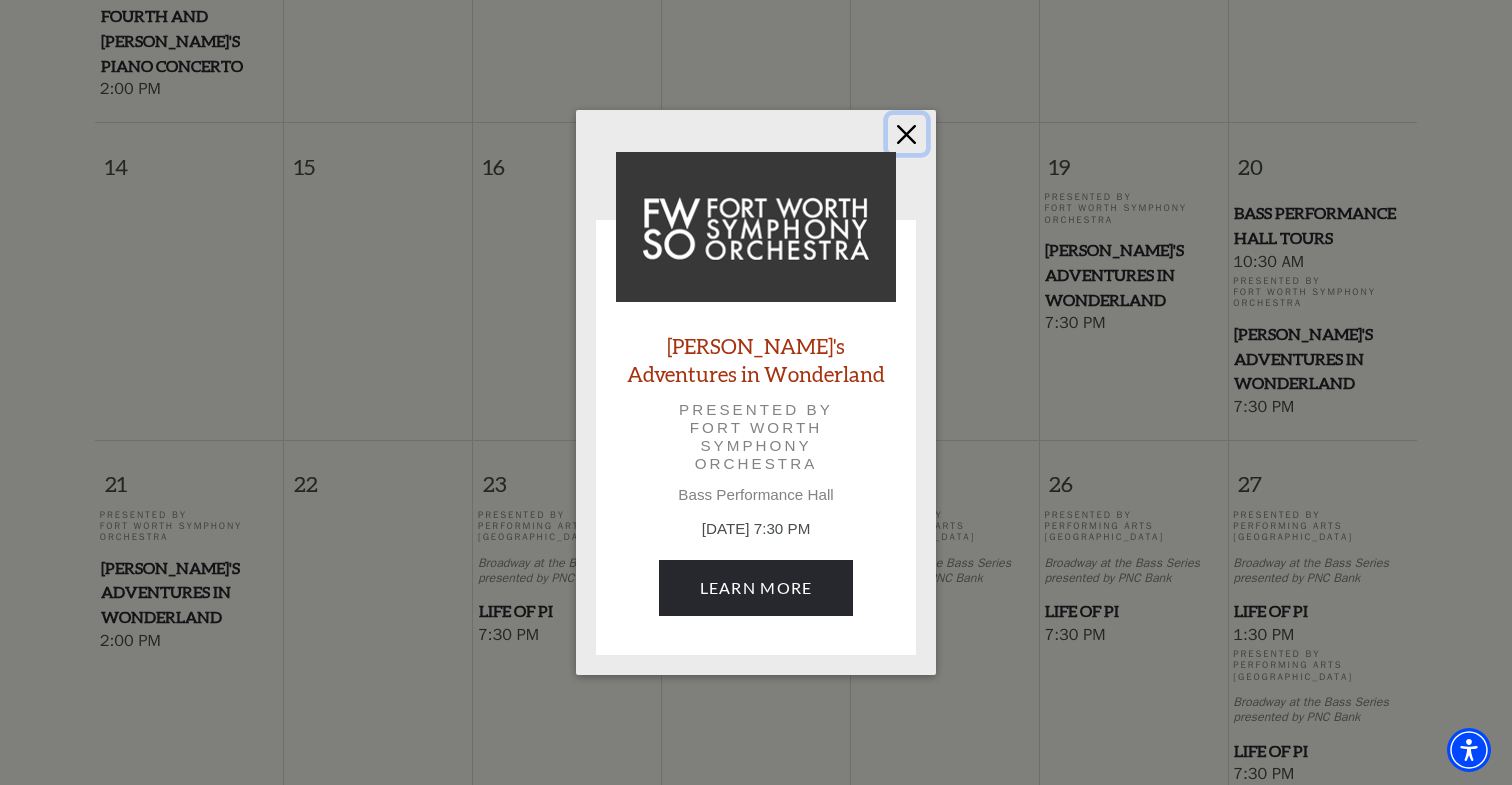 click at bounding box center [907, 134] 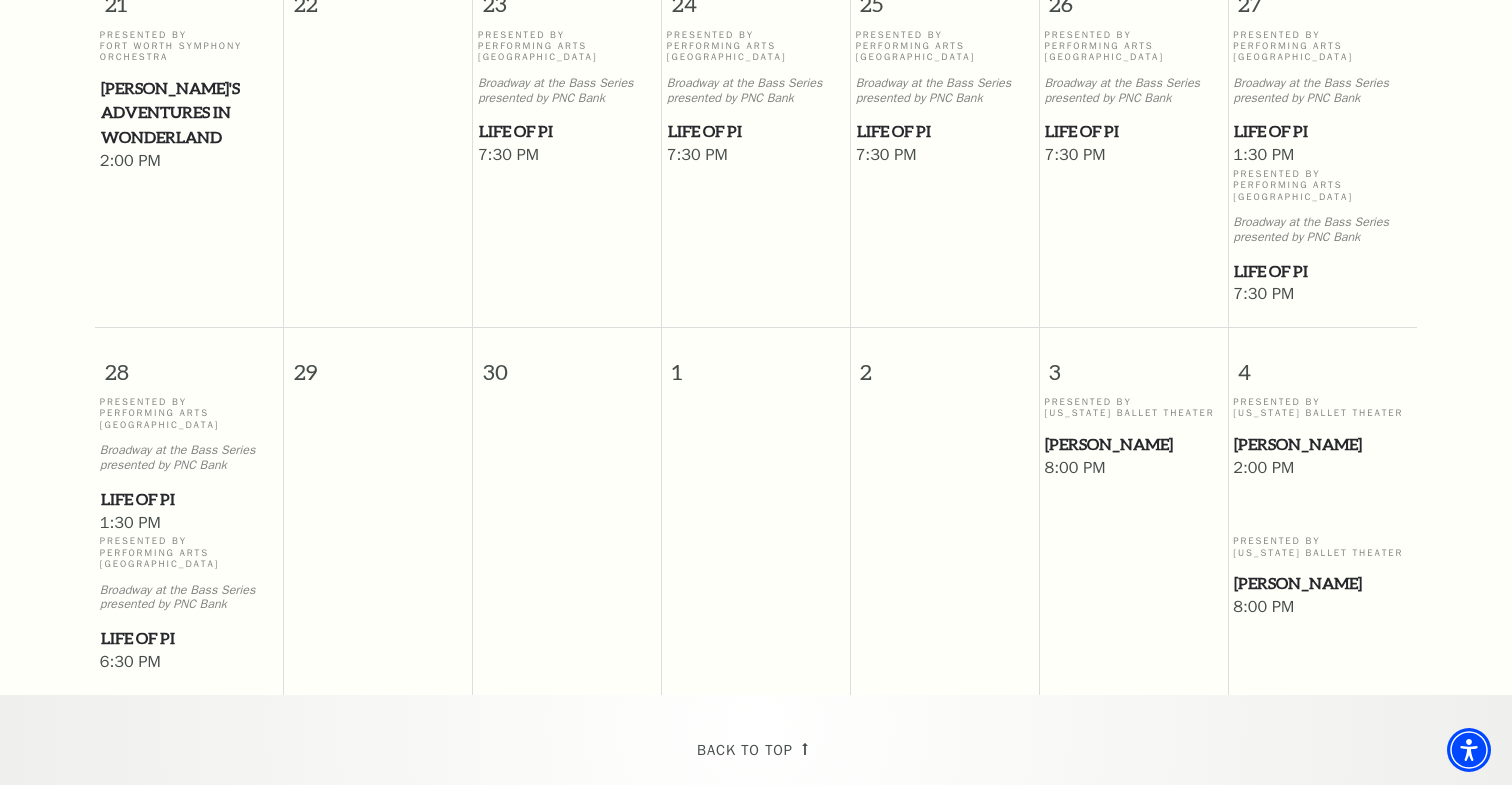 scroll, scrollTop: 1462, scrollLeft: 0, axis: vertical 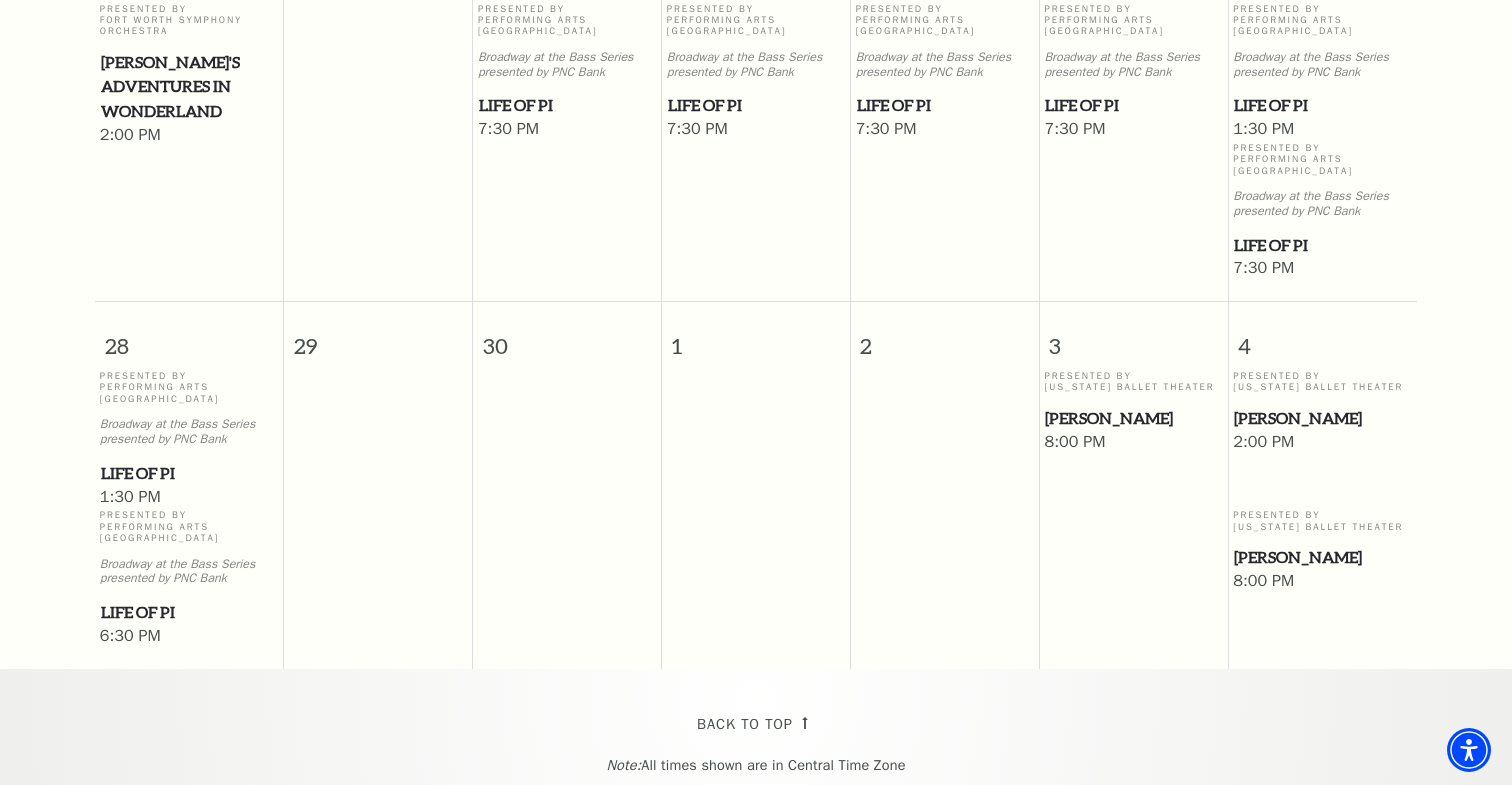 click on "Peter Pan" at bounding box center [1133, 418] 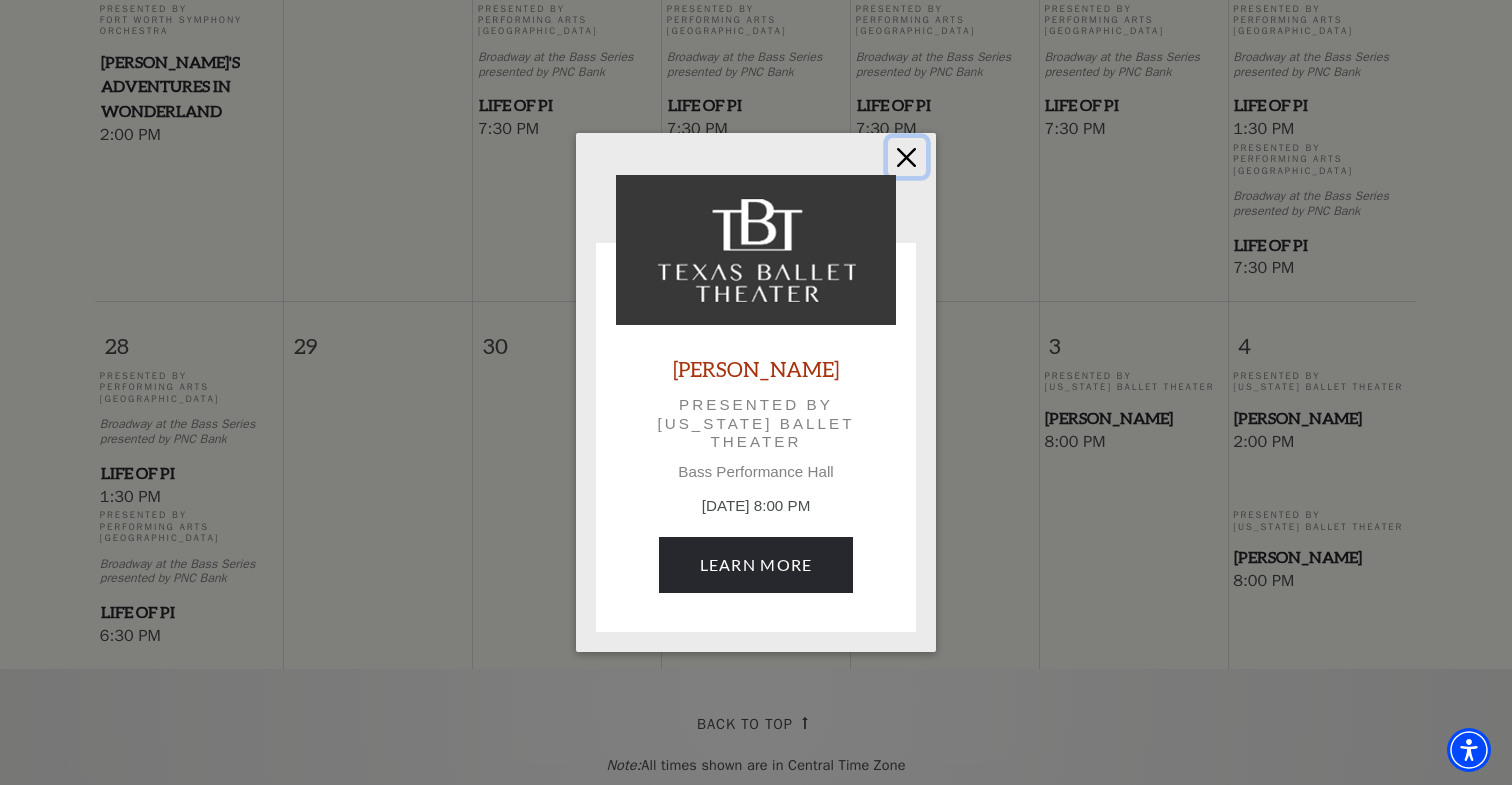 click at bounding box center (907, 157) 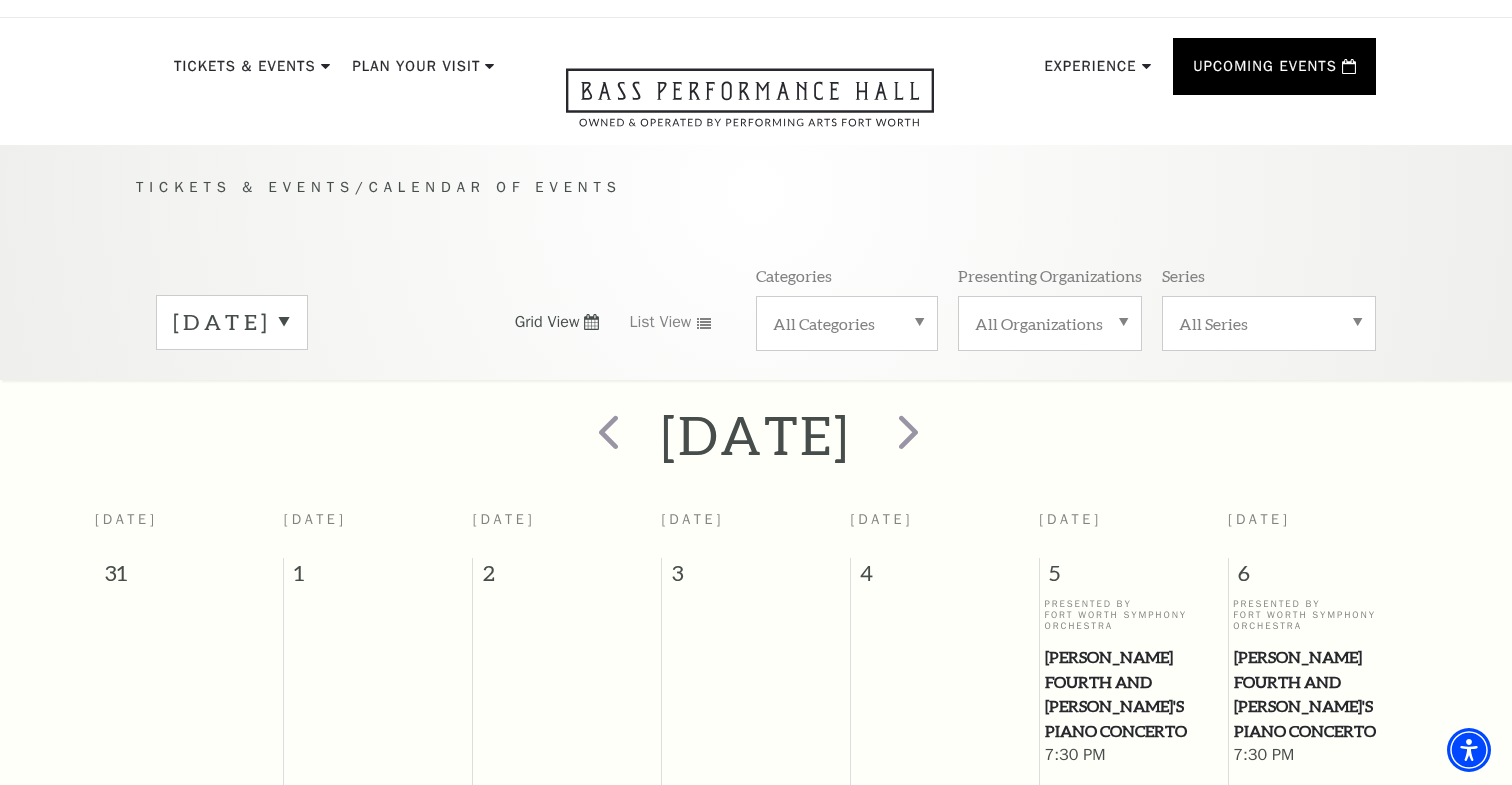 scroll, scrollTop: 23, scrollLeft: 0, axis: vertical 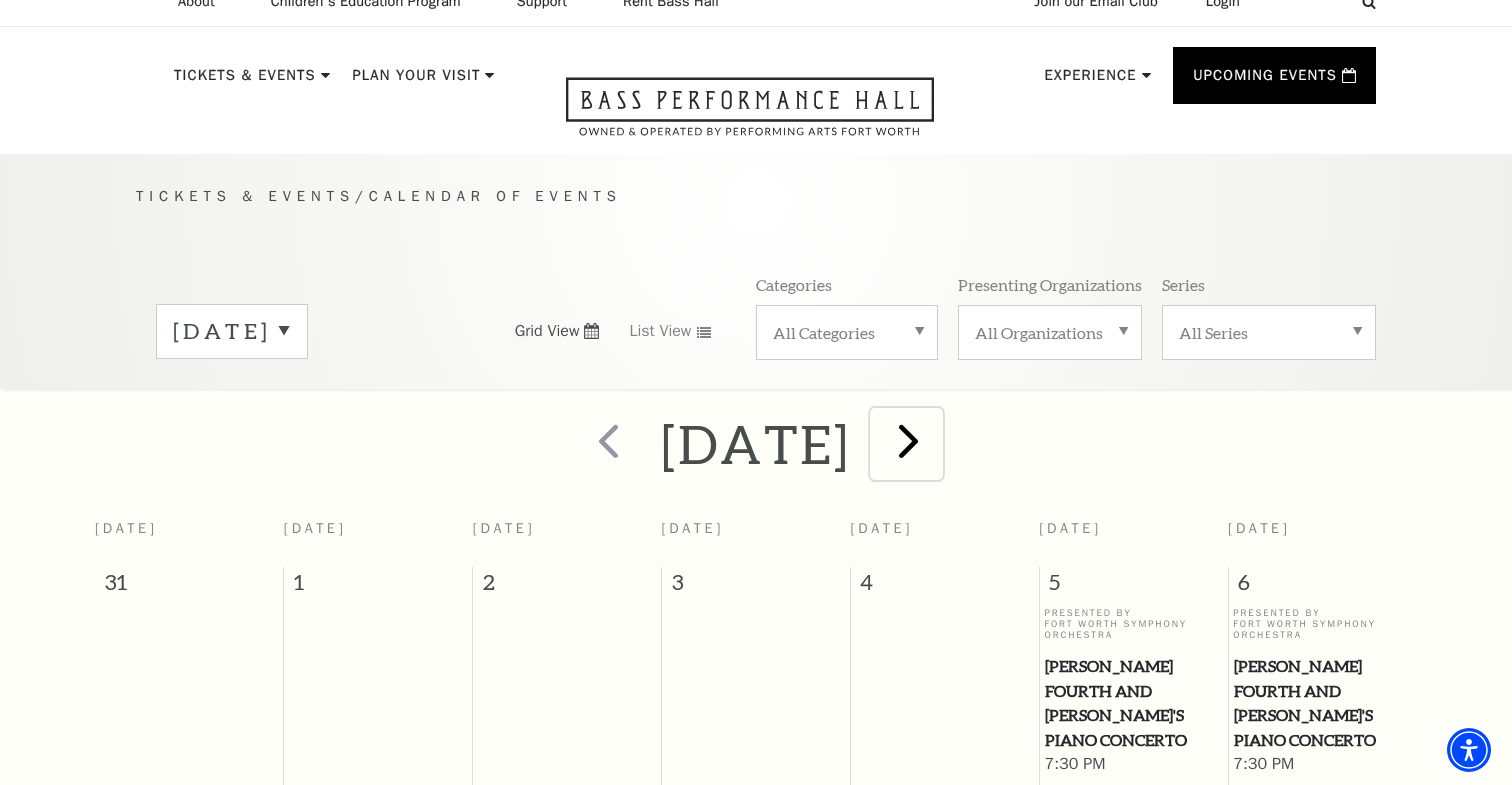 click at bounding box center (908, 440) 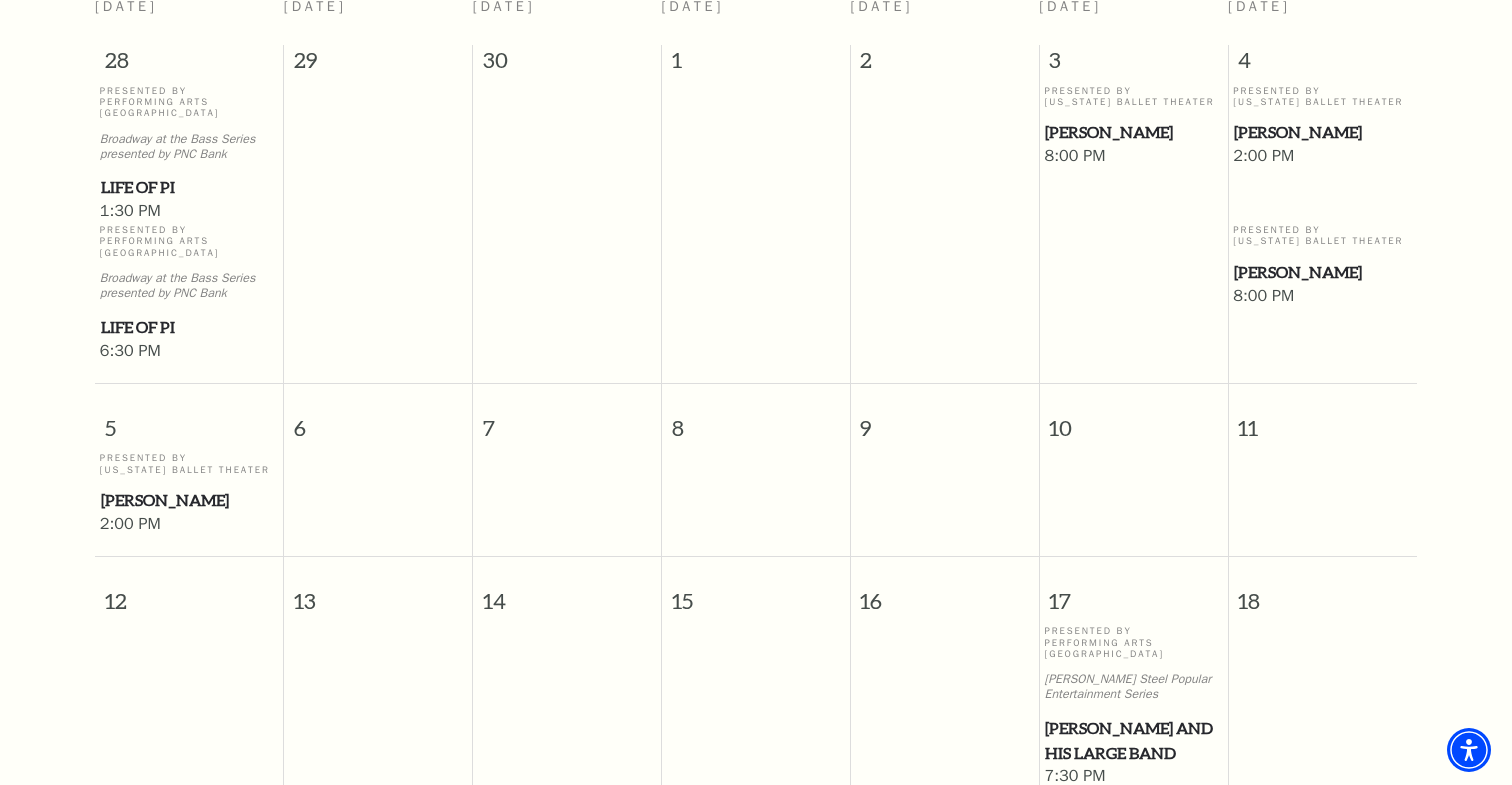 scroll, scrollTop: 0, scrollLeft: 0, axis: both 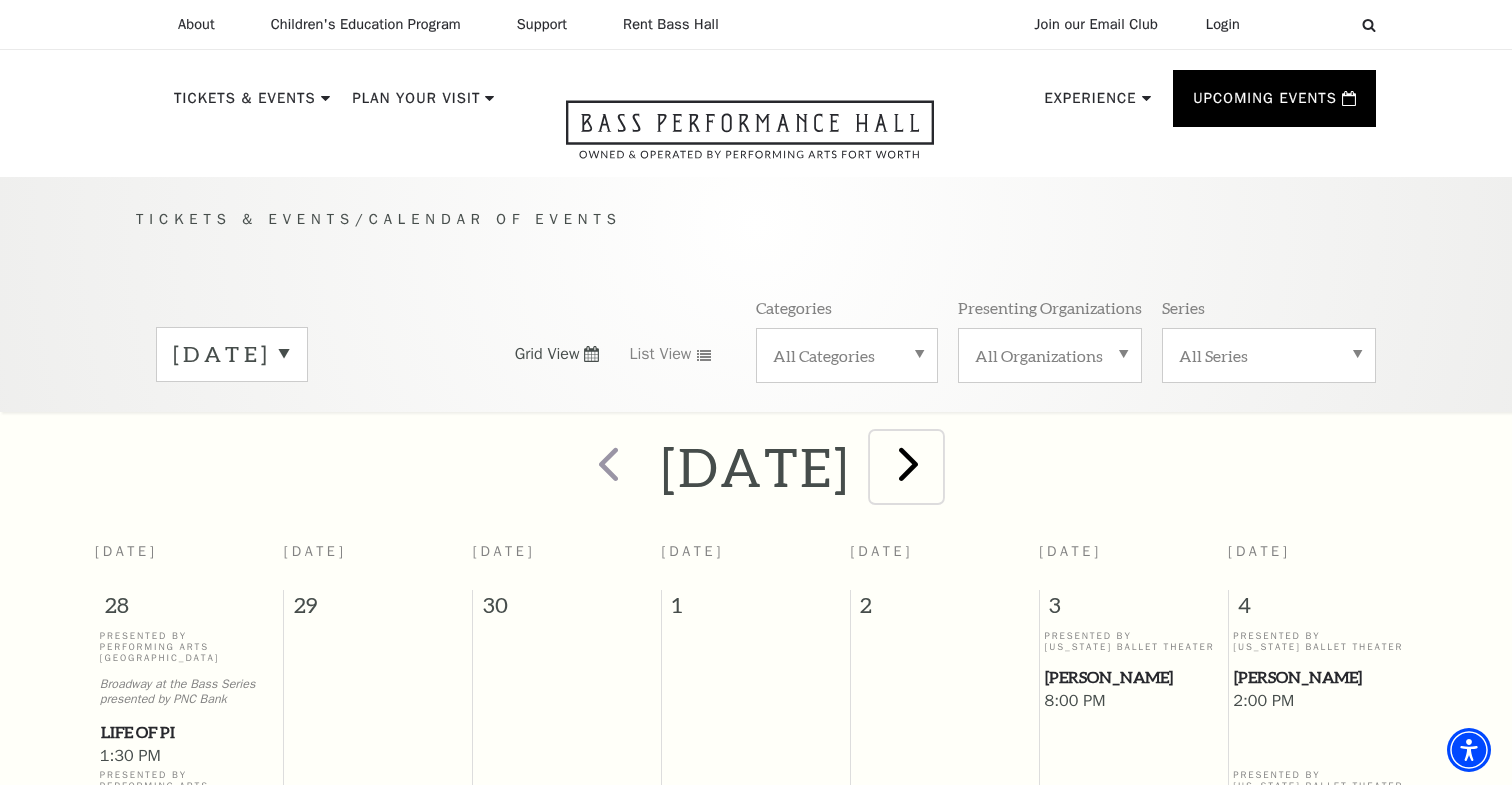 click at bounding box center (908, 463) 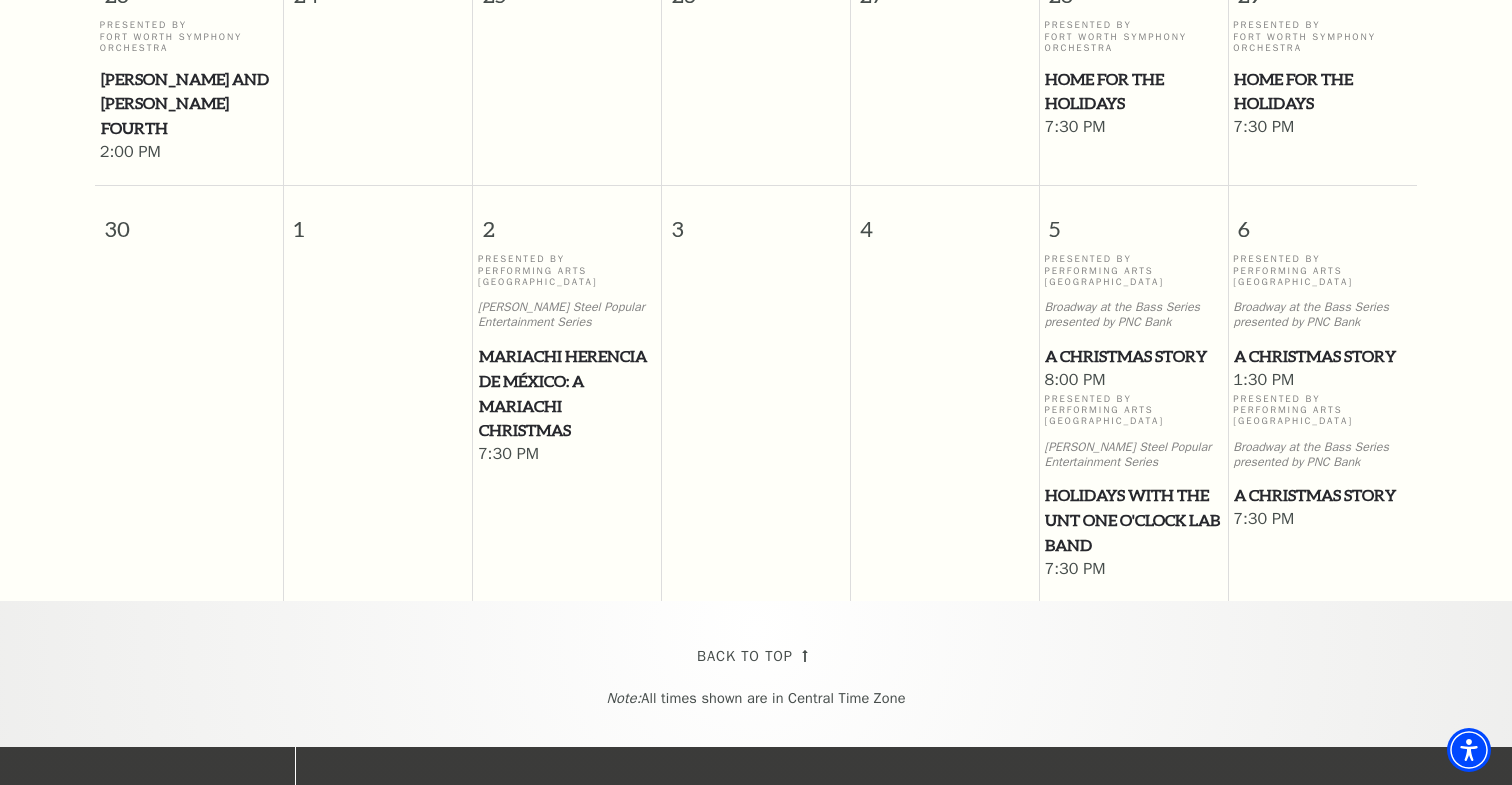 scroll, scrollTop: 2114, scrollLeft: 0, axis: vertical 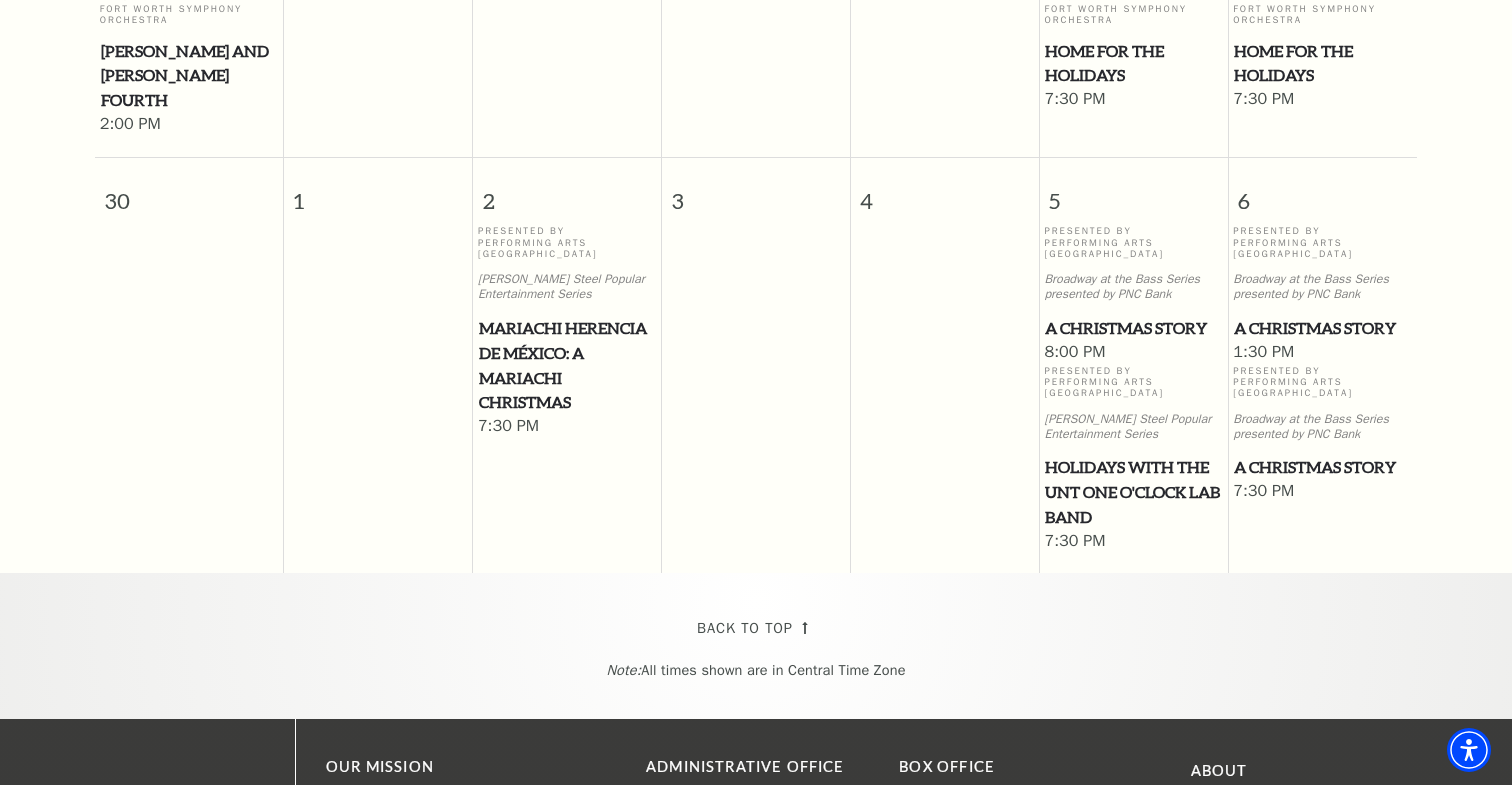 click on "Holidays with the UNT One O'Clock Lab Band" at bounding box center (1133, 492) 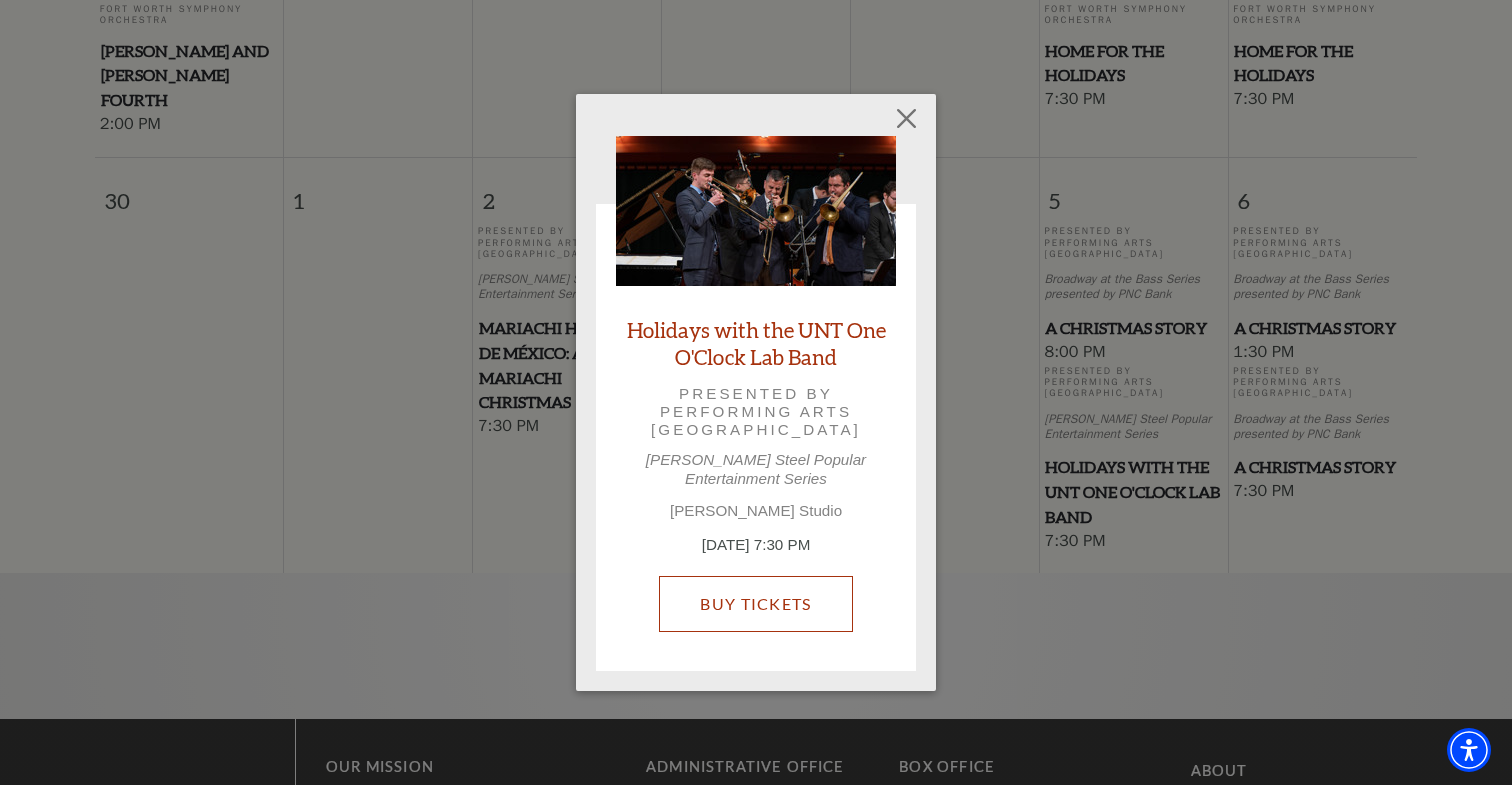 click on "Buy Tickets" at bounding box center [755, 604] 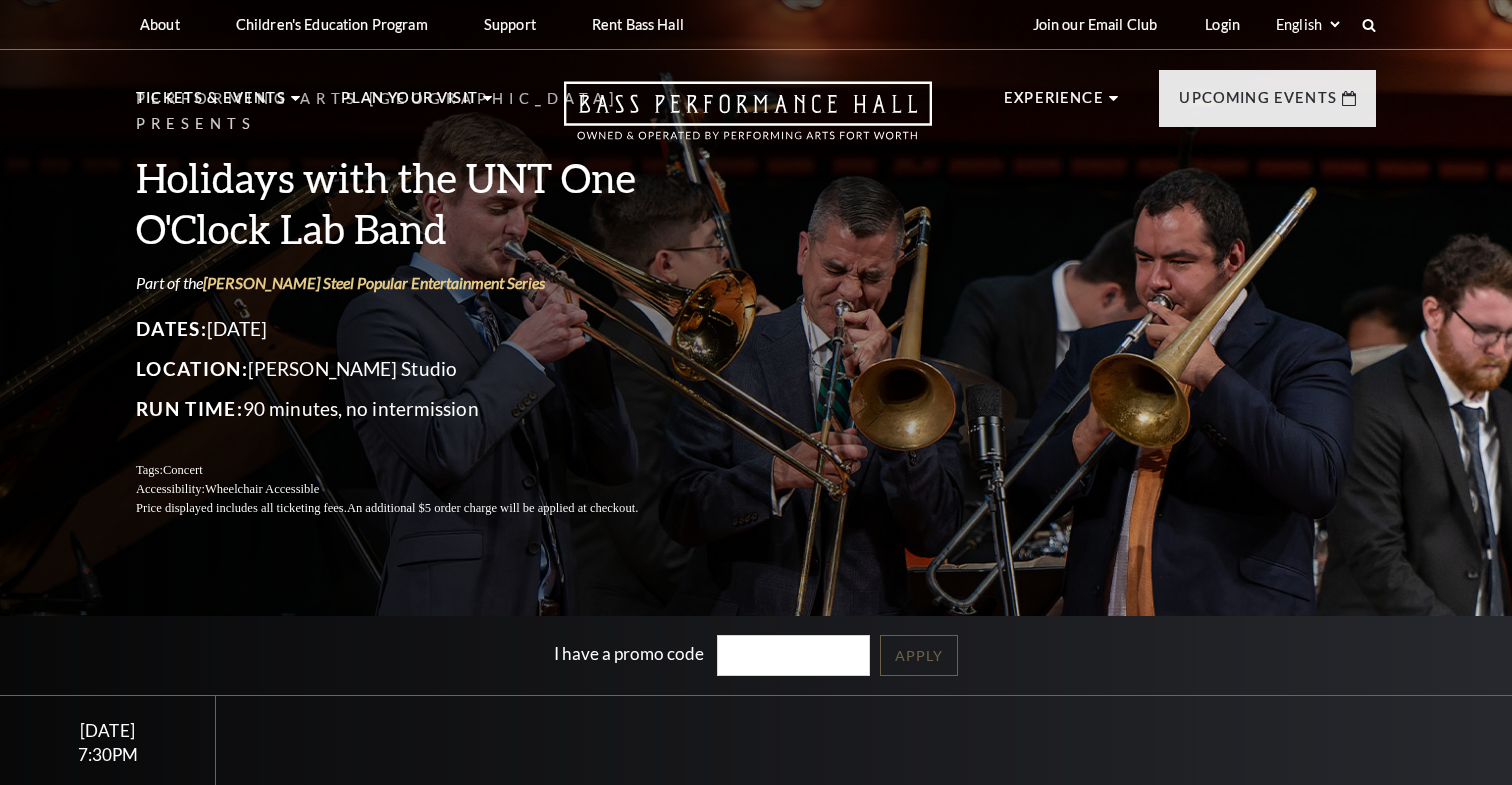 scroll, scrollTop: 0, scrollLeft: 0, axis: both 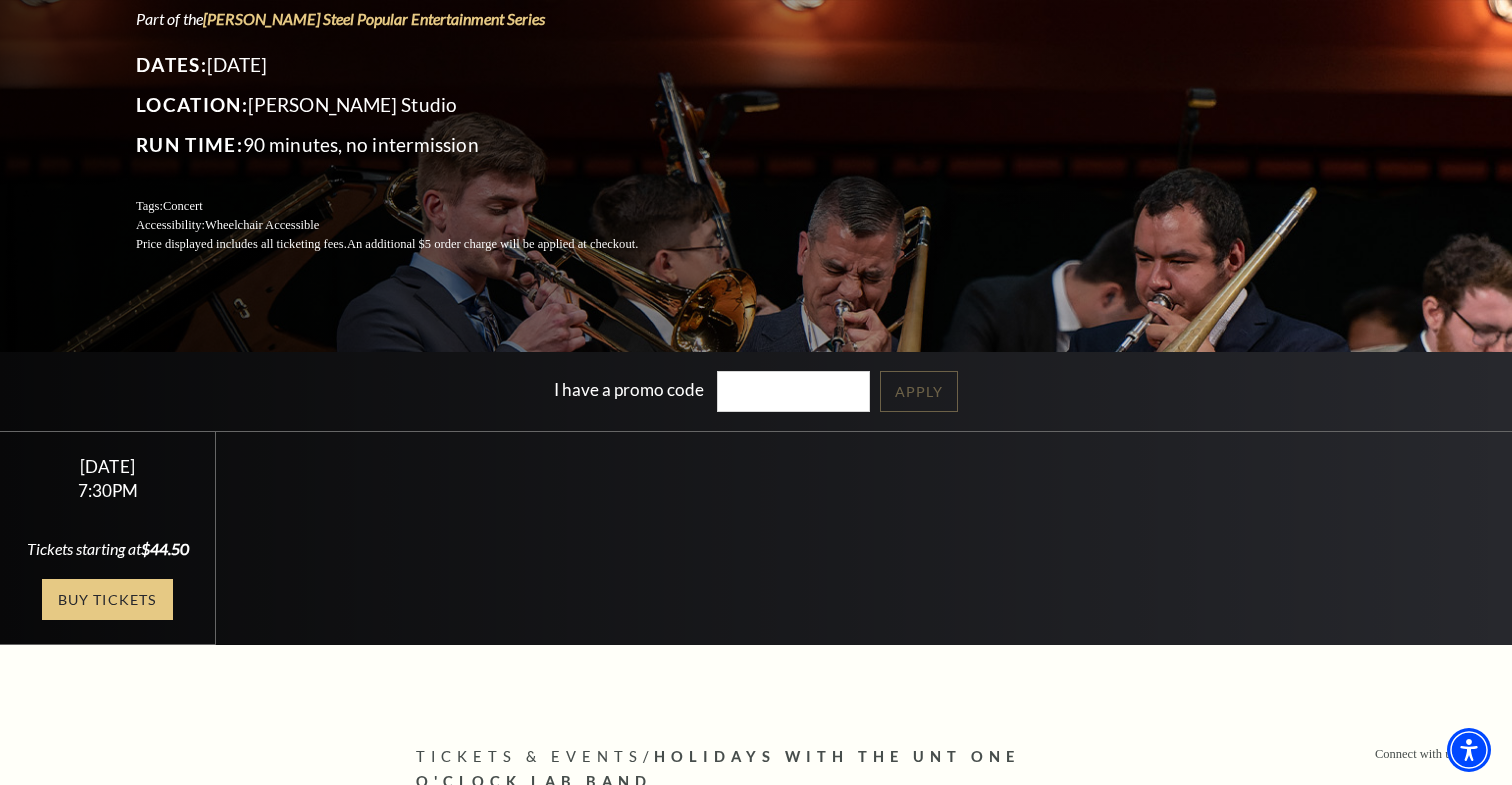 click on "Buy Tickets" at bounding box center (107, 599) 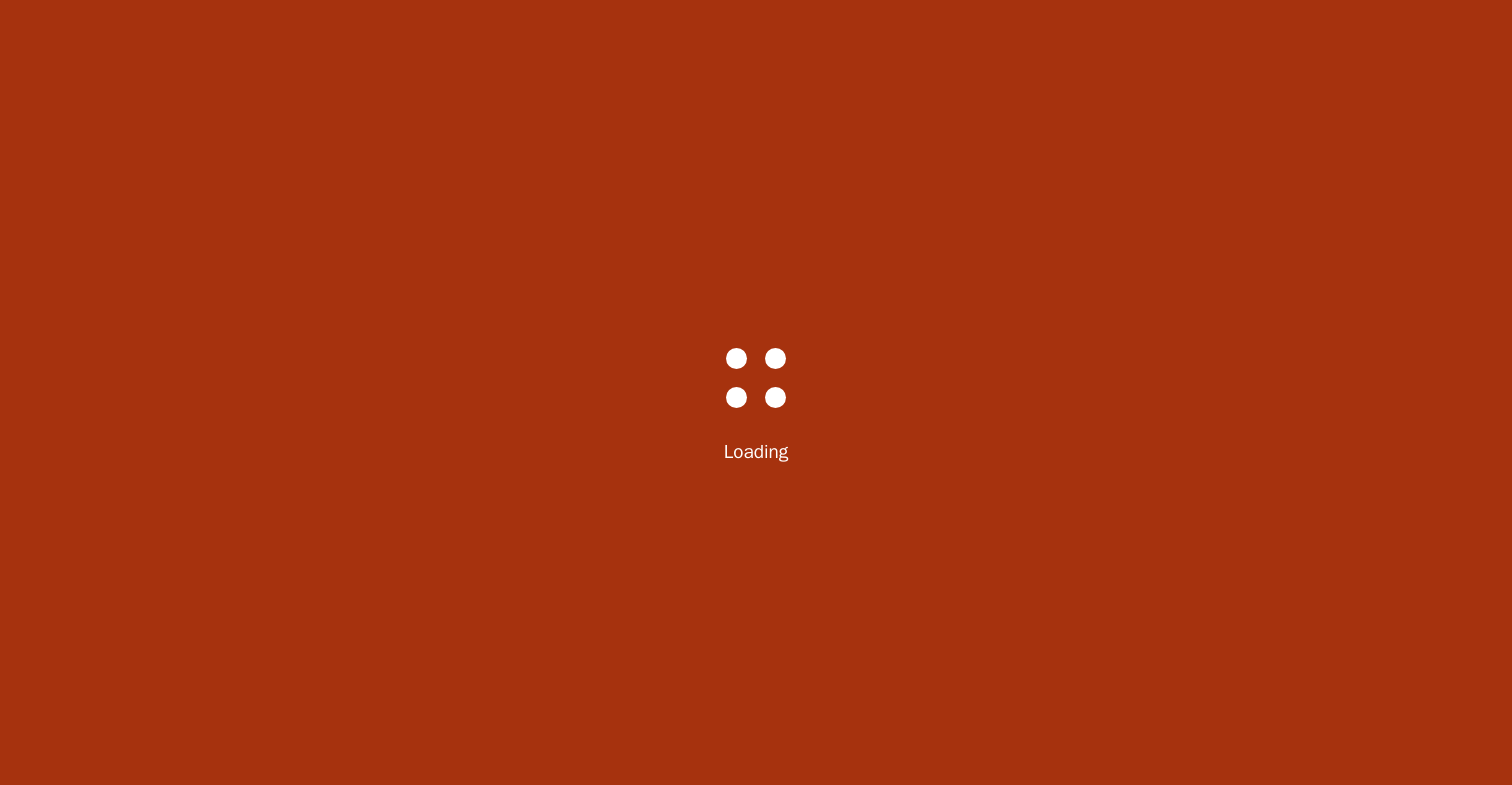 scroll, scrollTop: 0, scrollLeft: 0, axis: both 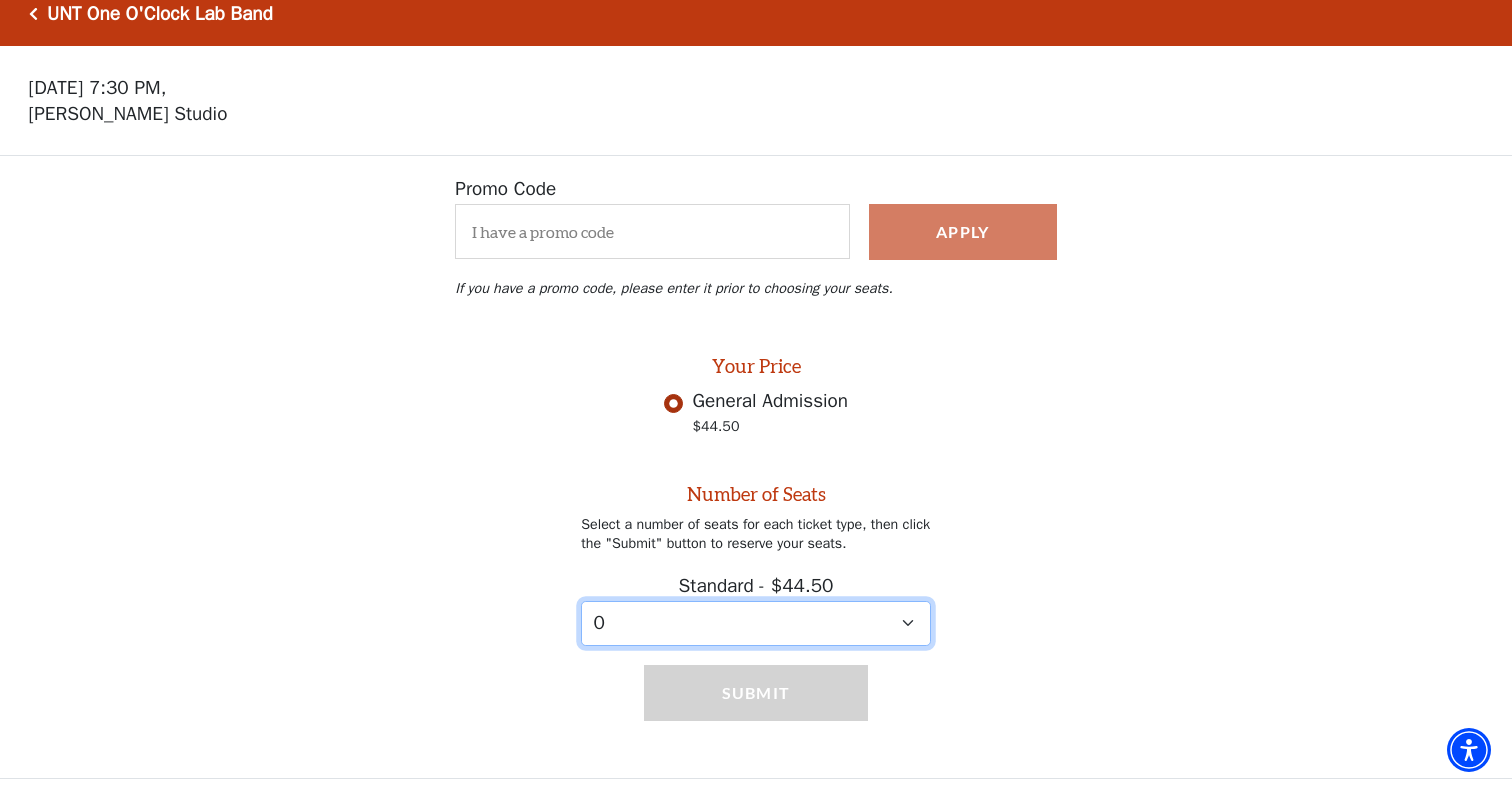 click on "0 1 2 3 4 5 6 7 8 9" at bounding box center (756, 623) 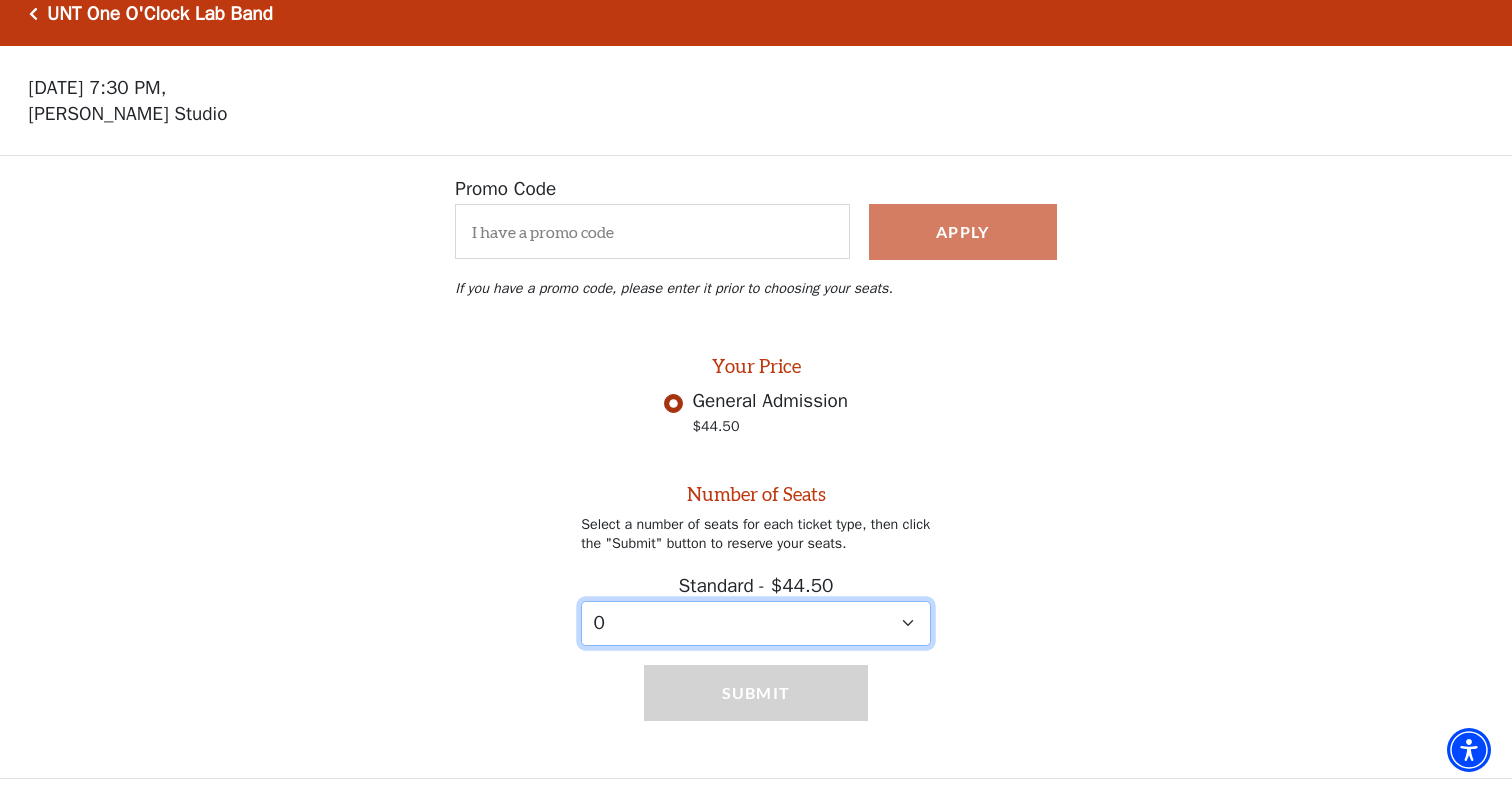 select on "2" 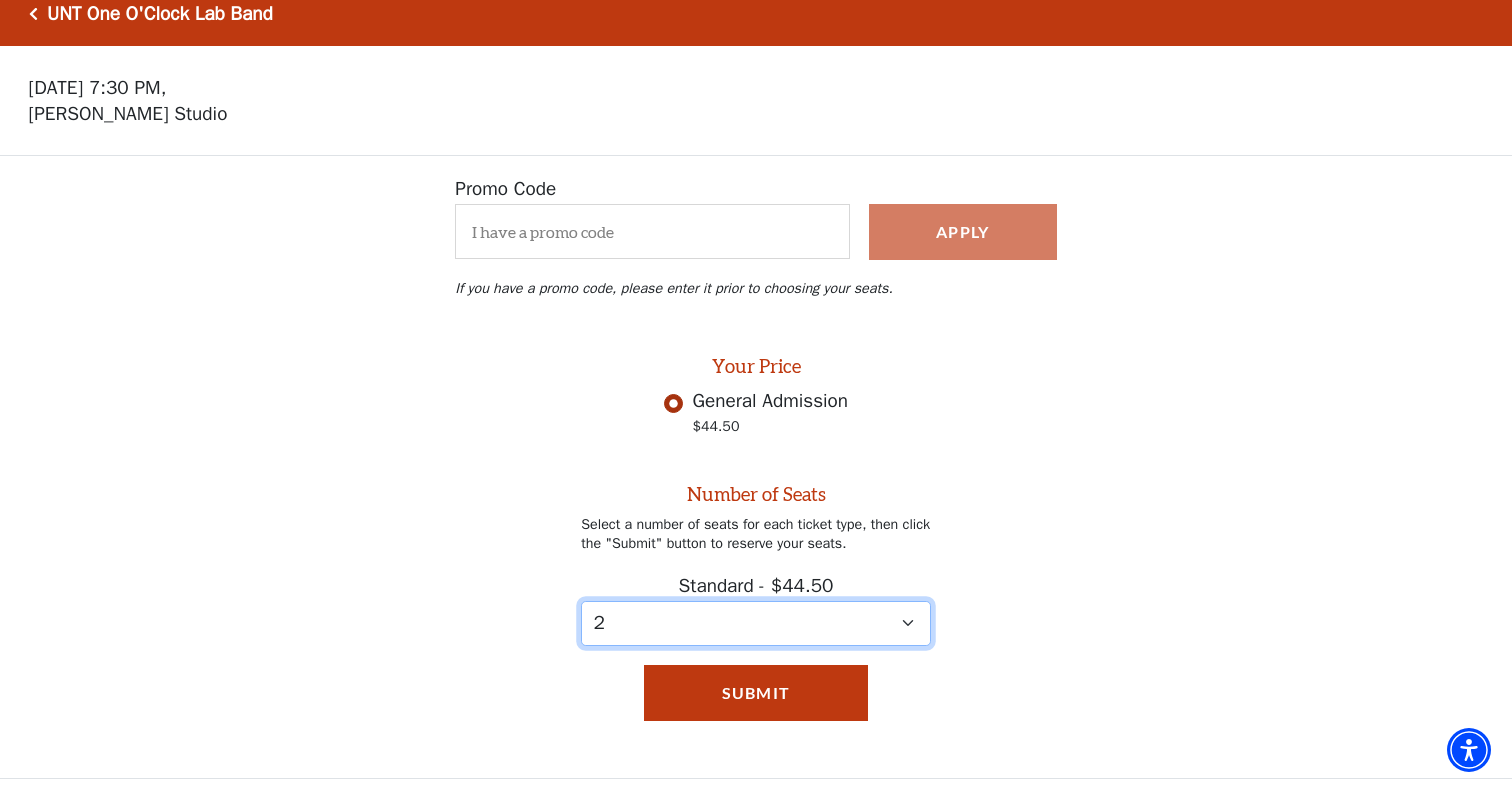 scroll, scrollTop: 0, scrollLeft: 0, axis: both 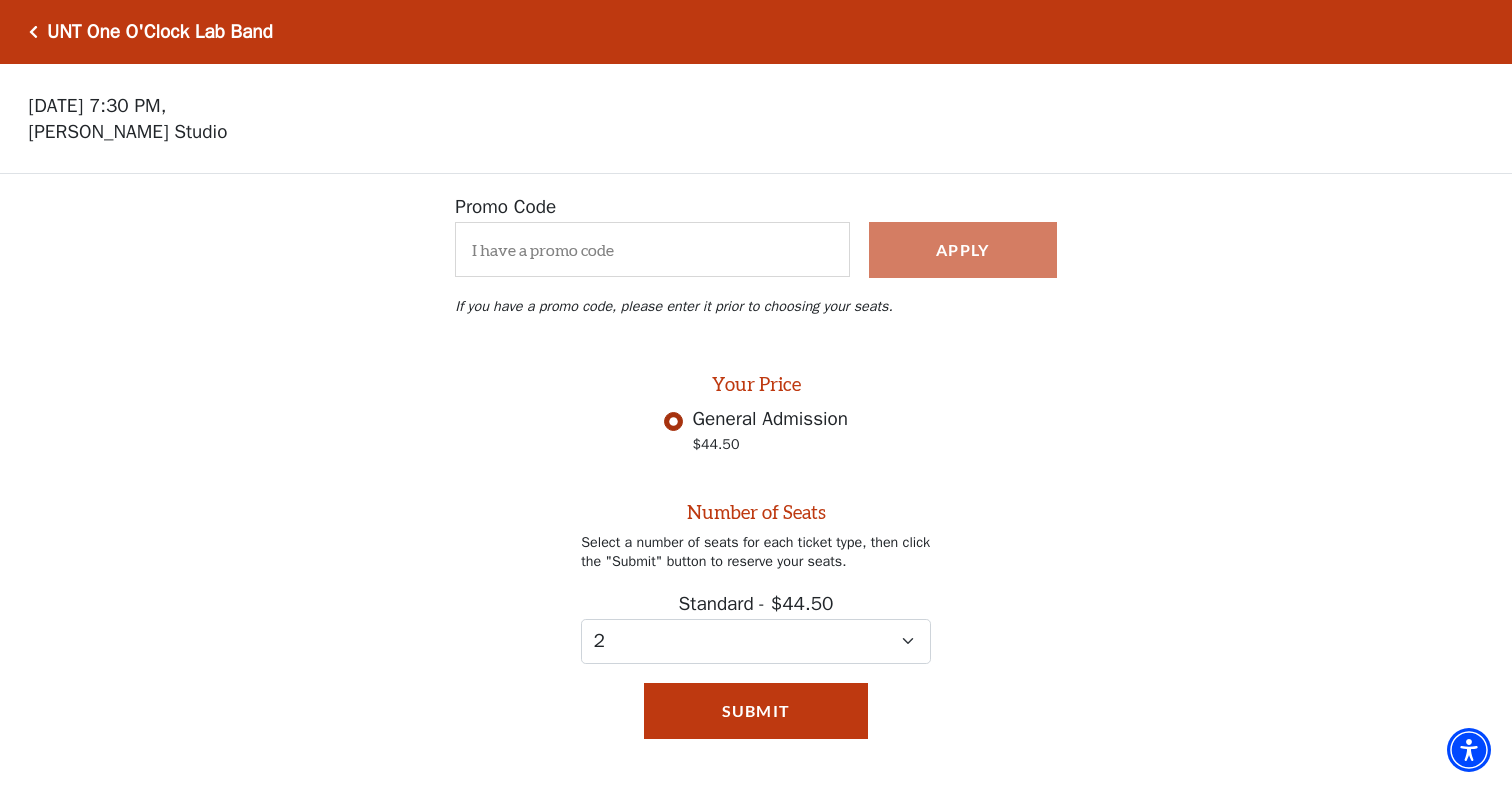click at bounding box center [33, 32] 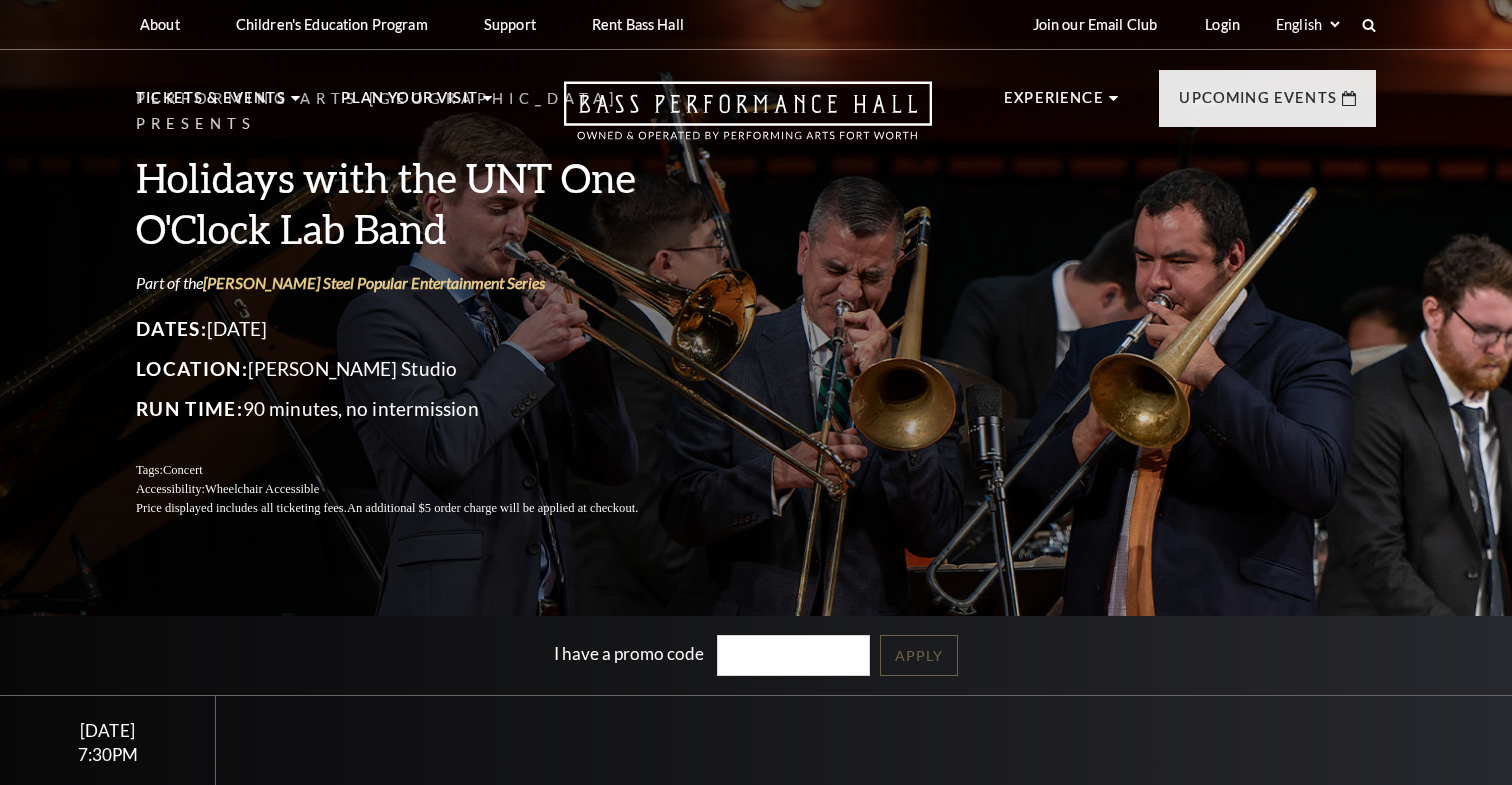 scroll, scrollTop: 0, scrollLeft: 0, axis: both 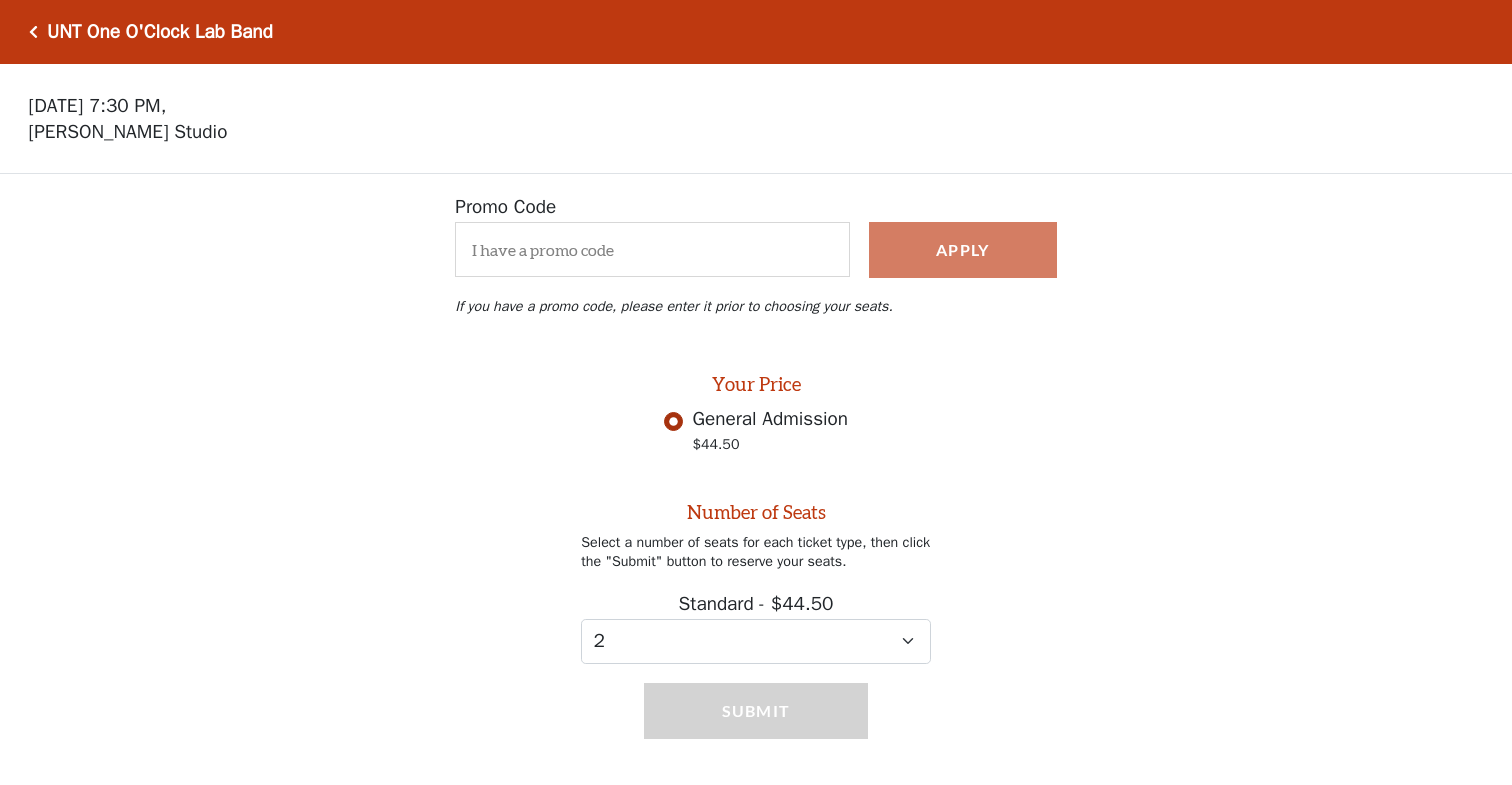 select on "2" 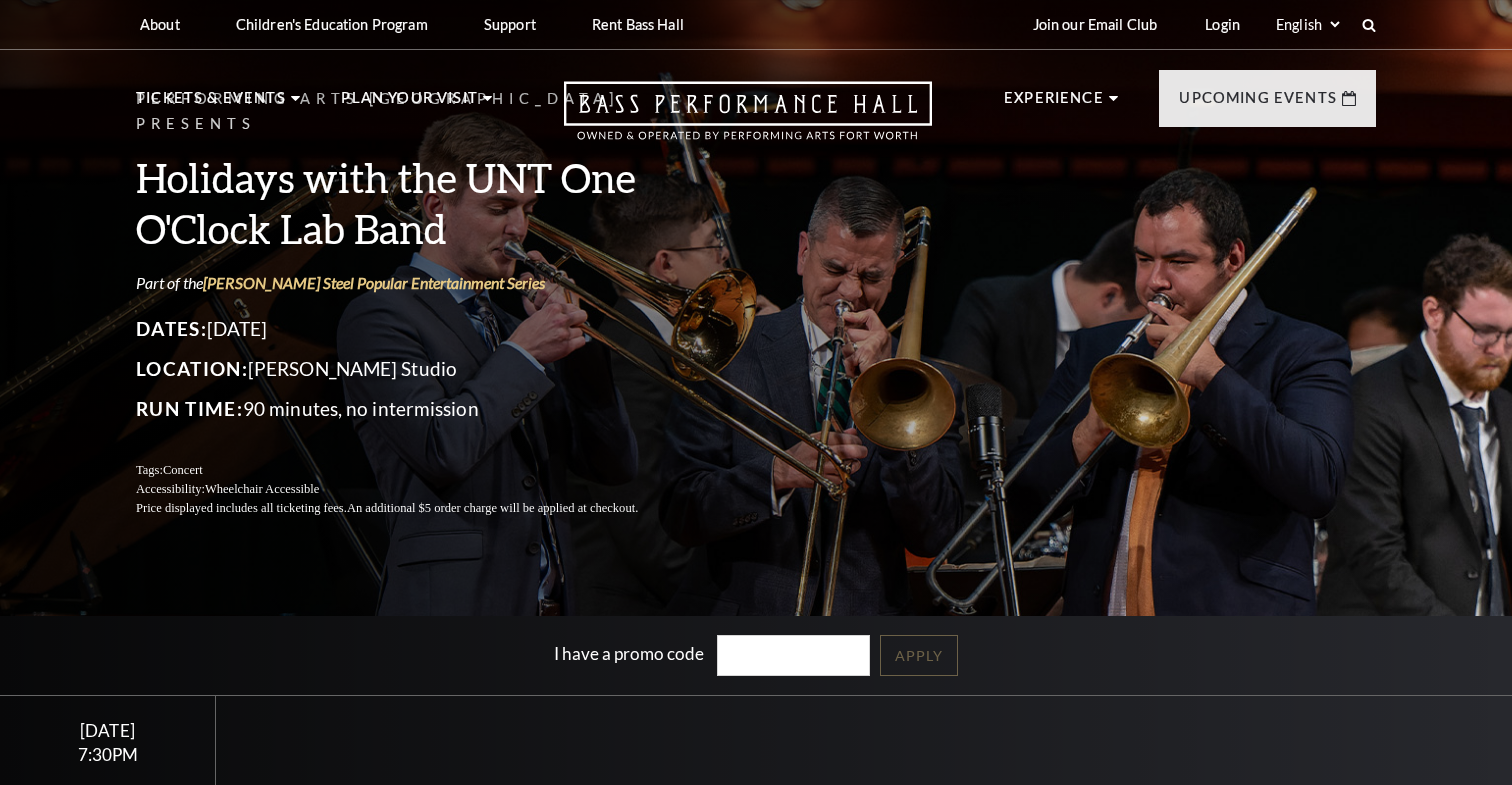 scroll, scrollTop: 264, scrollLeft: 0, axis: vertical 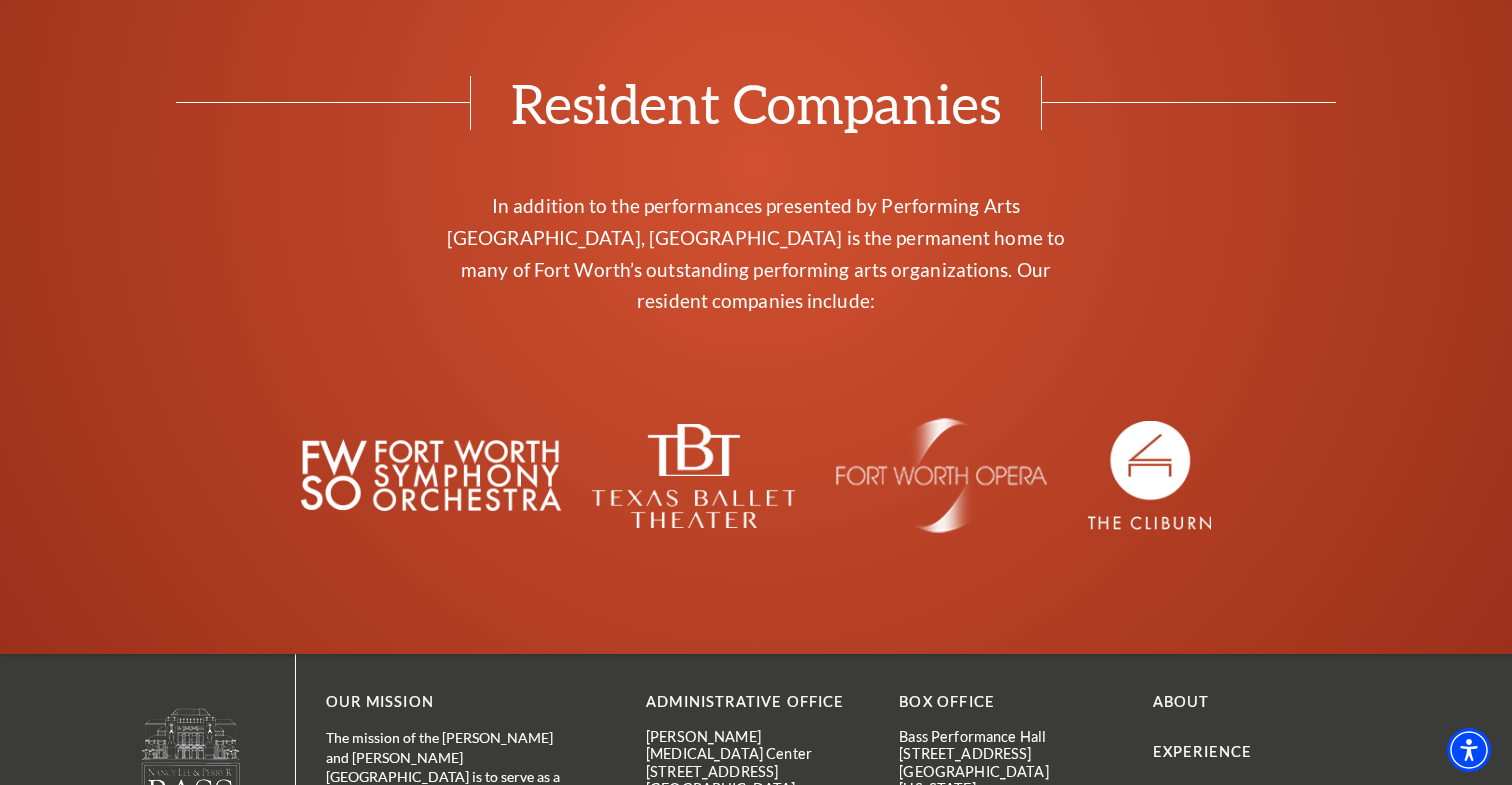 click at bounding box center [941, 475] 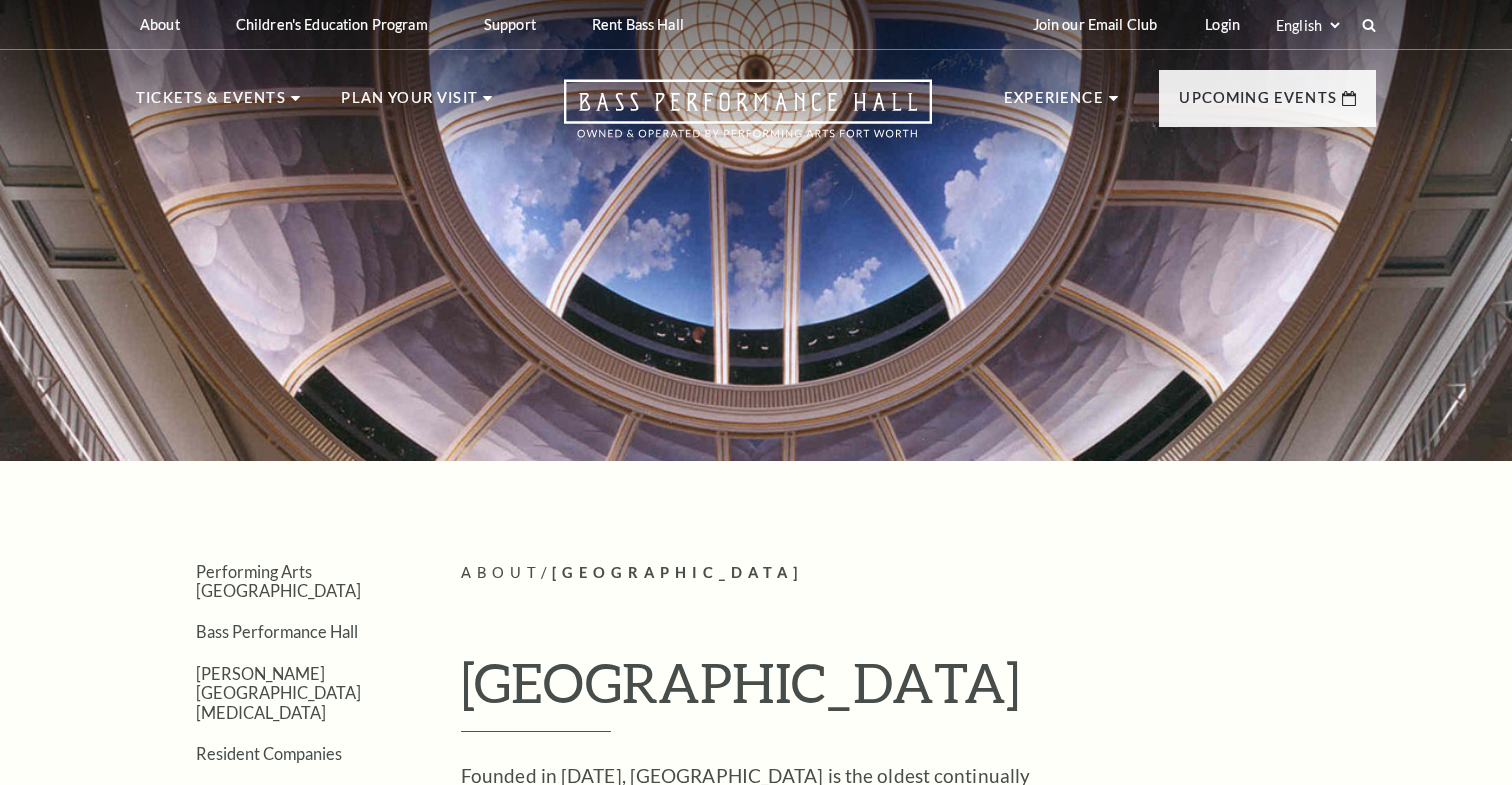 scroll, scrollTop: 0, scrollLeft: 0, axis: both 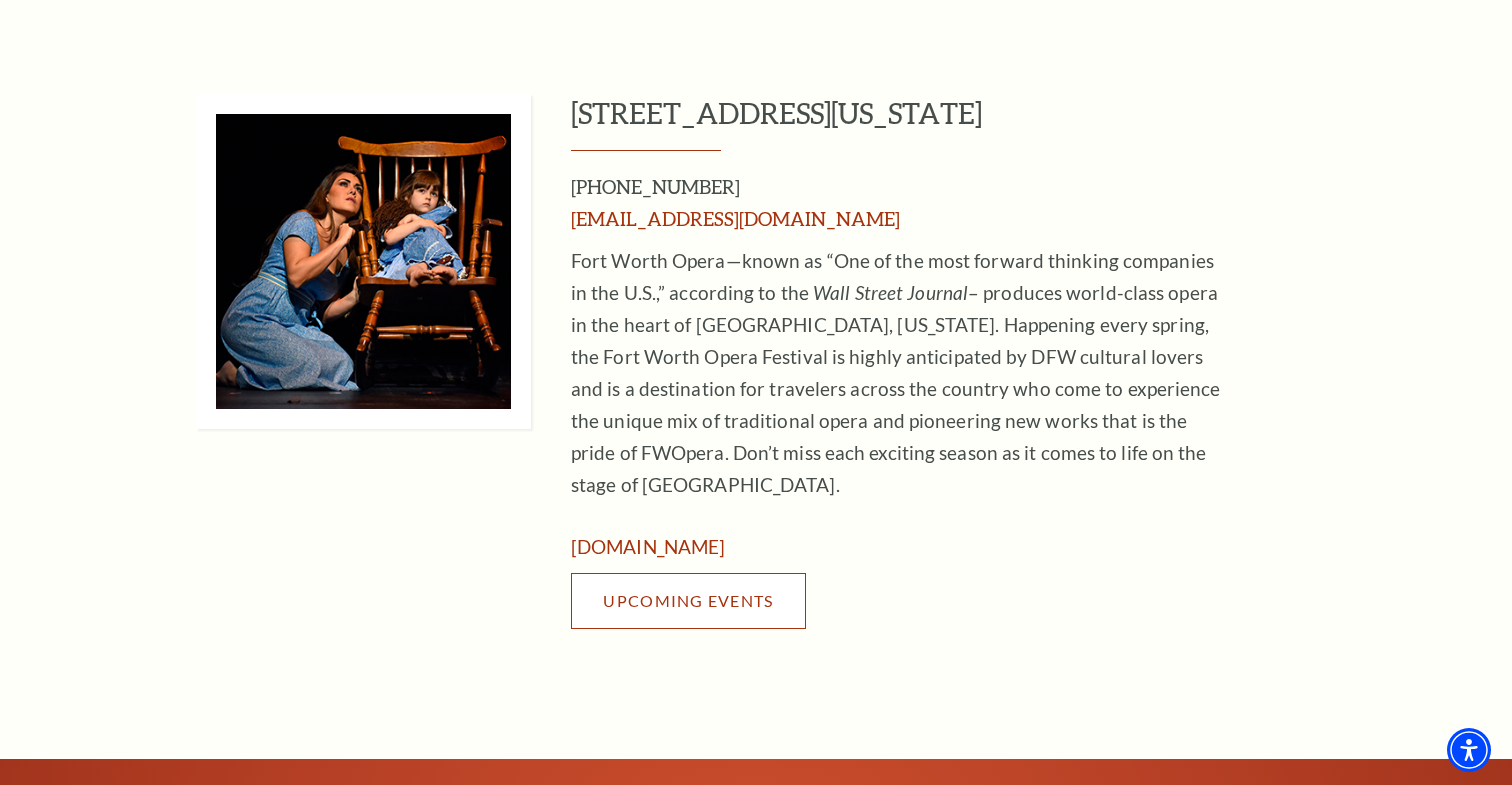 click on "Upcoming Events" at bounding box center (688, 601) 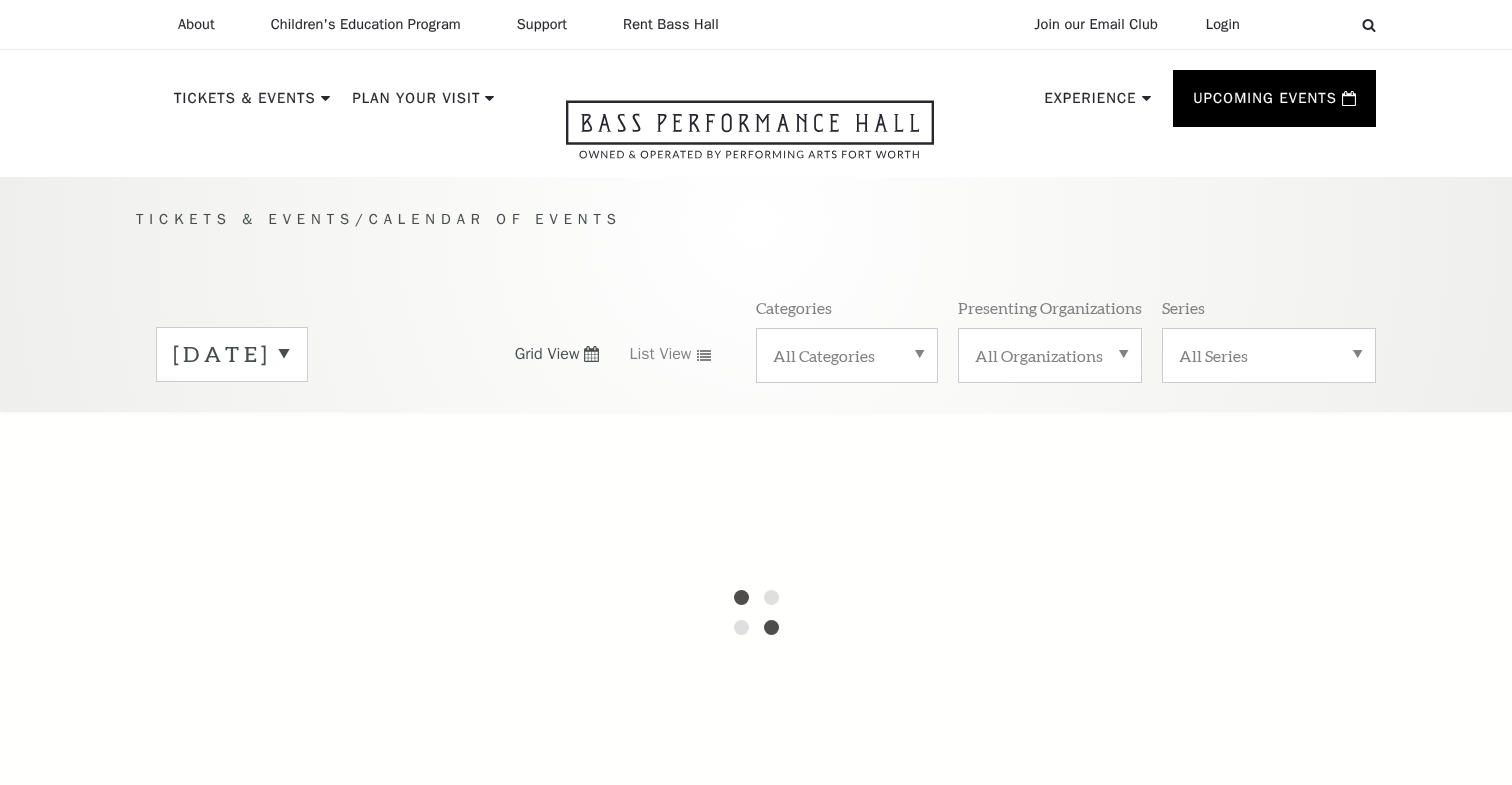 scroll, scrollTop: 0, scrollLeft: 0, axis: both 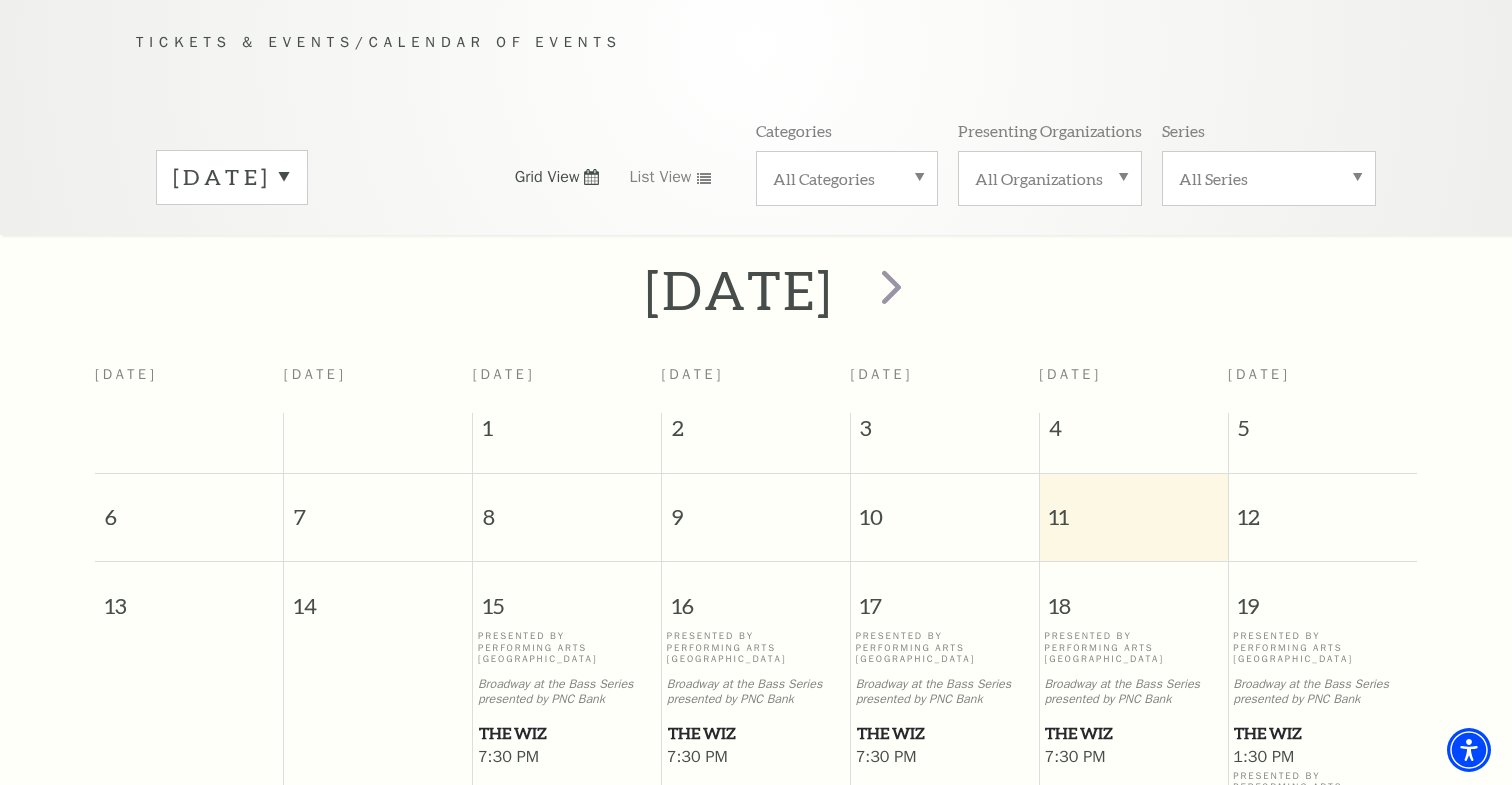 click on "All Organizations" at bounding box center (1050, 178) 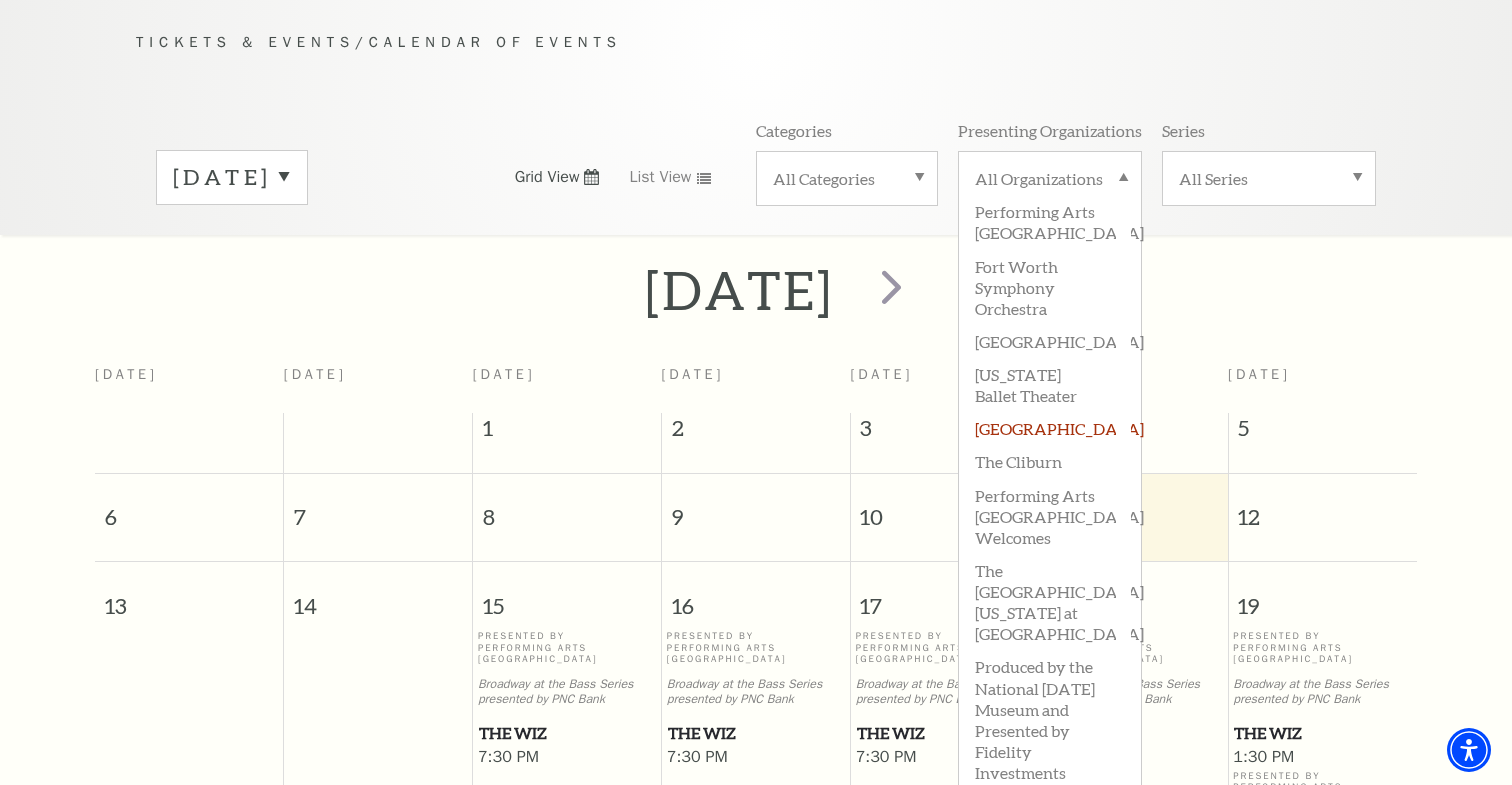 click on "[GEOGRAPHIC_DATA]" at bounding box center [1050, 427] 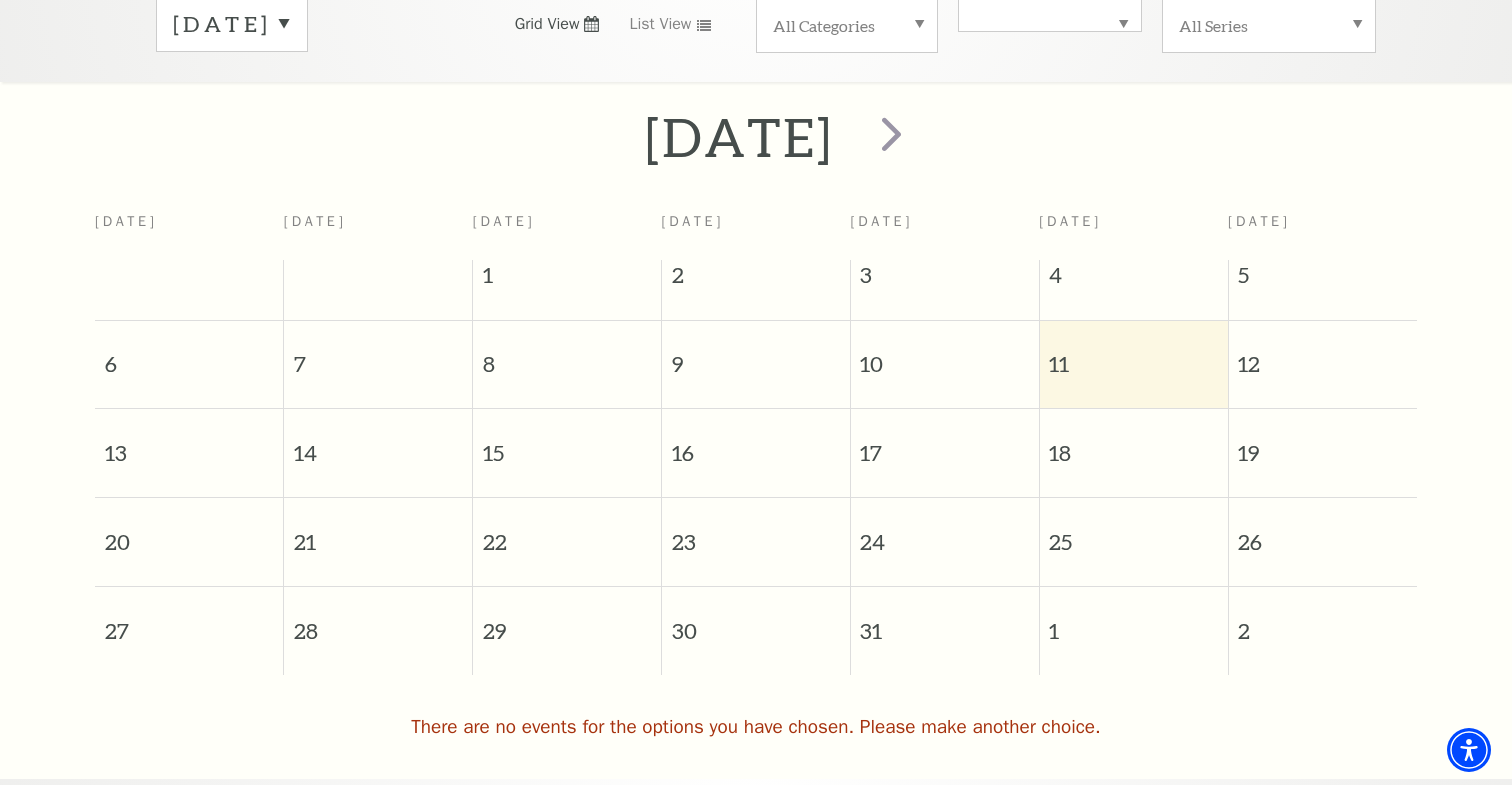scroll, scrollTop: 0, scrollLeft: 0, axis: both 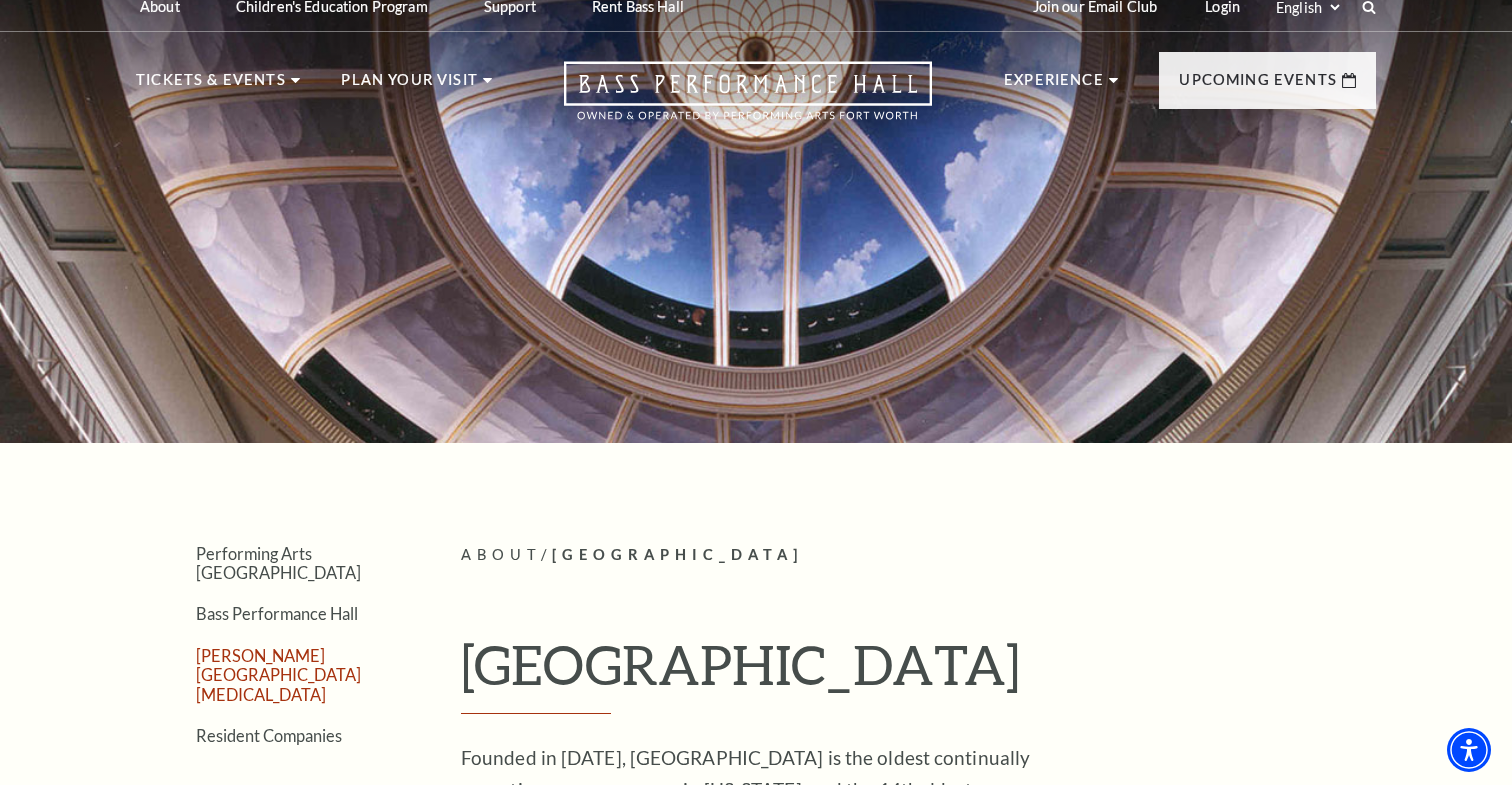 click on "[PERSON_NAME][GEOGRAPHIC_DATA][MEDICAL_DATA]" at bounding box center [278, 675] 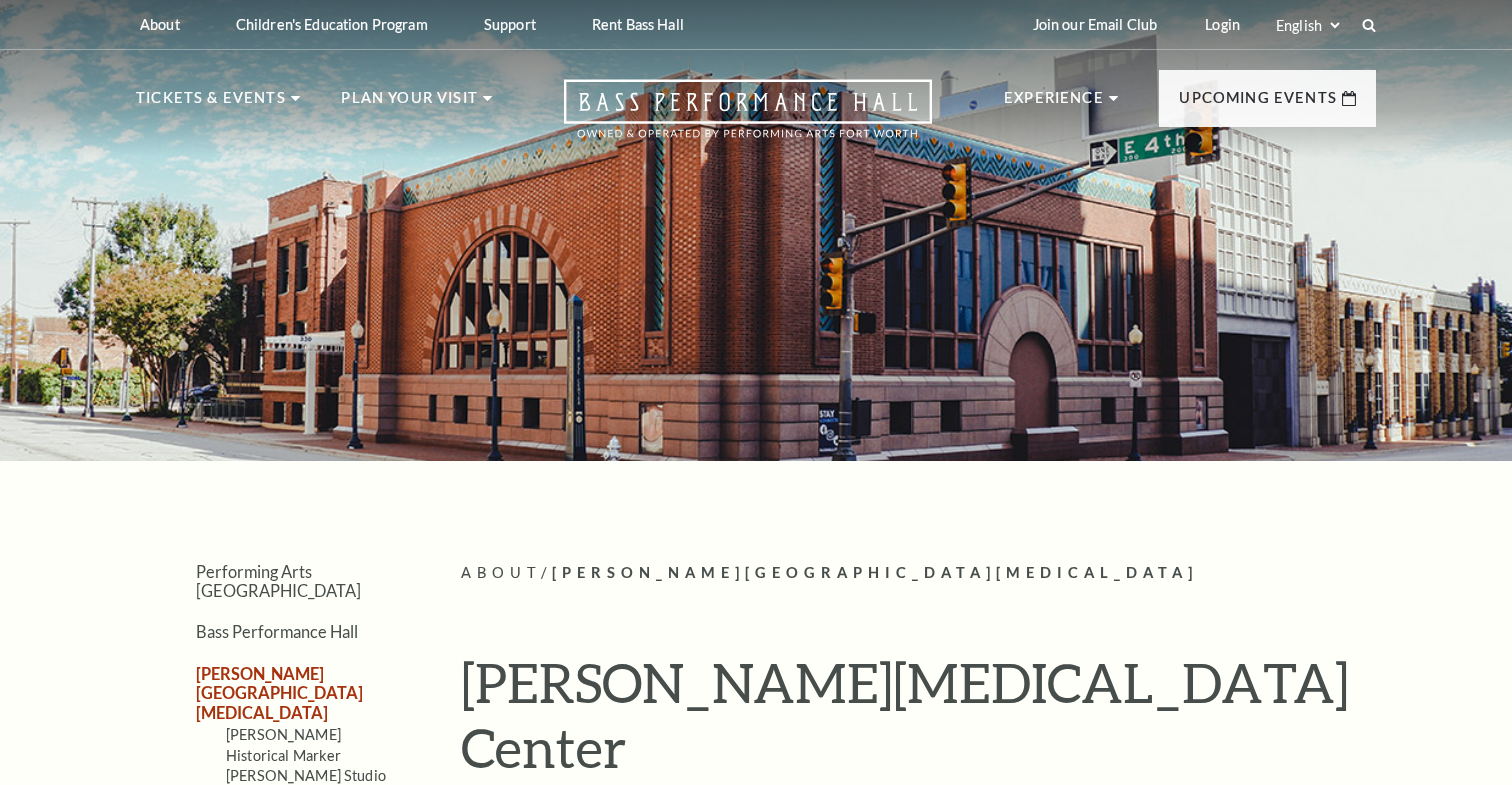 scroll, scrollTop: 0, scrollLeft: 0, axis: both 